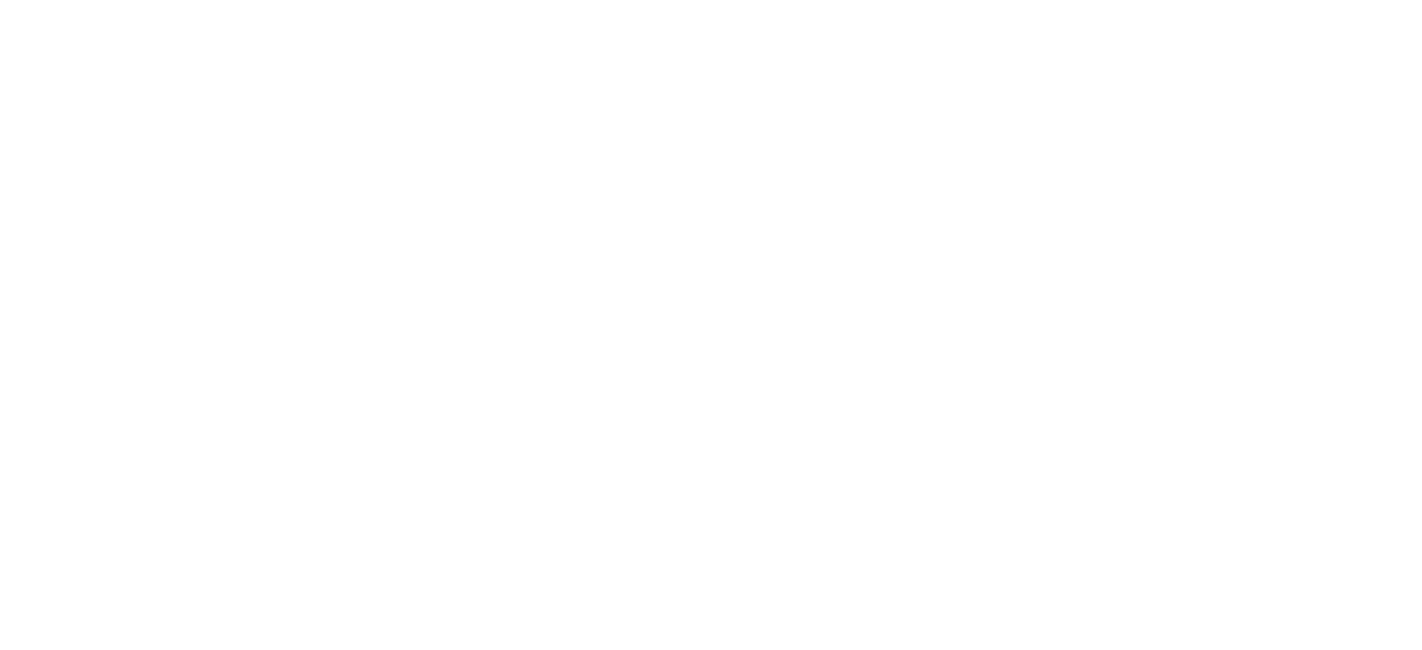 scroll, scrollTop: 0, scrollLeft: 0, axis: both 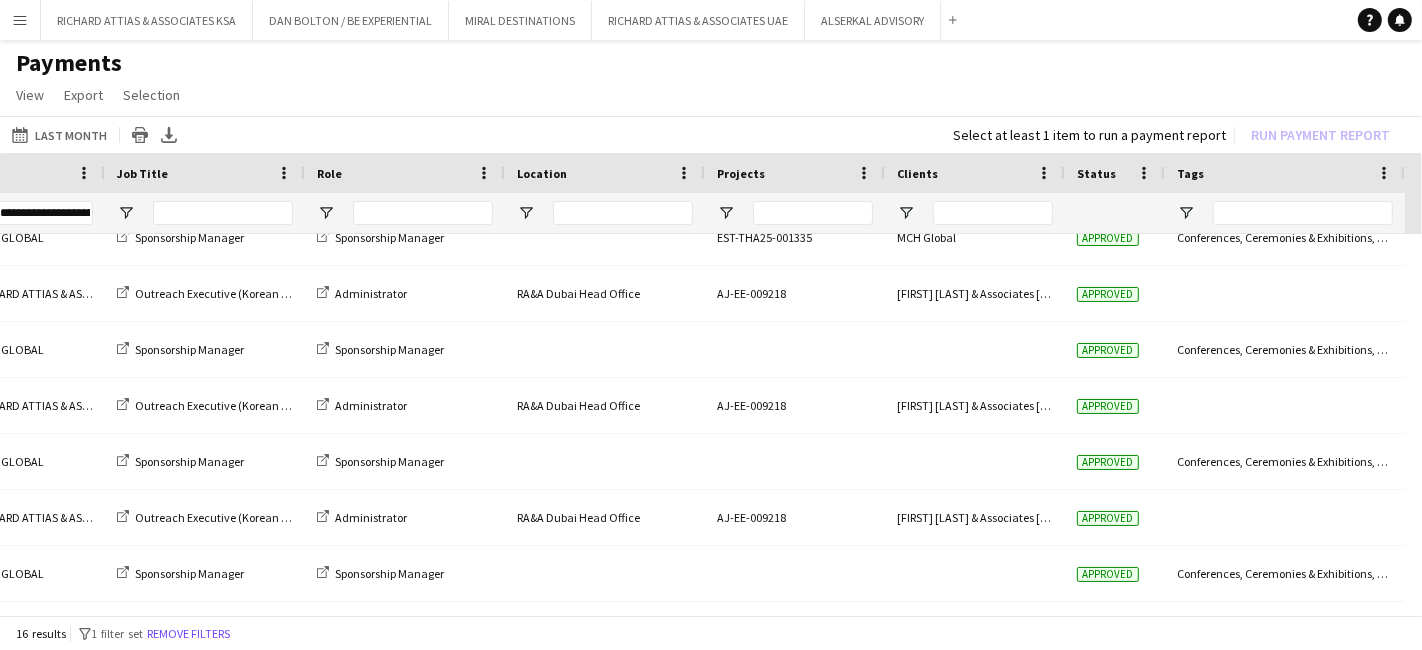 click on "View  Customise view Customise filters Reset Filters Reset View Reset All  Export  Export as XLSX Export as CSV Export as PDF  Selection  All for Date Range Clear All All Filtered Clear All Filtered" 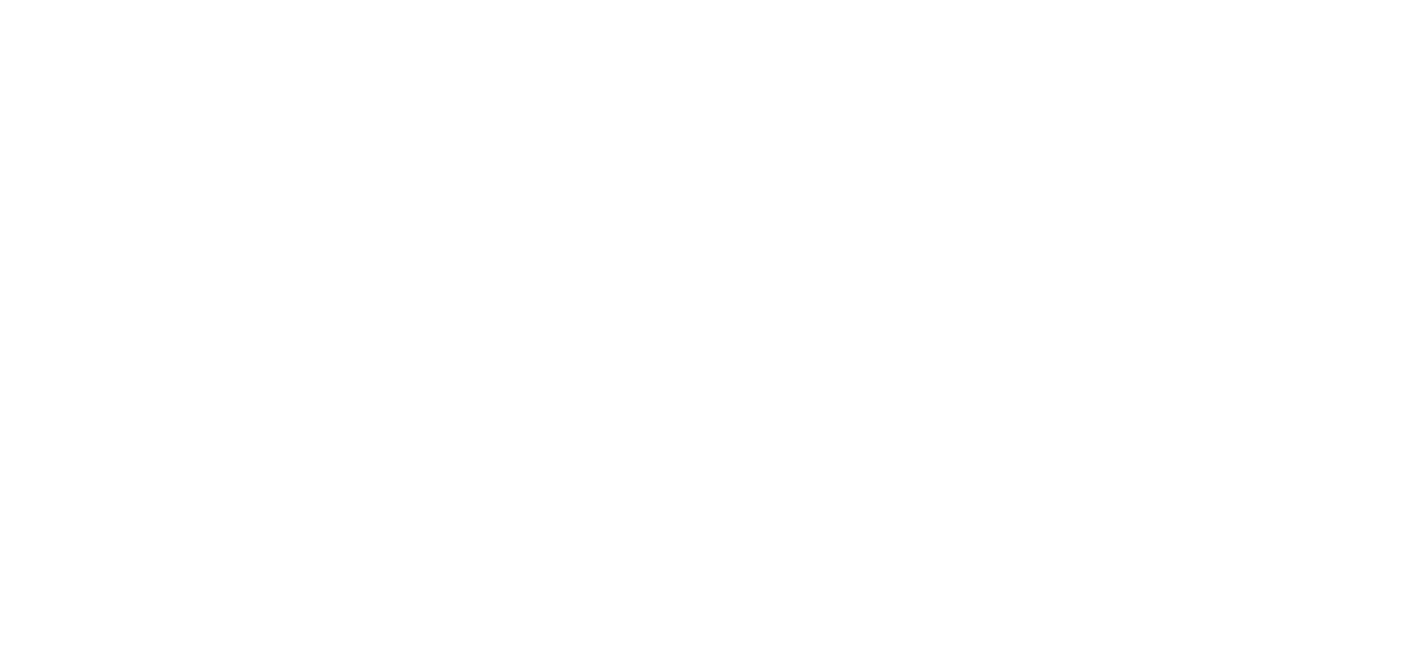 scroll, scrollTop: 0, scrollLeft: 0, axis: both 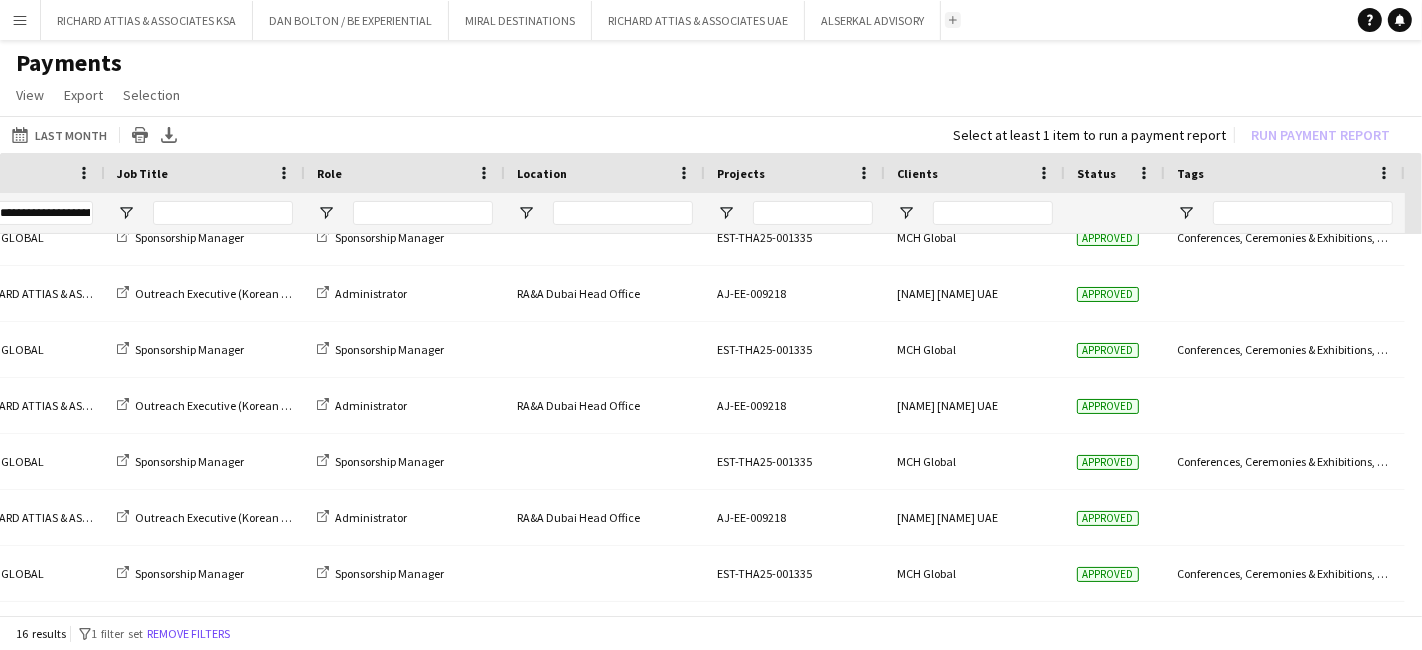 click on "Add" at bounding box center [953, 20] 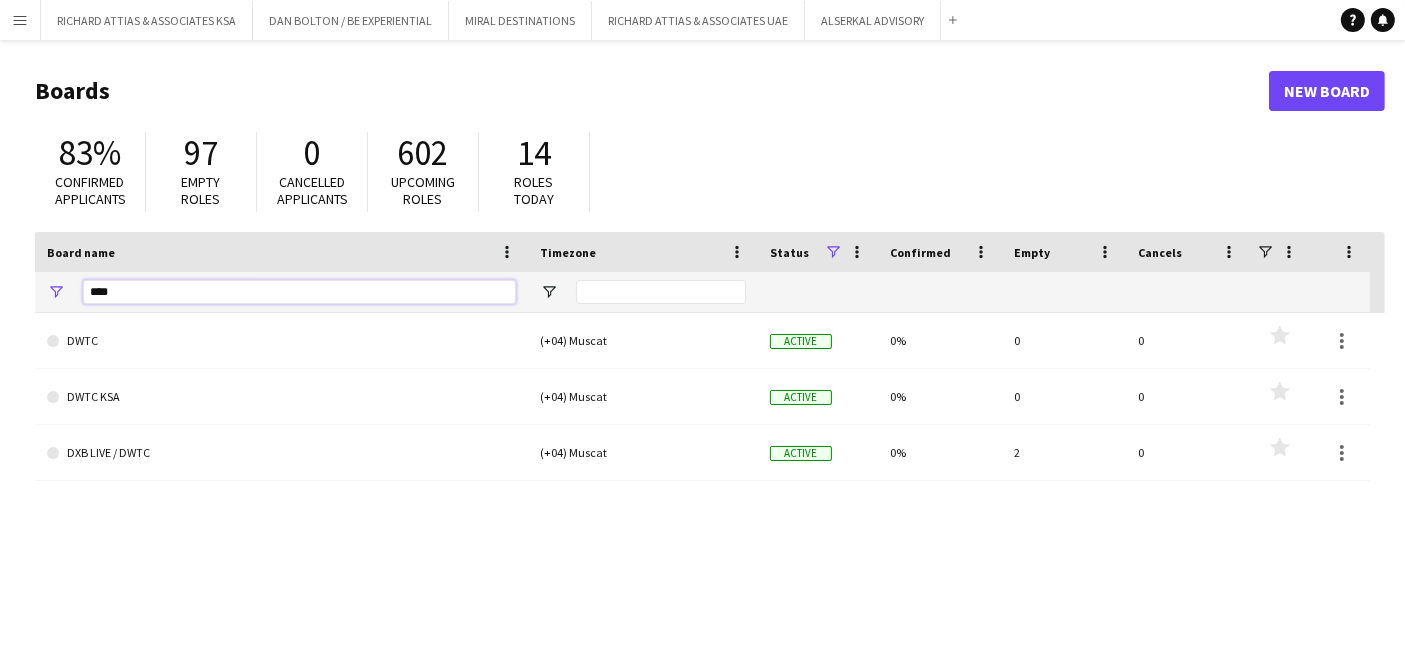 click on "****" at bounding box center (299, 292) 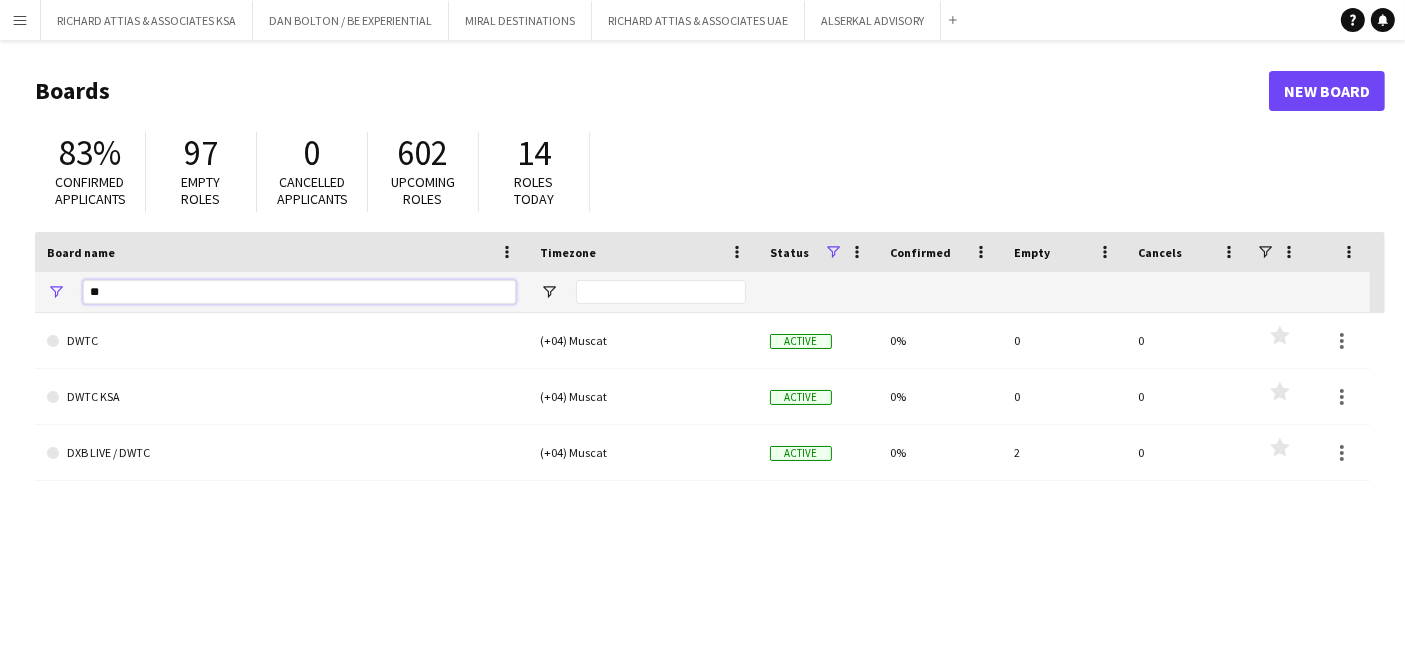 type on "*" 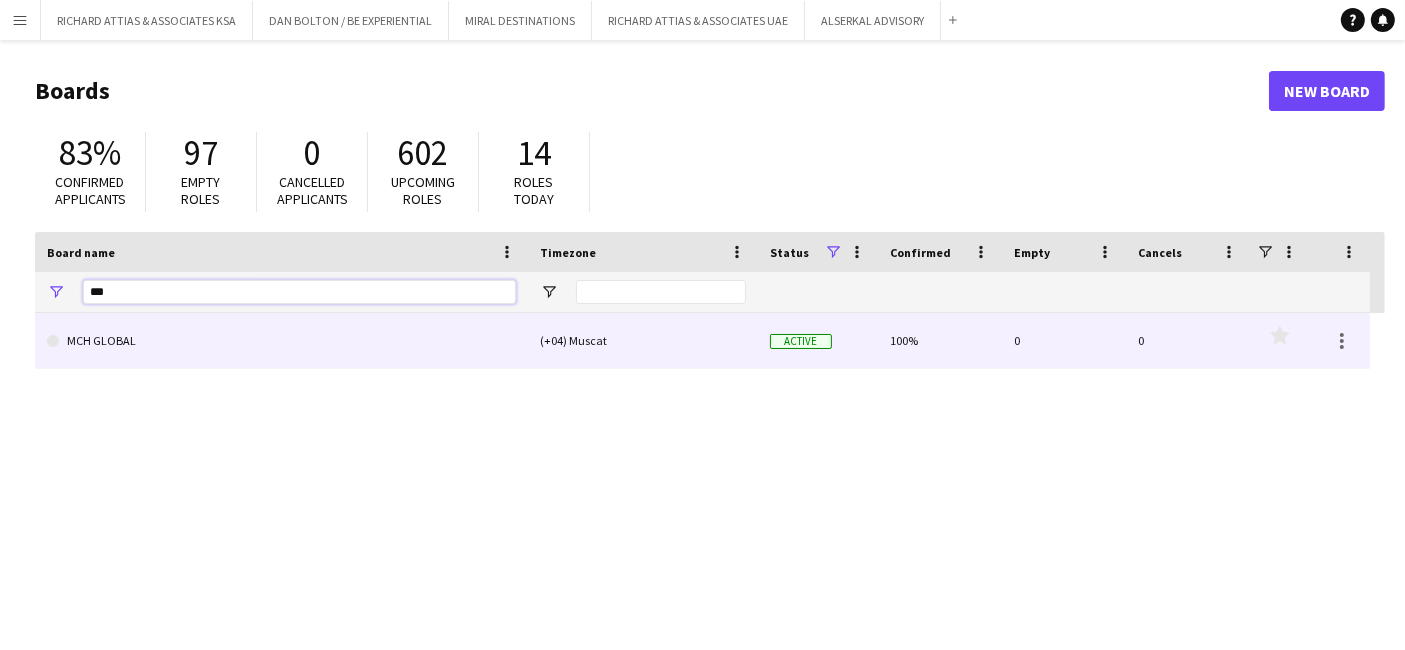 type on "***" 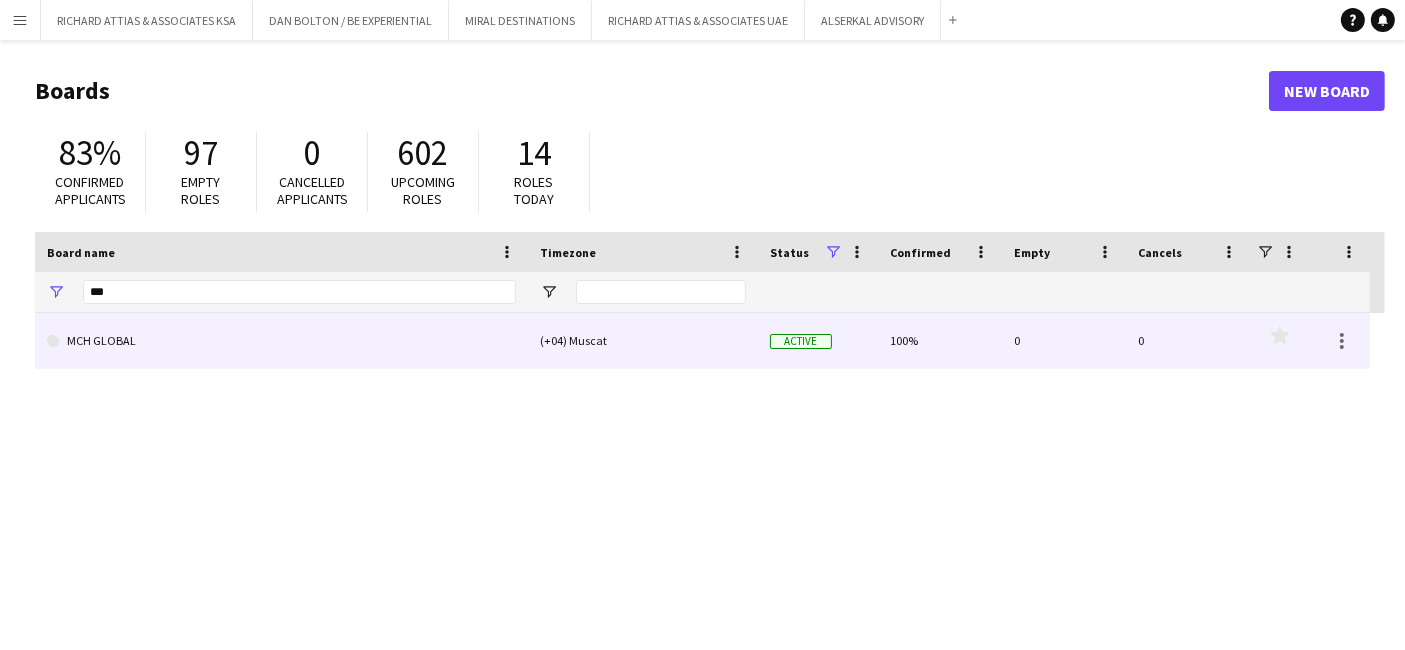 click on "MCH GLOBAL" 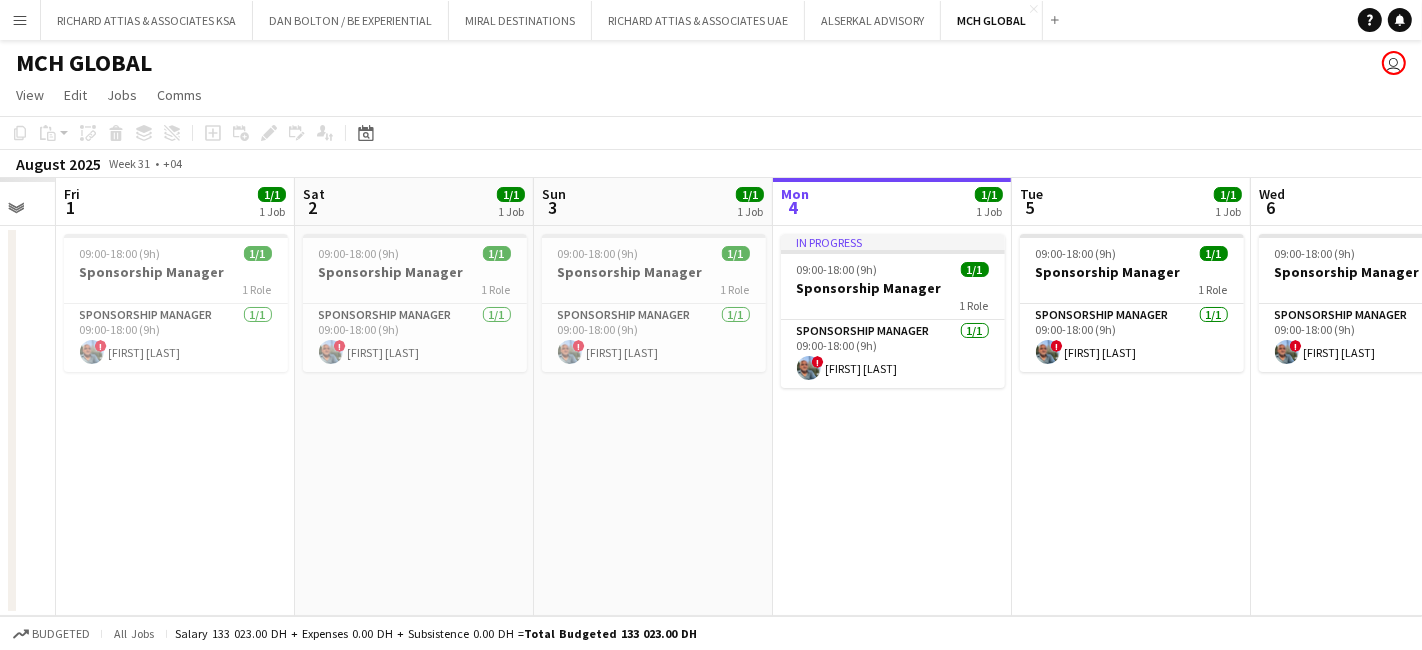 drag, startPoint x: 410, startPoint y: 456, endPoint x: 823, endPoint y: 454, distance: 413.00485 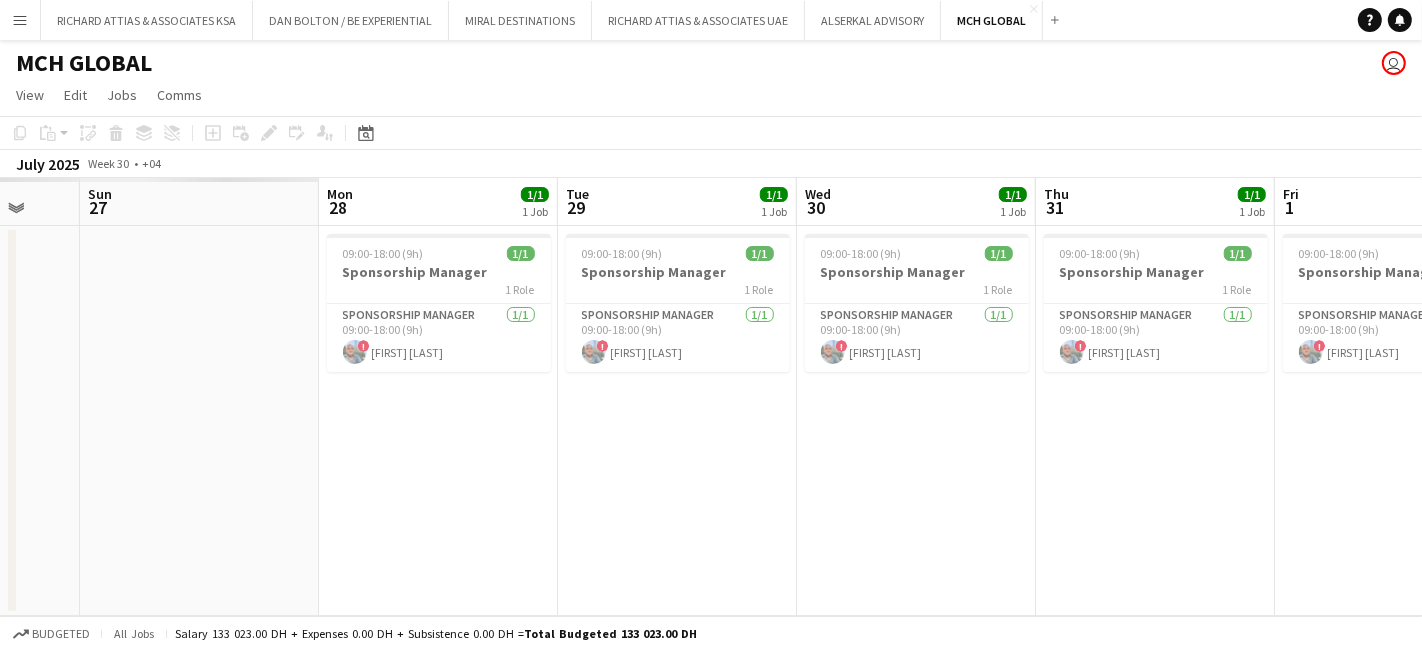 drag, startPoint x: 714, startPoint y: 457, endPoint x: 1183, endPoint y: 416, distance: 470.7887 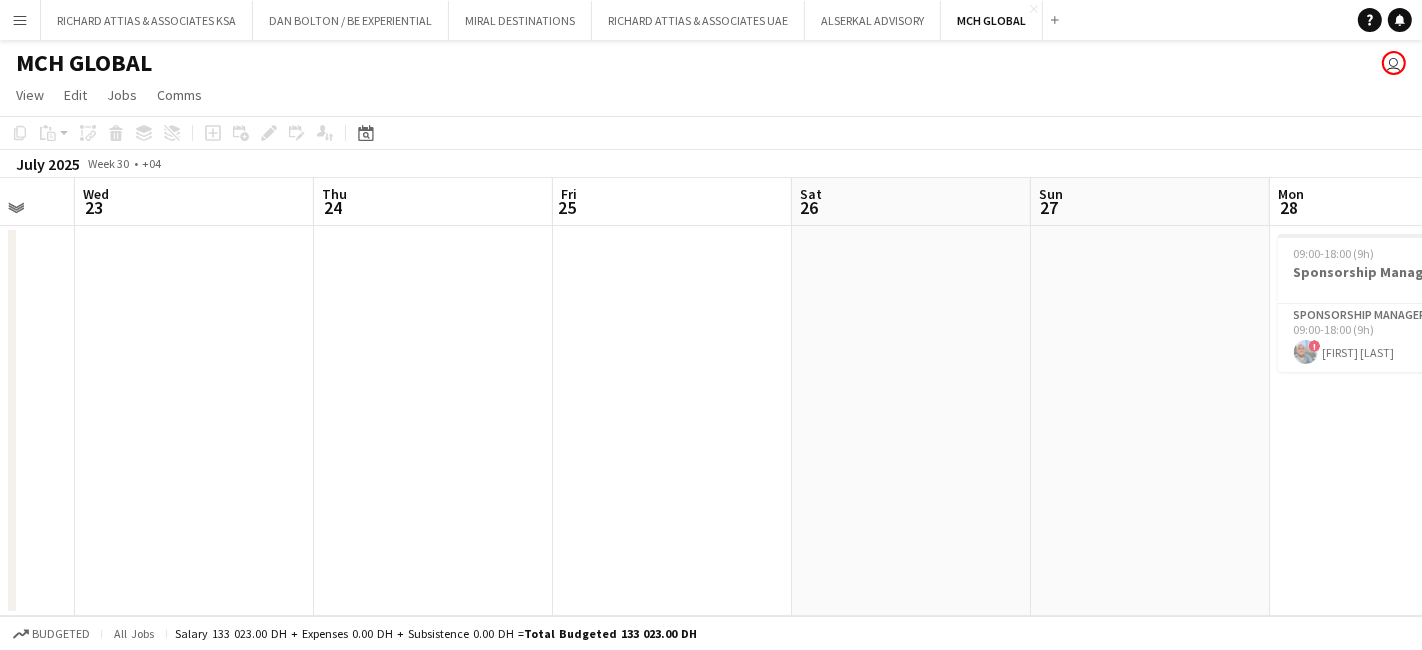 click on "Mon   21   Tue   22   Wed   23   Thu   24   Fri   25   Sat   26   Sun   27   Mon   28   1/1   1 Job   Tue   29   1/1   1 Job   Wed   30   1/1   1 Job   Thu   31   1/1   1 Job      09:00-18:00 (9h)    1/1   Sponsorship Manager   1 Role   Sponsorship Manager   1/1   09:00-18:00 (9h)
! [FIRST] [LAST]     09:00-18:00 (9h)    1/1   Sponsorship Manager   1 Role   Sponsorship Manager   1/1   09:00-18:00 (9h)
! [FIRST] [LAST]     09:00-18:00 (9h)    1/1   Sponsorship Manager   1 Role   Sponsorship Manager   1/1   09:00-18:00 (9h)
! [FIRST] [LAST]     09:00-18:00 (9h)    1/1   Sponsorship Manager   1 Role   Sponsorship Manager   1/1   09:00-18:00 (9h)
! [FIRST] [LAST]" at bounding box center (711, 397) 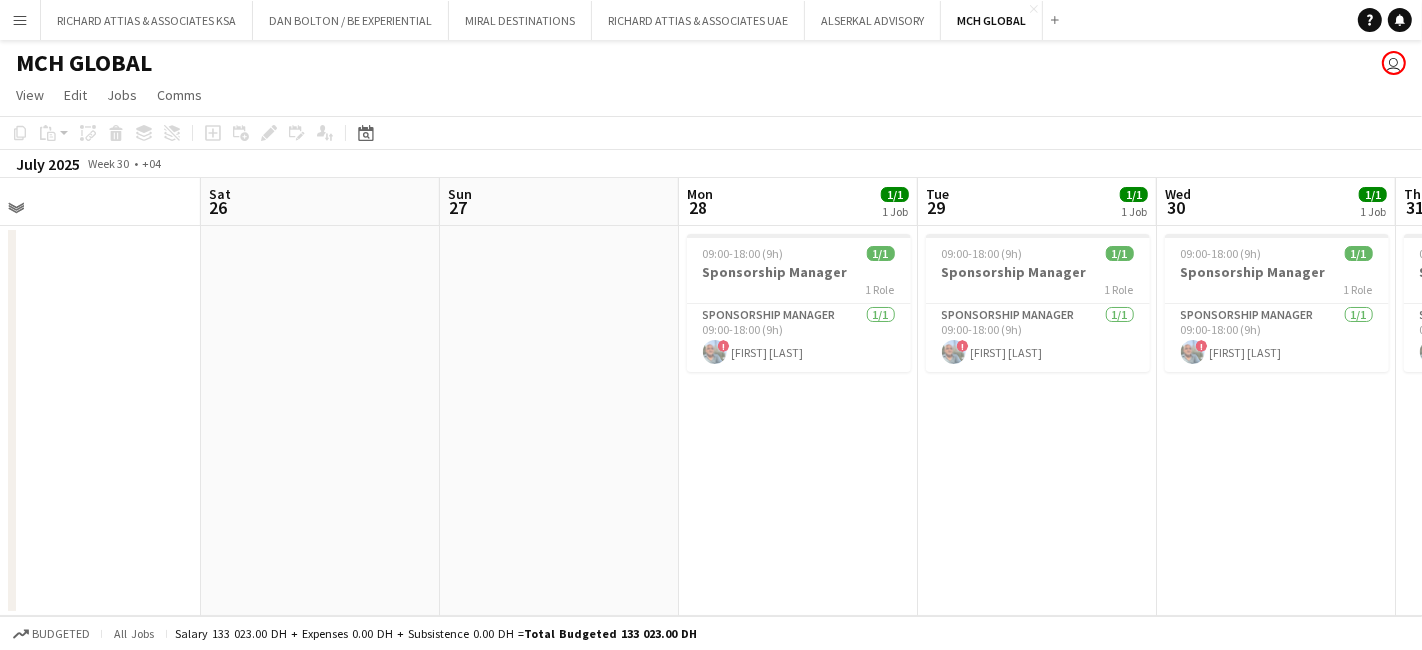 drag, startPoint x: 907, startPoint y: 425, endPoint x: 334, endPoint y: 445, distance: 573.34894 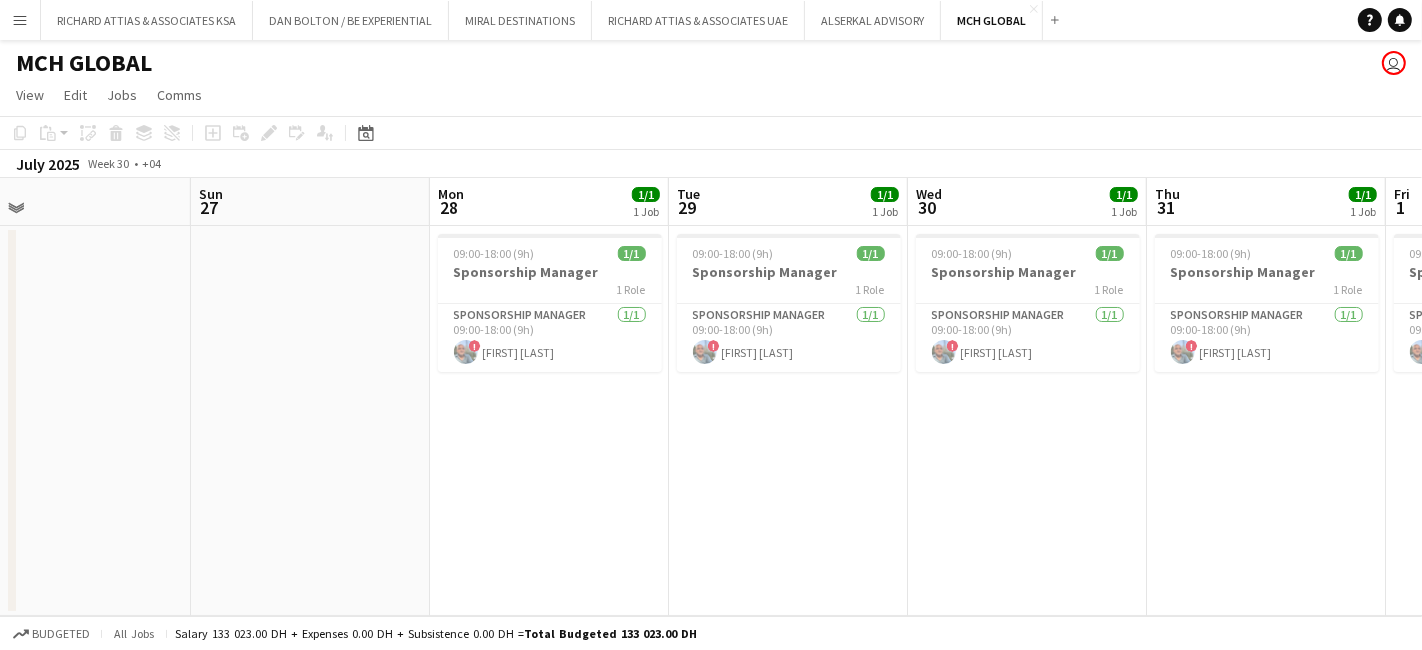 drag, startPoint x: 741, startPoint y: 499, endPoint x: 537, endPoint y: 450, distance: 209.80229 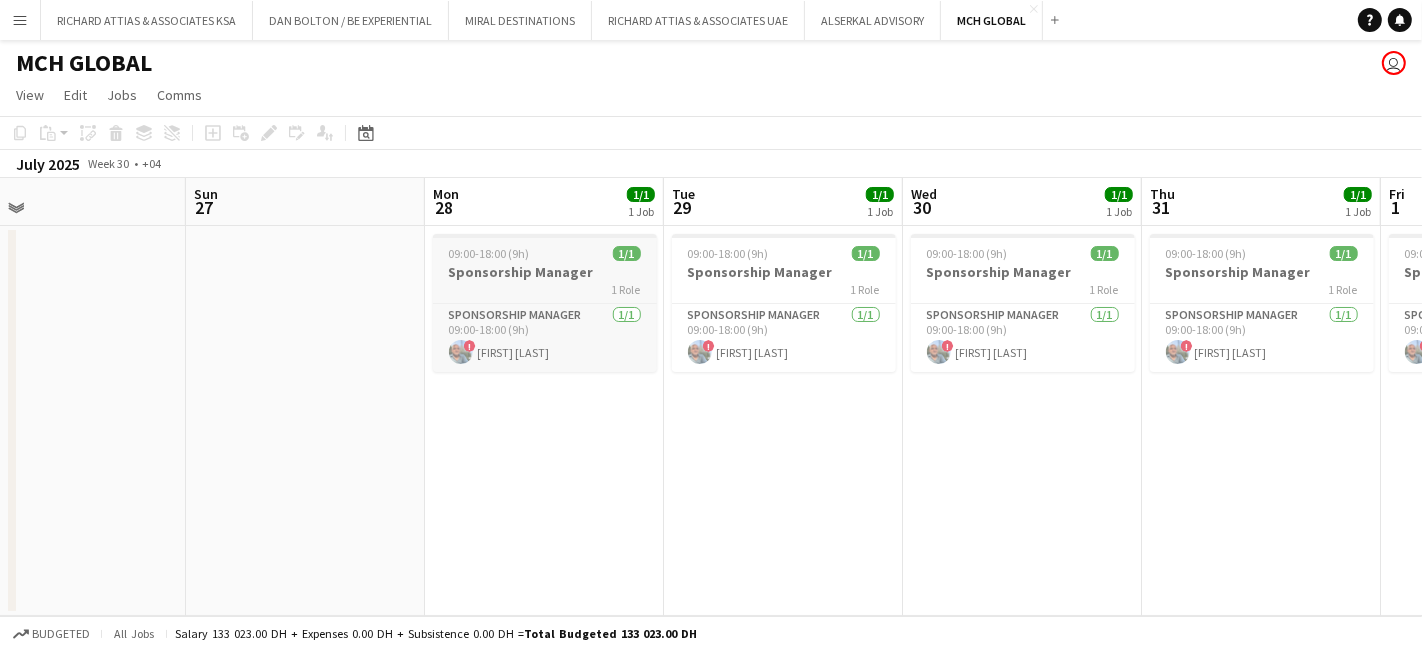 click on "Sponsorship Manager" at bounding box center [545, 272] 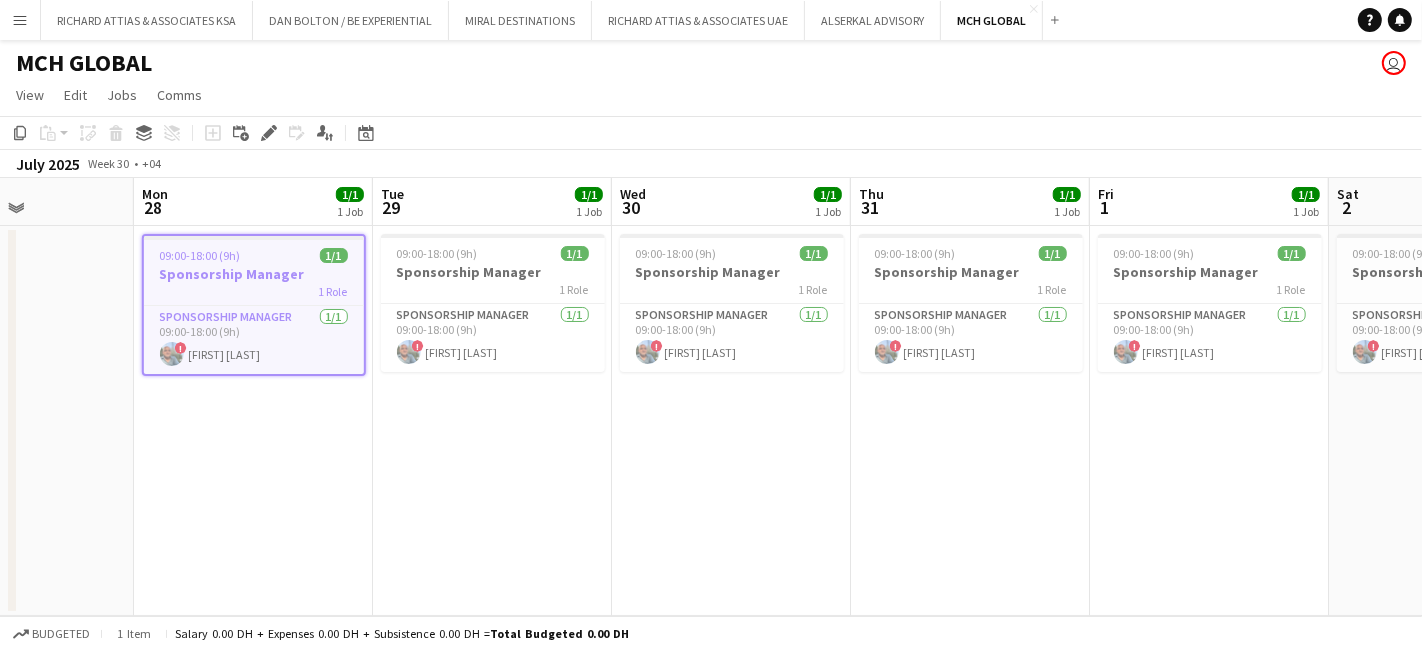 drag, startPoint x: 749, startPoint y: 449, endPoint x: 450, endPoint y: 450, distance: 299.00168 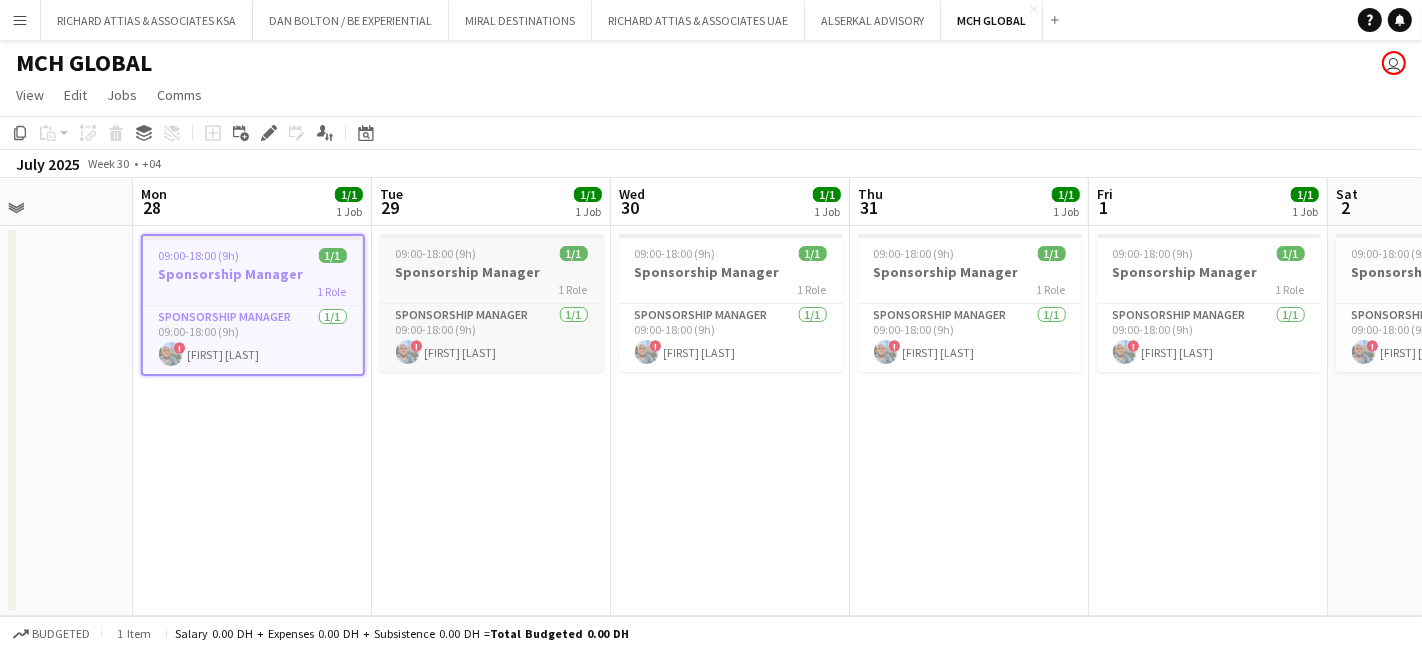 click on "Sponsorship Manager" at bounding box center [492, 272] 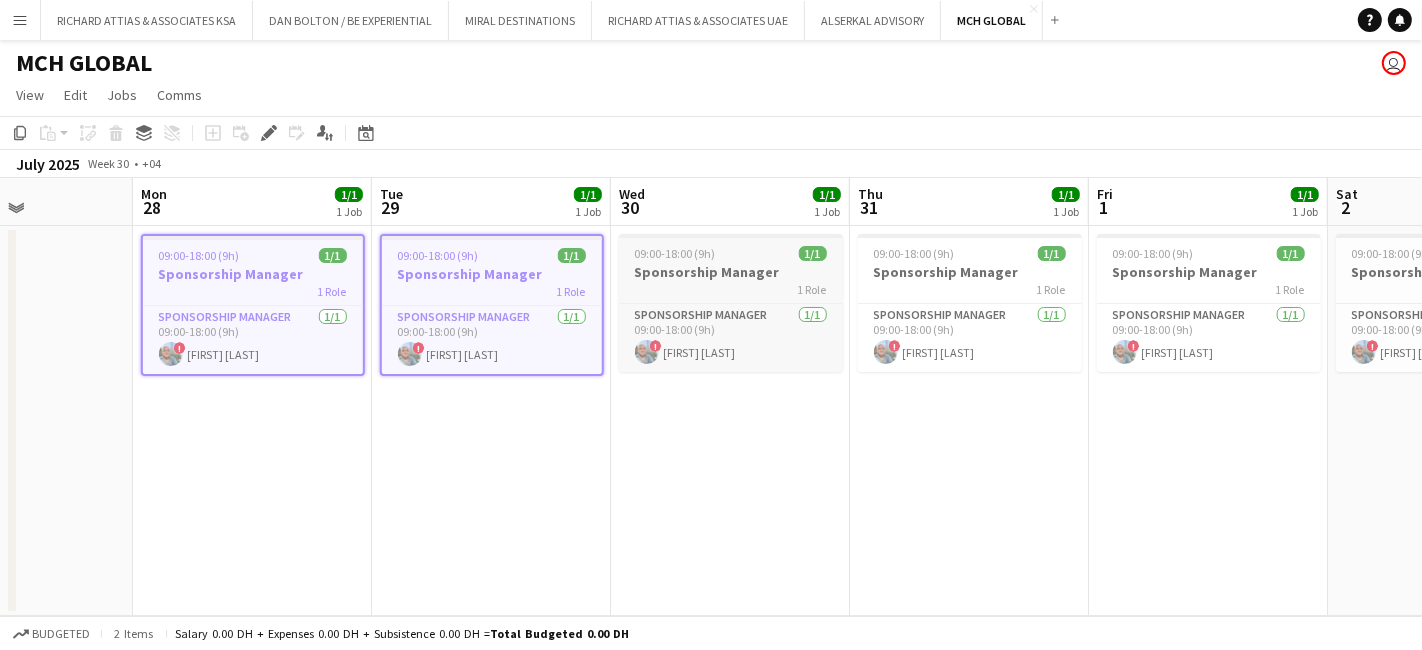 click on "1 Role" at bounding box center (731, 289) 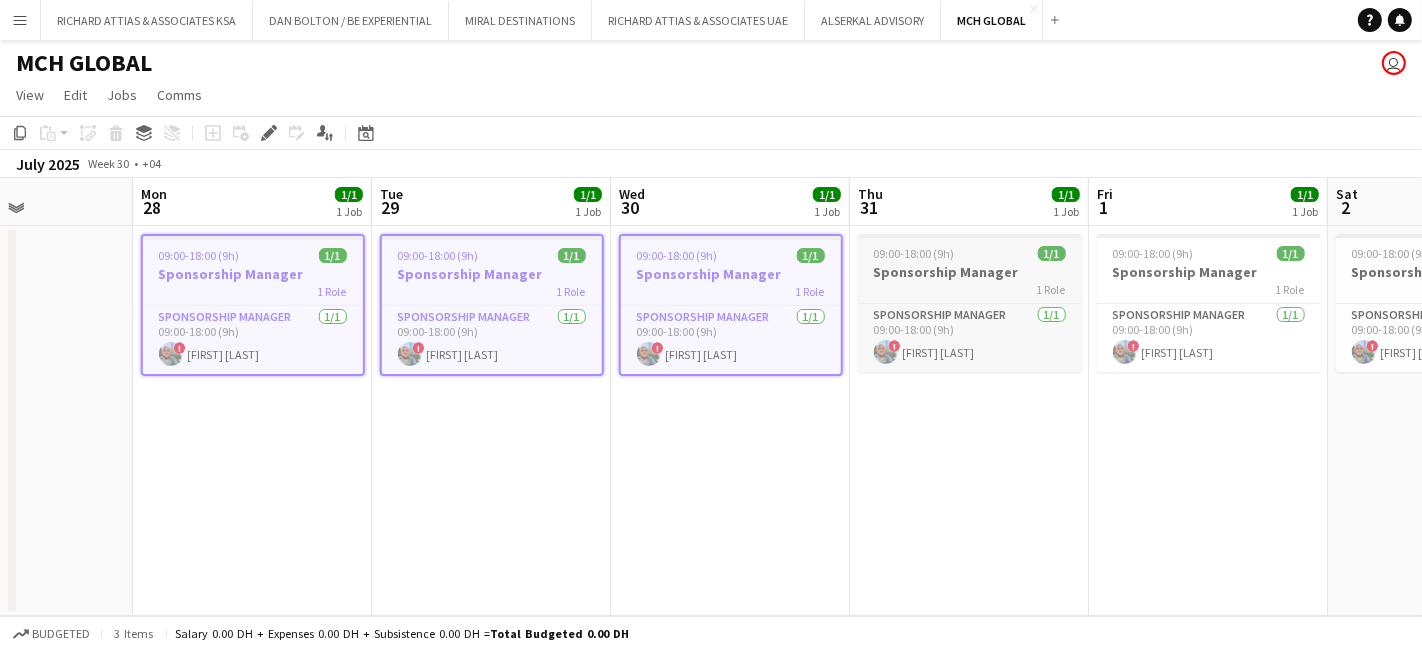 click on "09:00-18:00 (9h)" at bounding box center (914, 253) 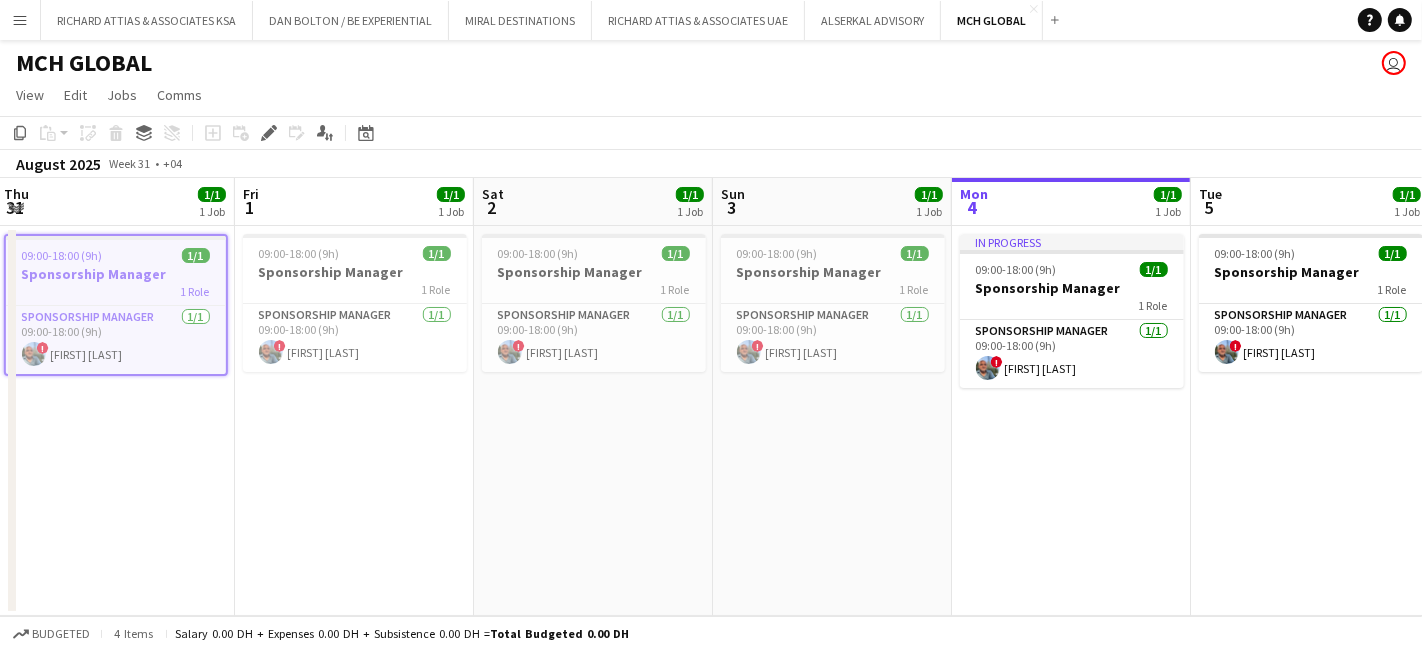 drag, startPoint x: 1210, startPoint y: 481, endPoint x: 361, endPoint y: 488, distance: 849.0289 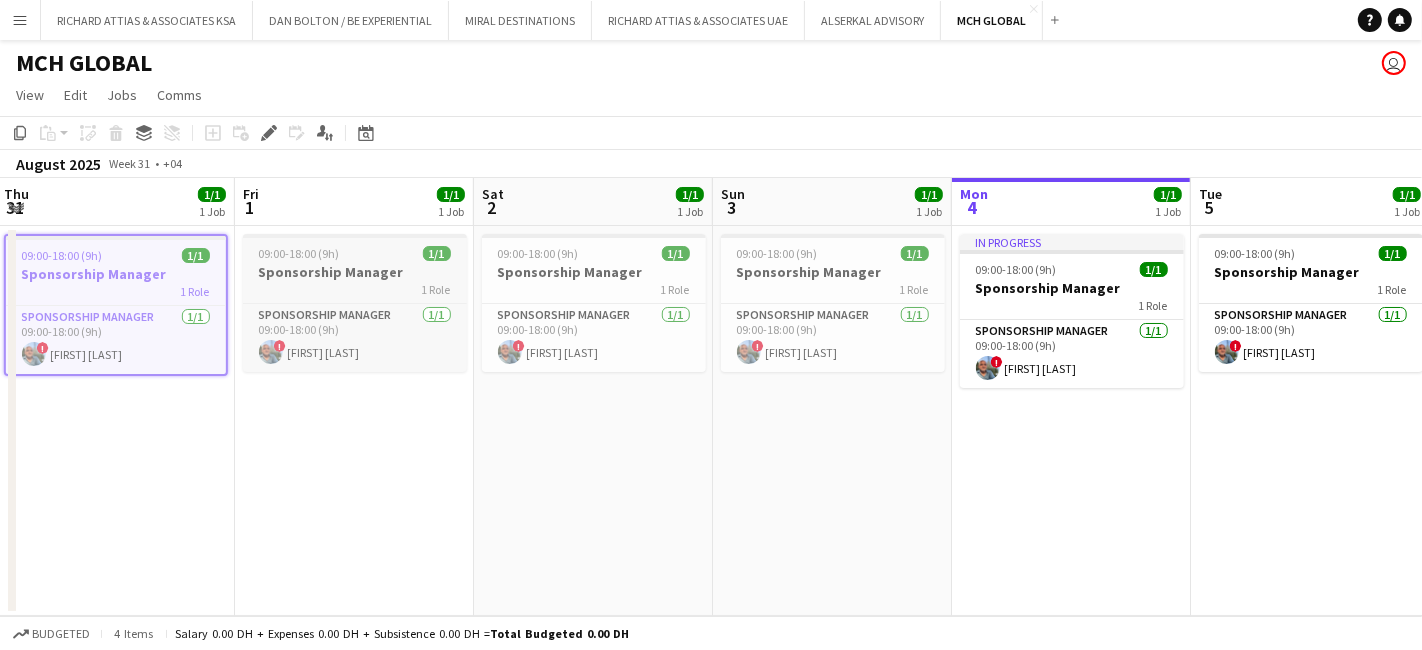 click on "1 Role" at bounding box center (355, 289) 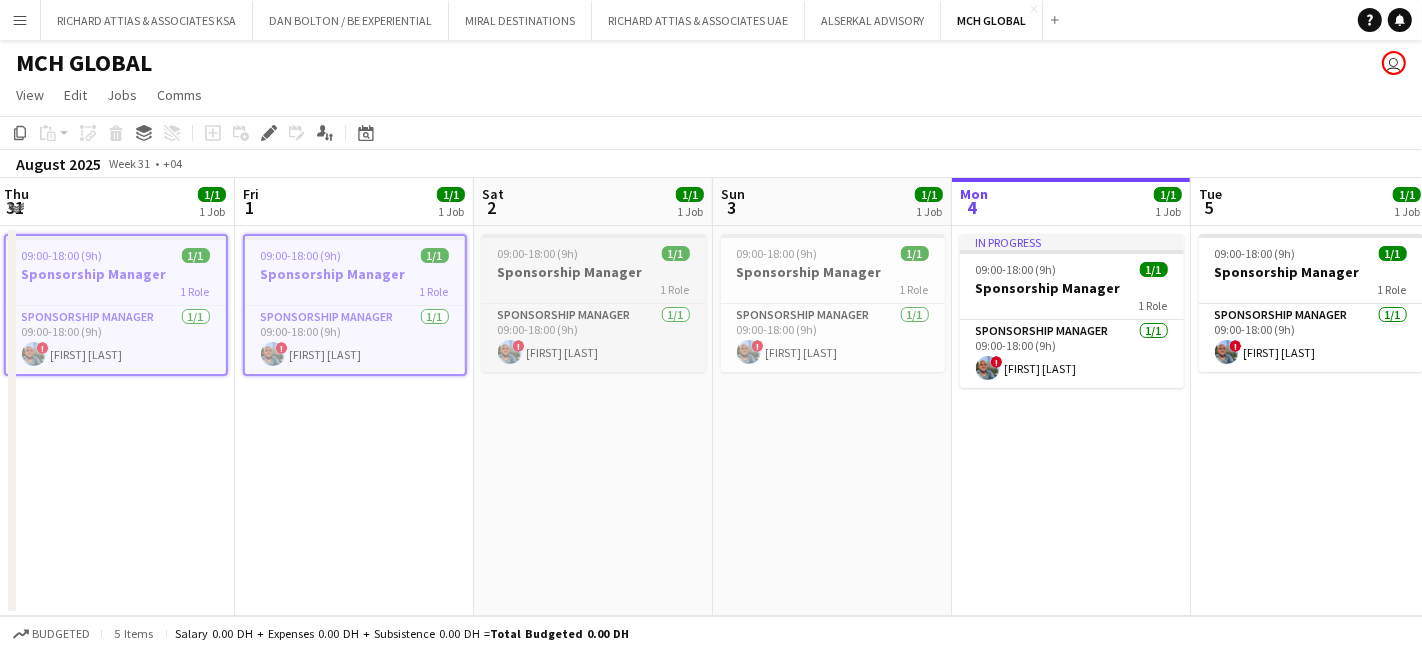 click on "Sponsorship Manager" at bounding box center [594, 272] 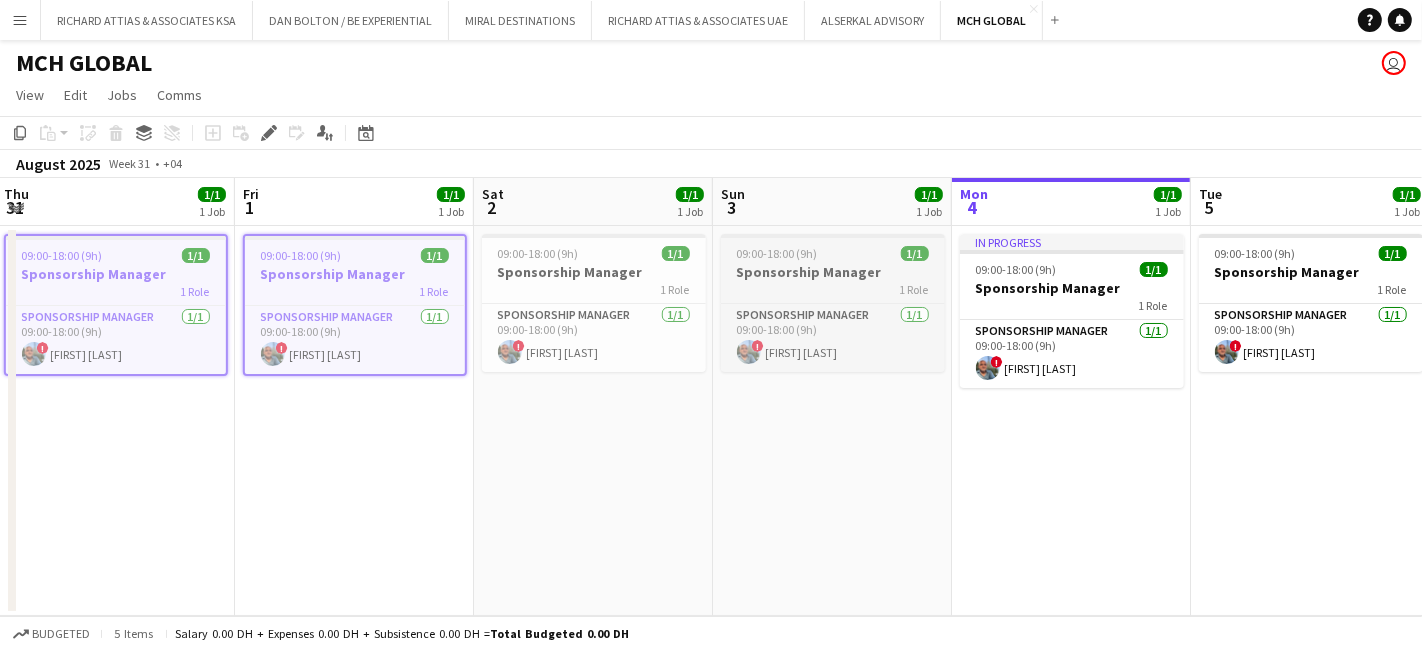 scroll, scrollTop: 0, scrollLeft: 719, axis: horizontal 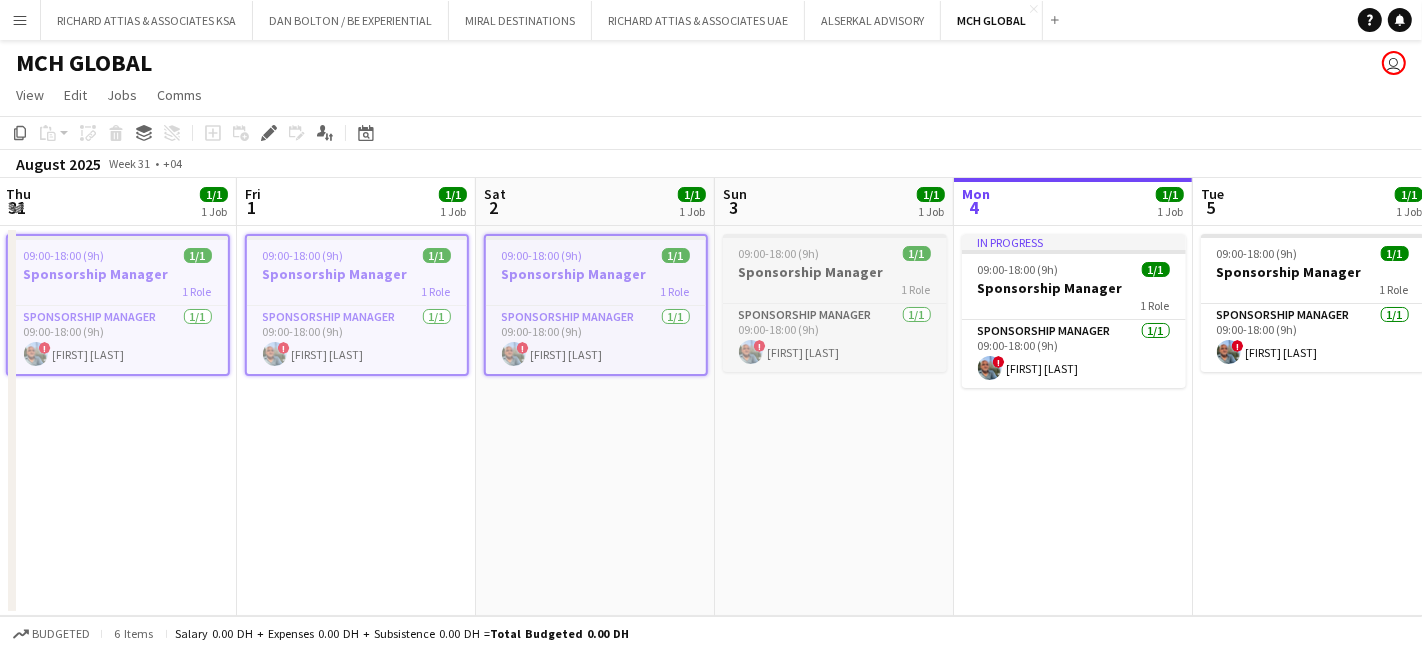 click on "Sponsorship Manager" at bounding box center [835, 272] 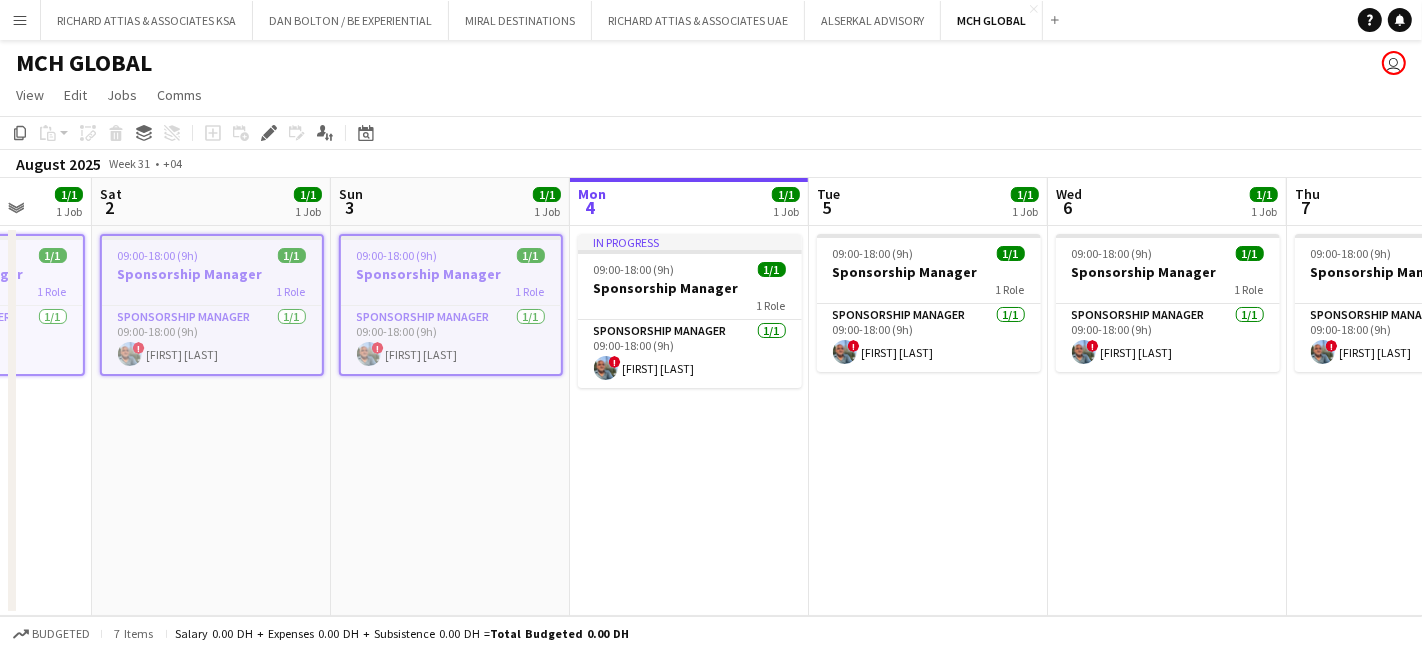 drag, startPoint x: 1177, startPoint y: 552, endPoint x: 468, endPoint y: 424, distance: 720.4617 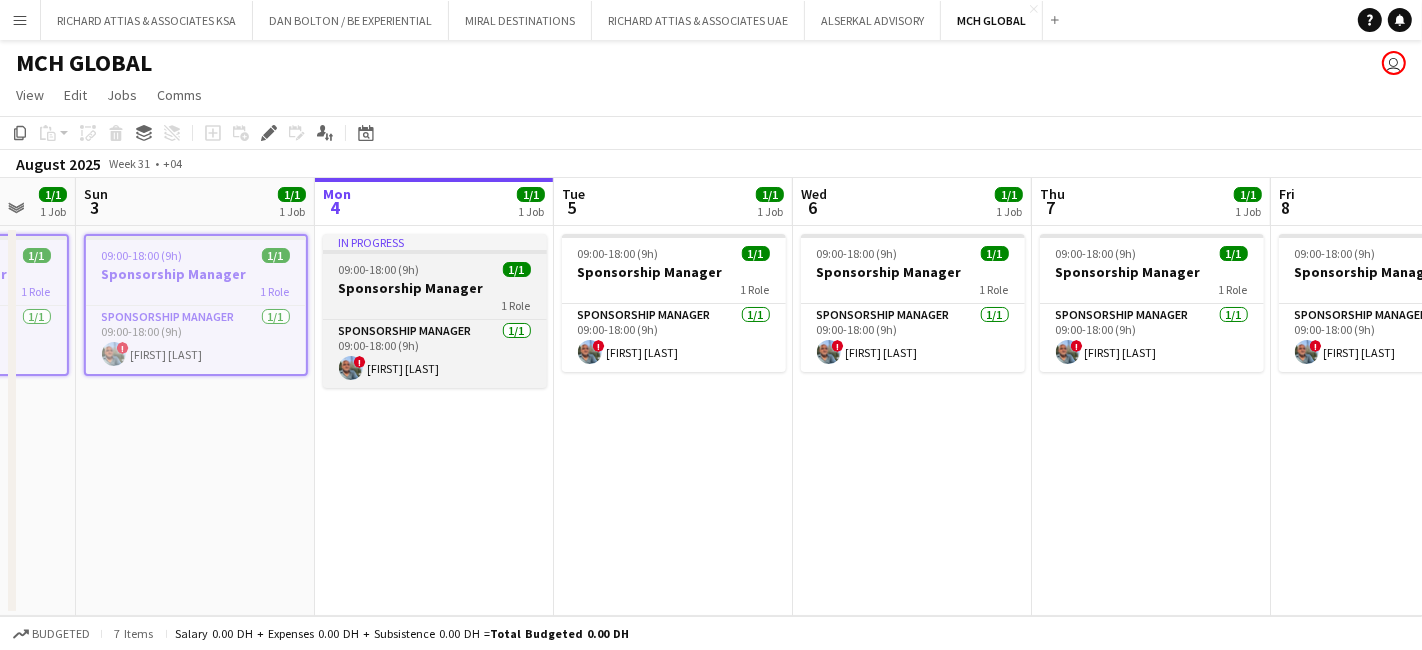 click on "09:00-18:00 (9h)" at bounding box center [379, 269] 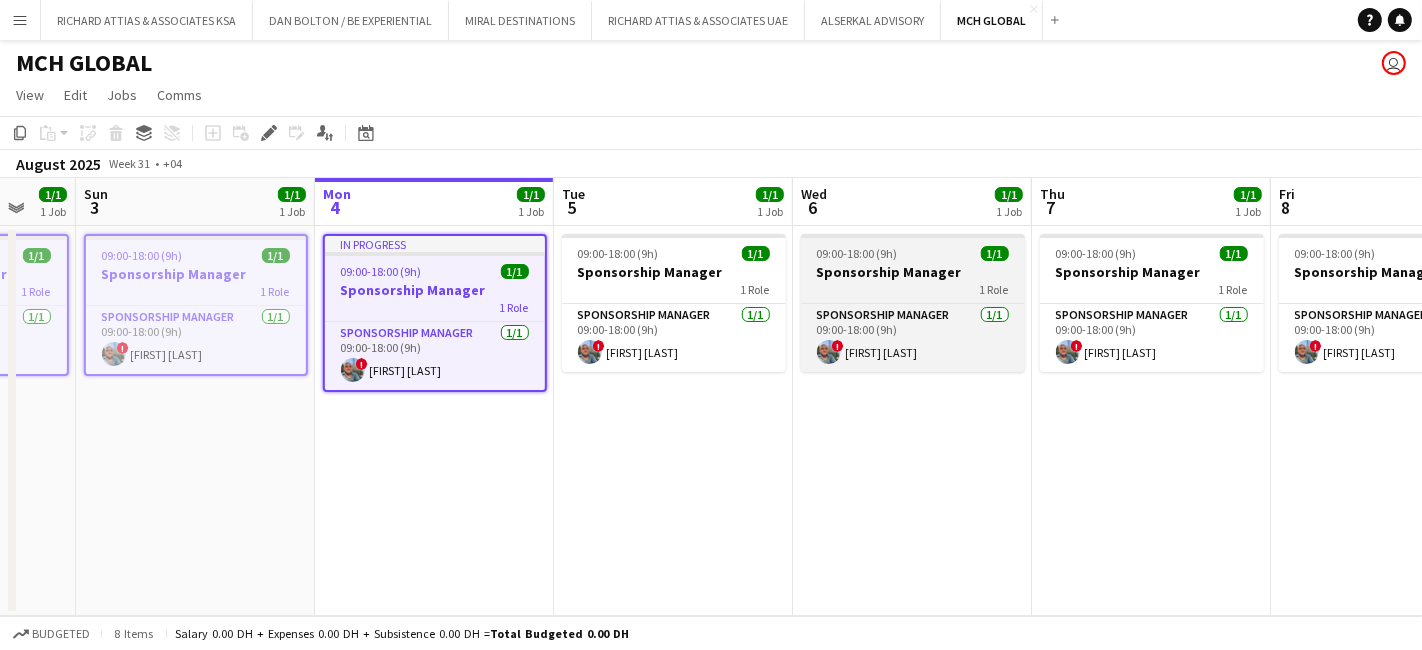drag, startPoint x: 620, startPoint y: 282, endPoint x: 950, endPoint y: 250, distance: 331.54788 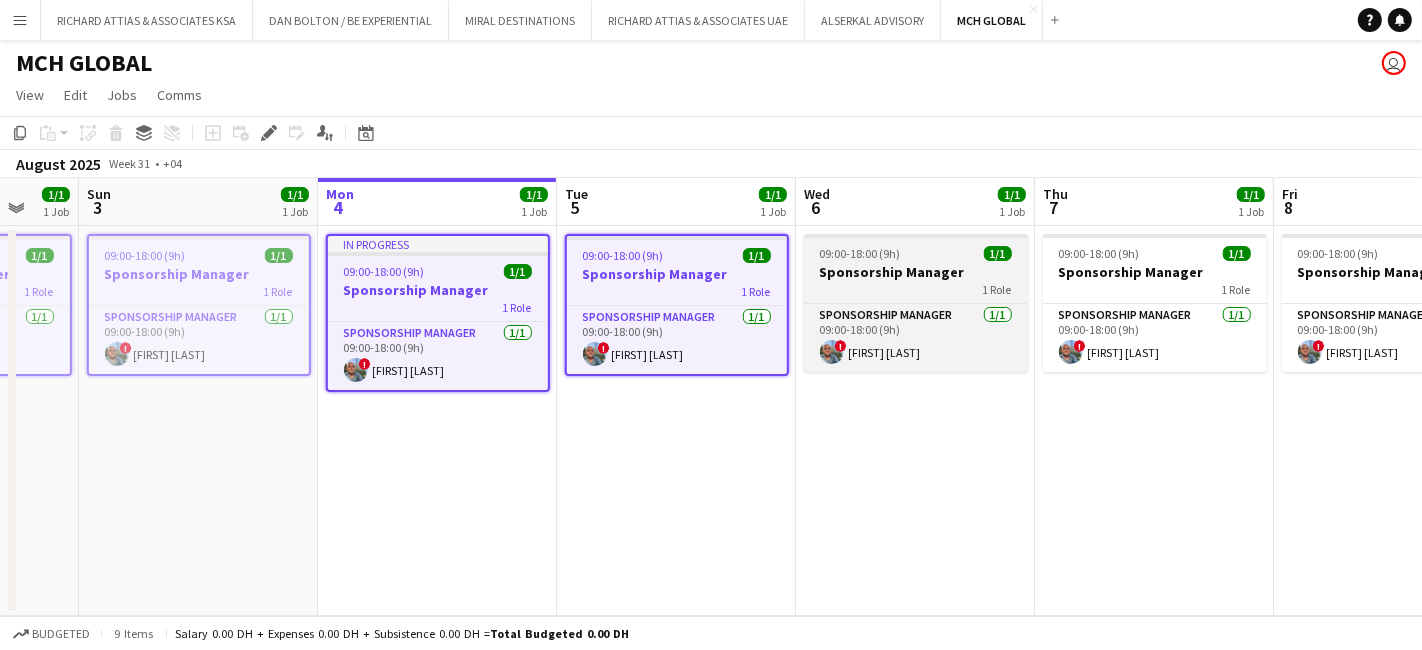 click on "Sponsorship Manager" at bounding box center (916, 272) 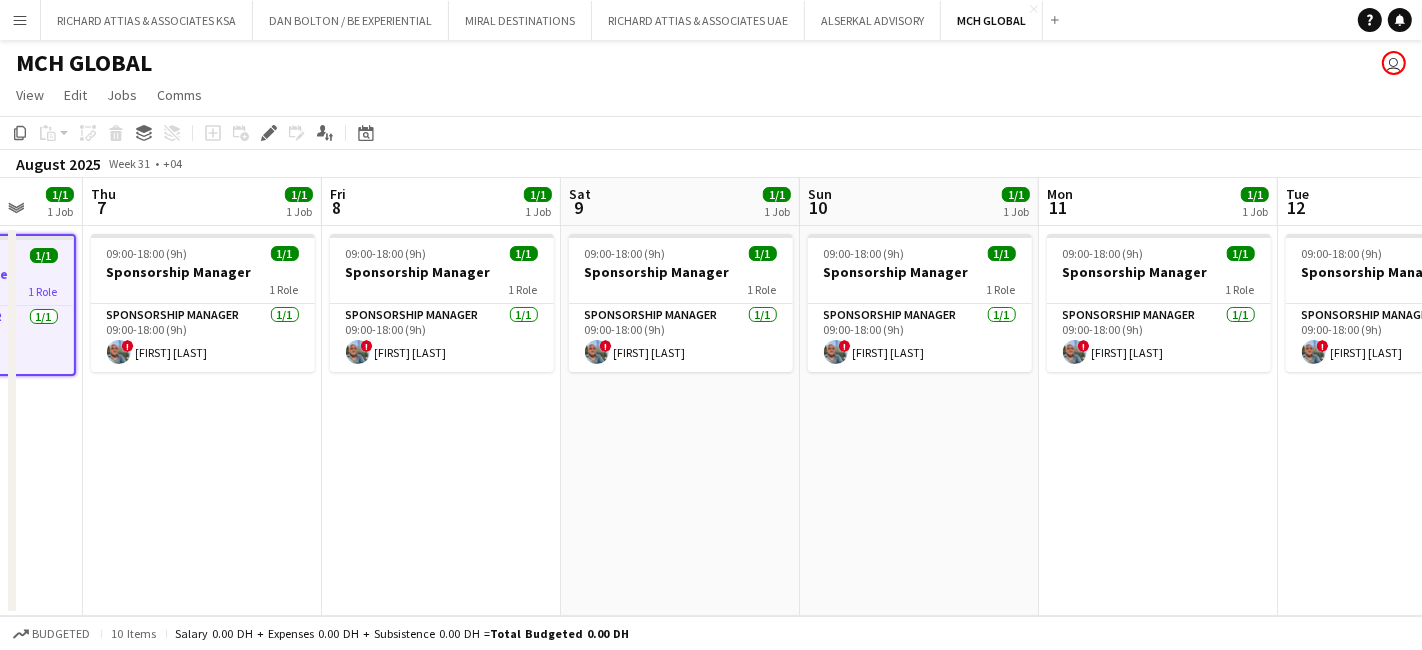 scroll, scrollTop: 0, scrollLeft: 660, axis: horizontal 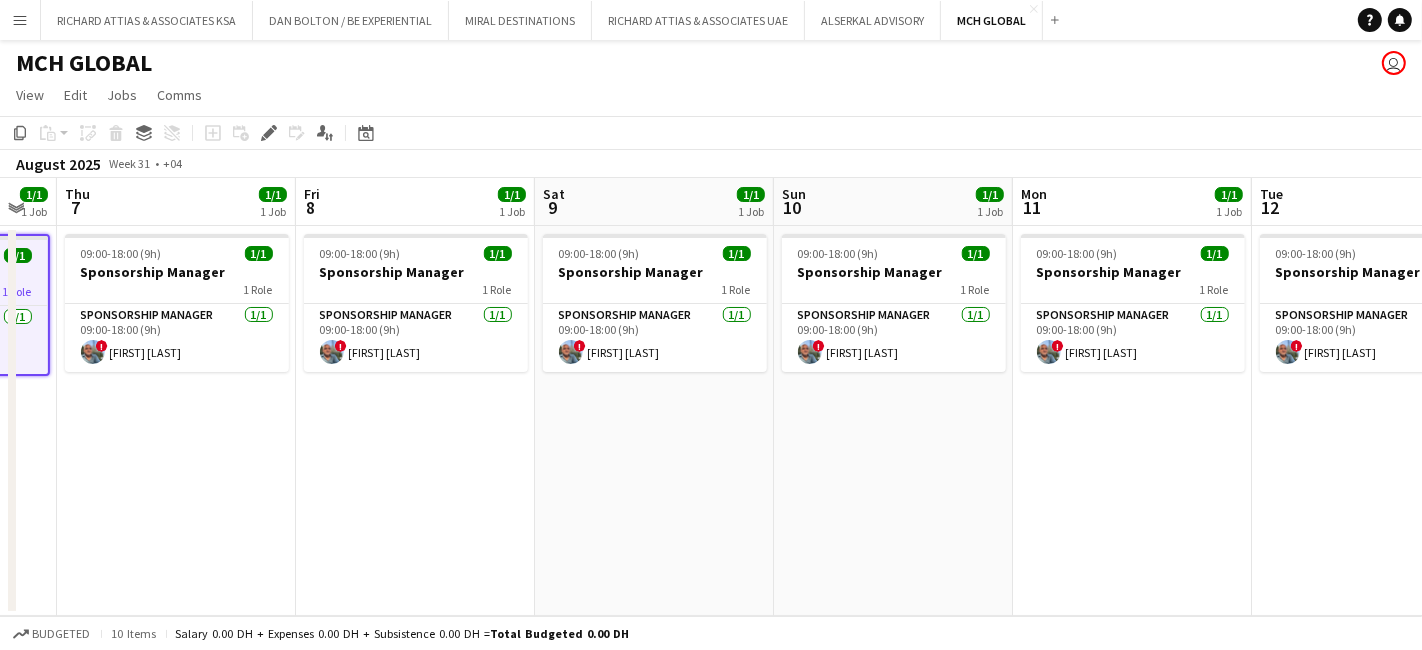 drag, startPoint x: 720, startPoint y: 515, endPoint x: 224, endPoint y: 520, distance: 496.0252 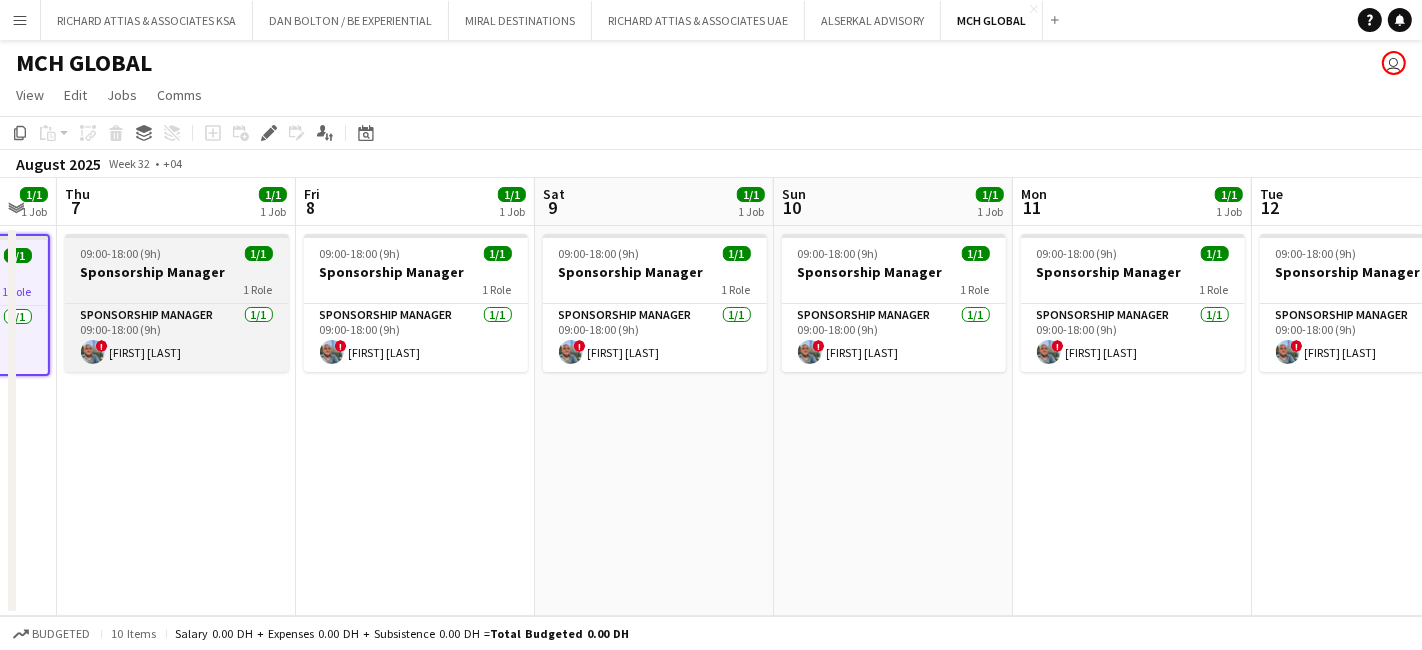 click on "Sponsorship Manager" at bounding box center [177, 272] 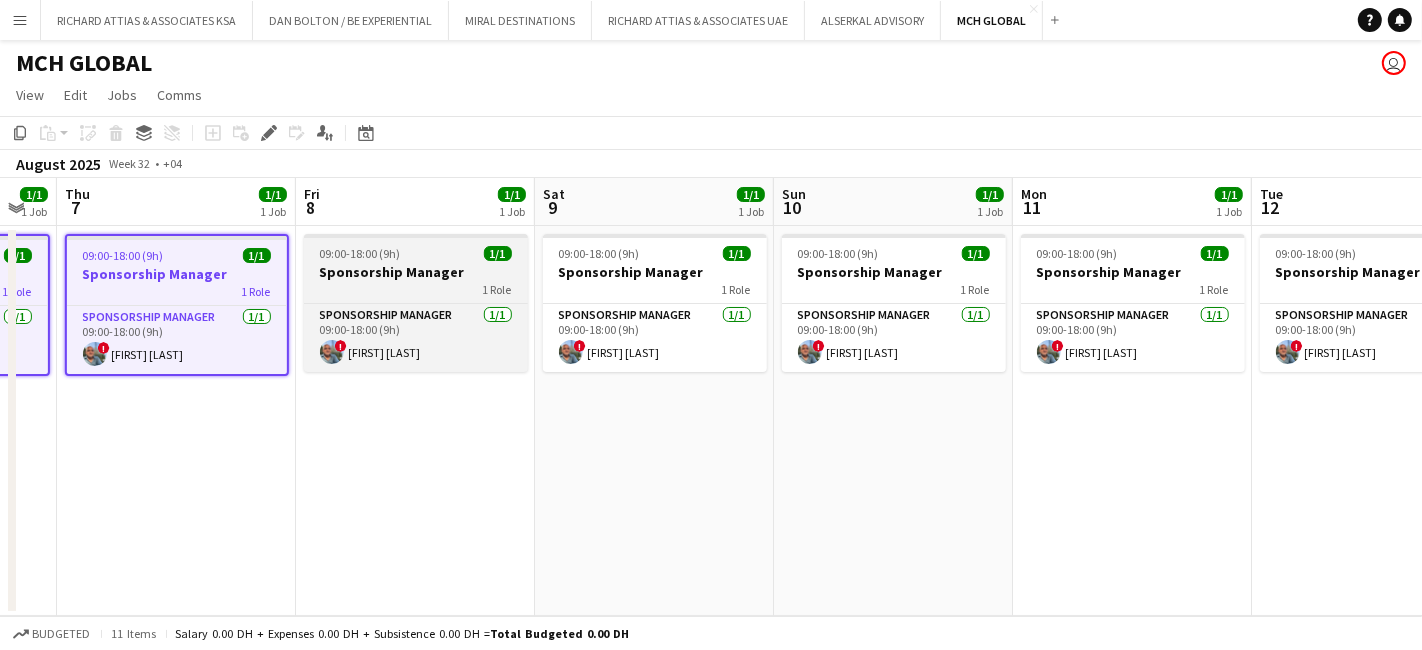 click on "Sponsorship Manager" at bounding box center [416, 272] 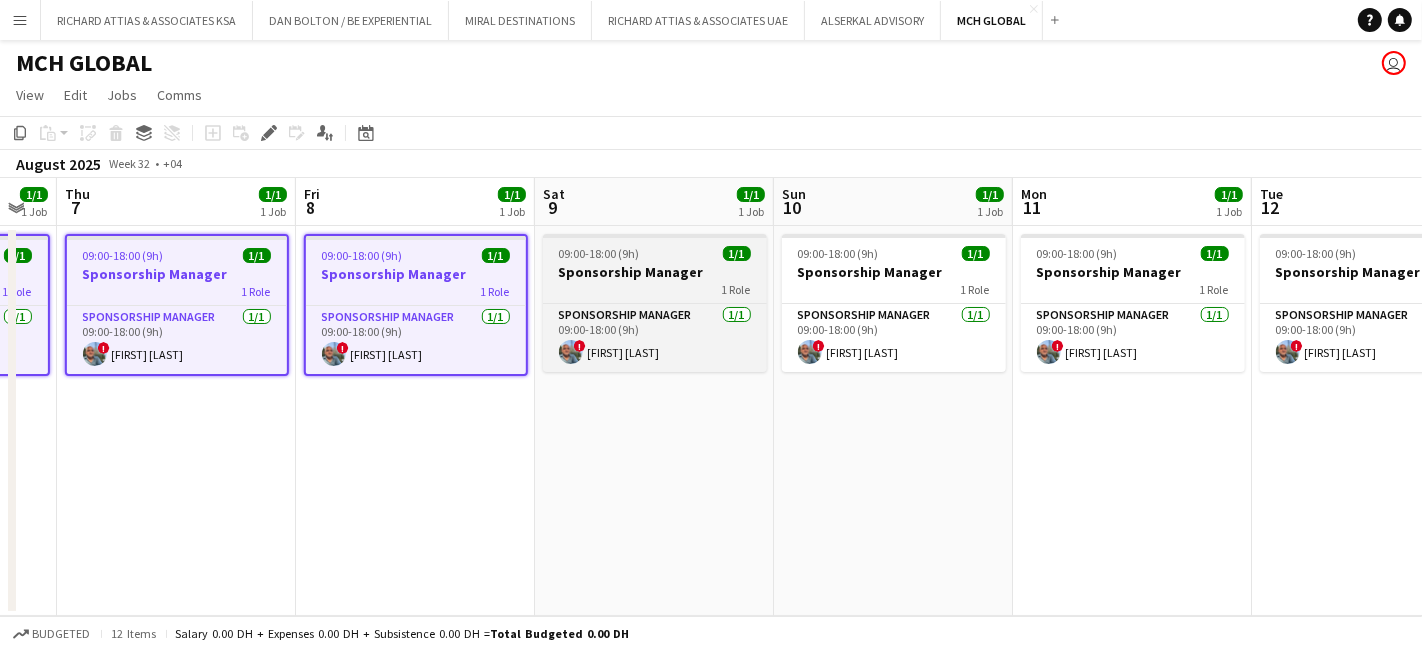 click on "Sponsorship Manager" at bounding box center [655, 272] 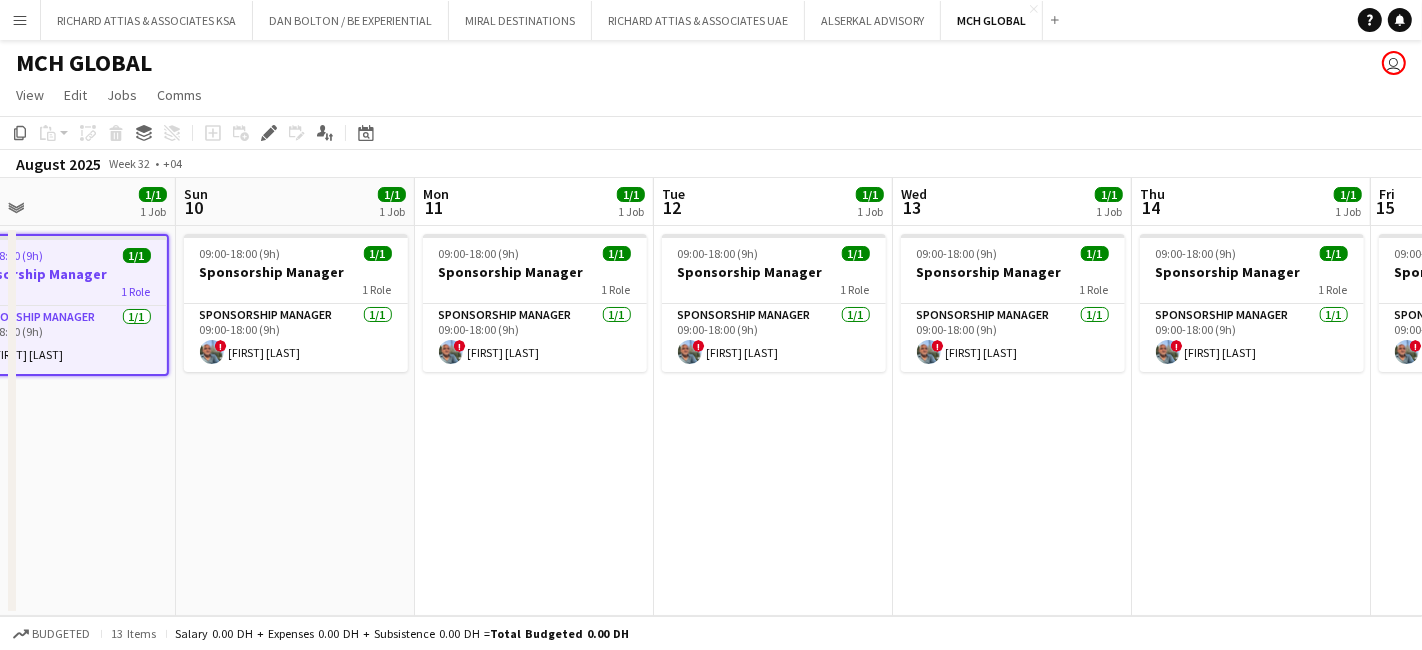 scroll, scrollTop: 0, scrollLeft: 607, axis: horizontal 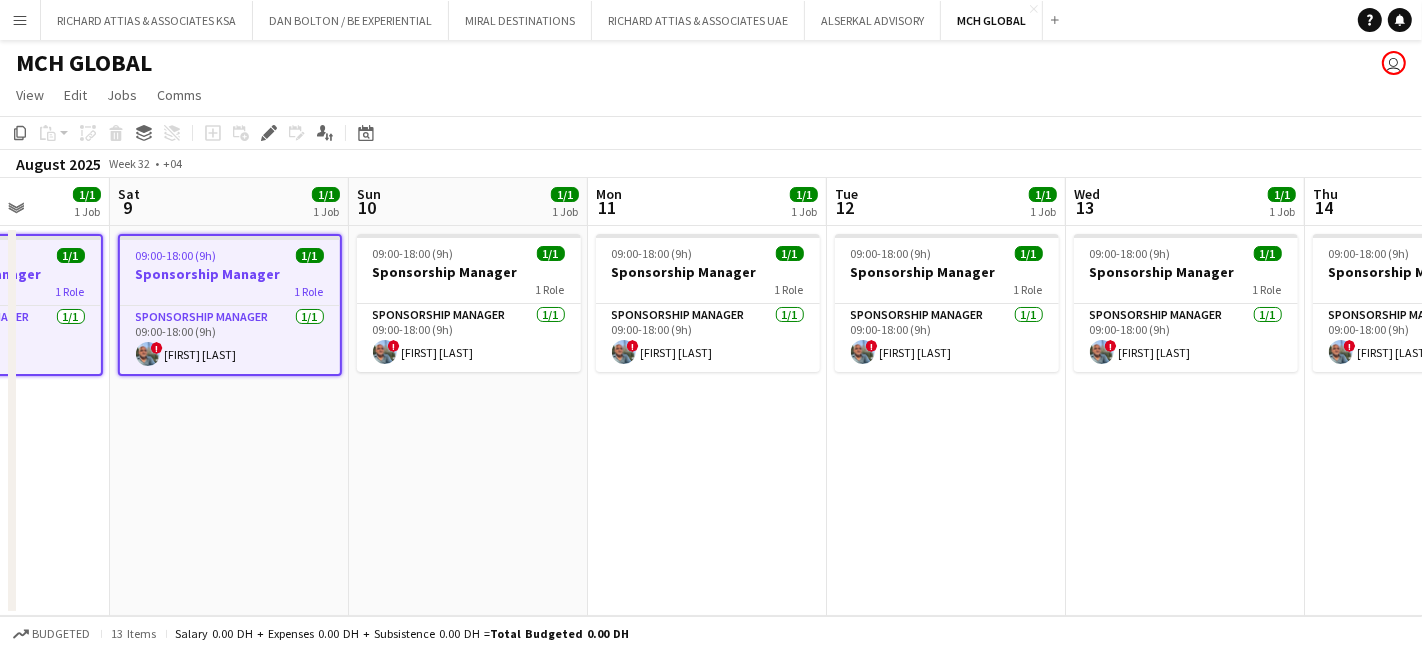 drag, startPoint x: 920, startPoint y: 531, endPoint x: 252, endPoint y: 544, distance: 668.12646 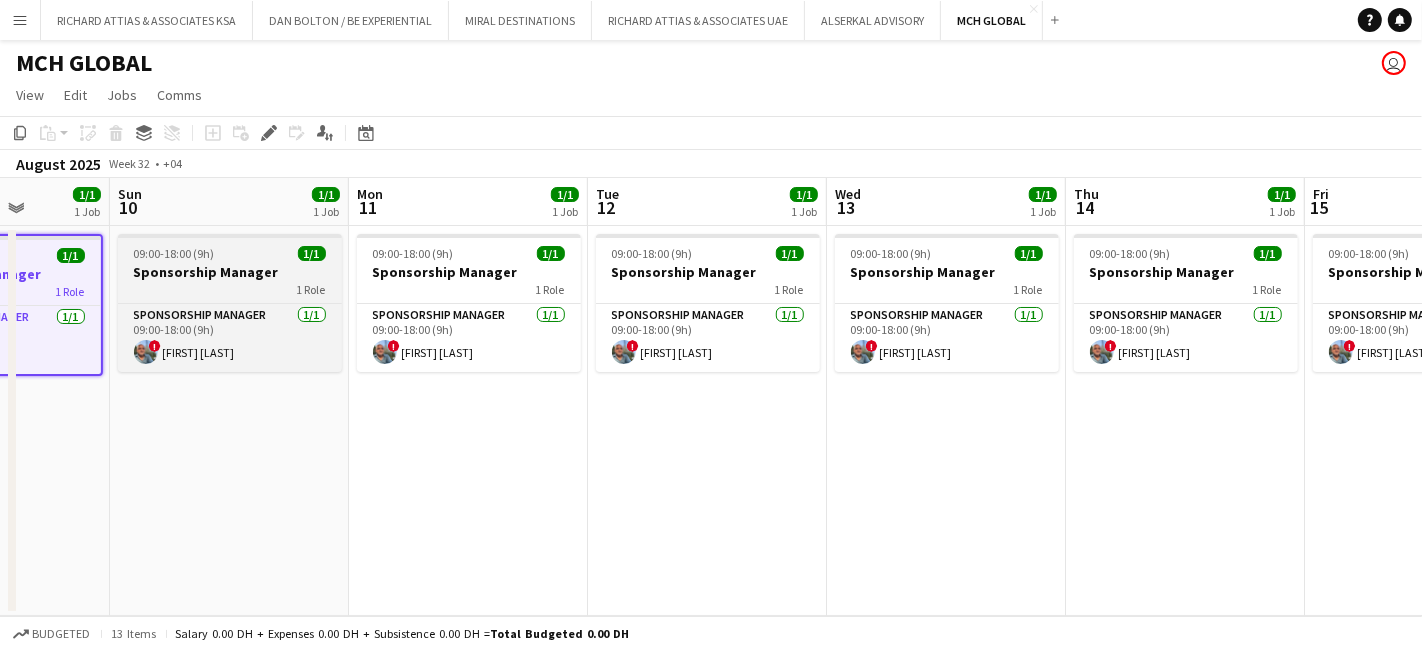 click on "09:00-18:00 (9h)" at bounding box center (174, 253) 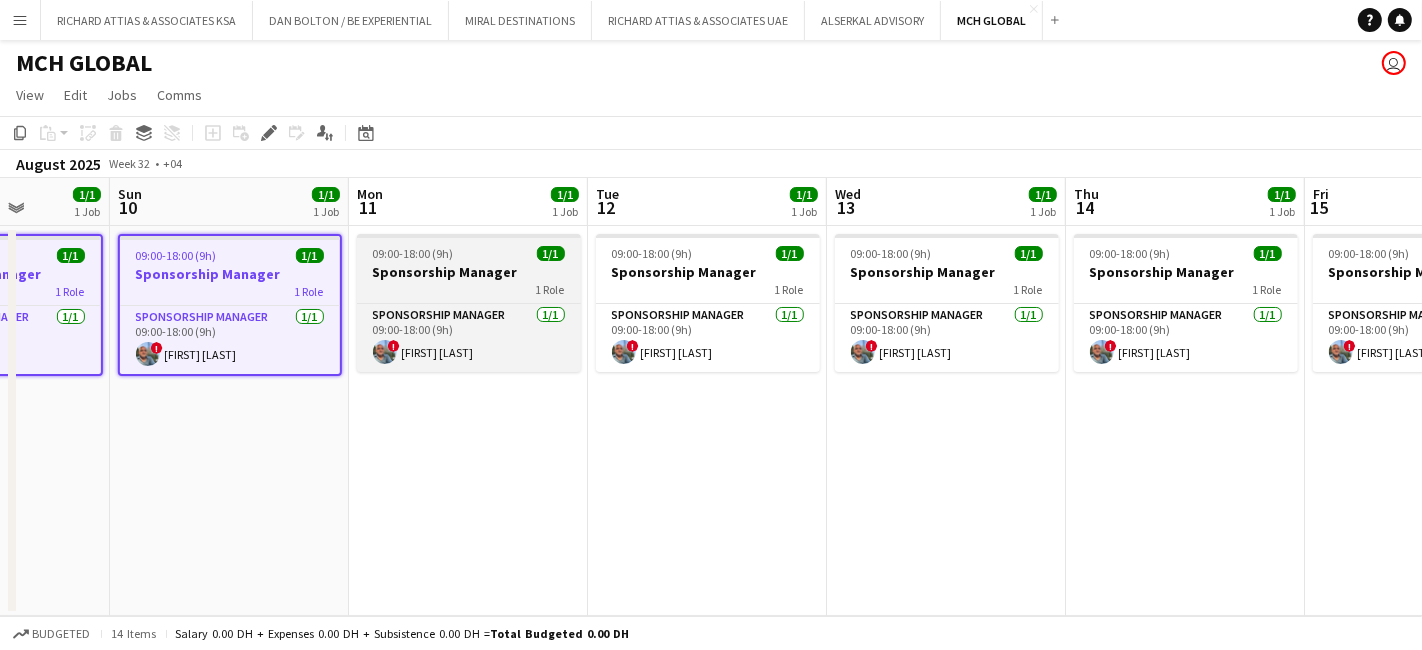 click on "09:00-18:00 (9h)" at bounding box center [413, 253] 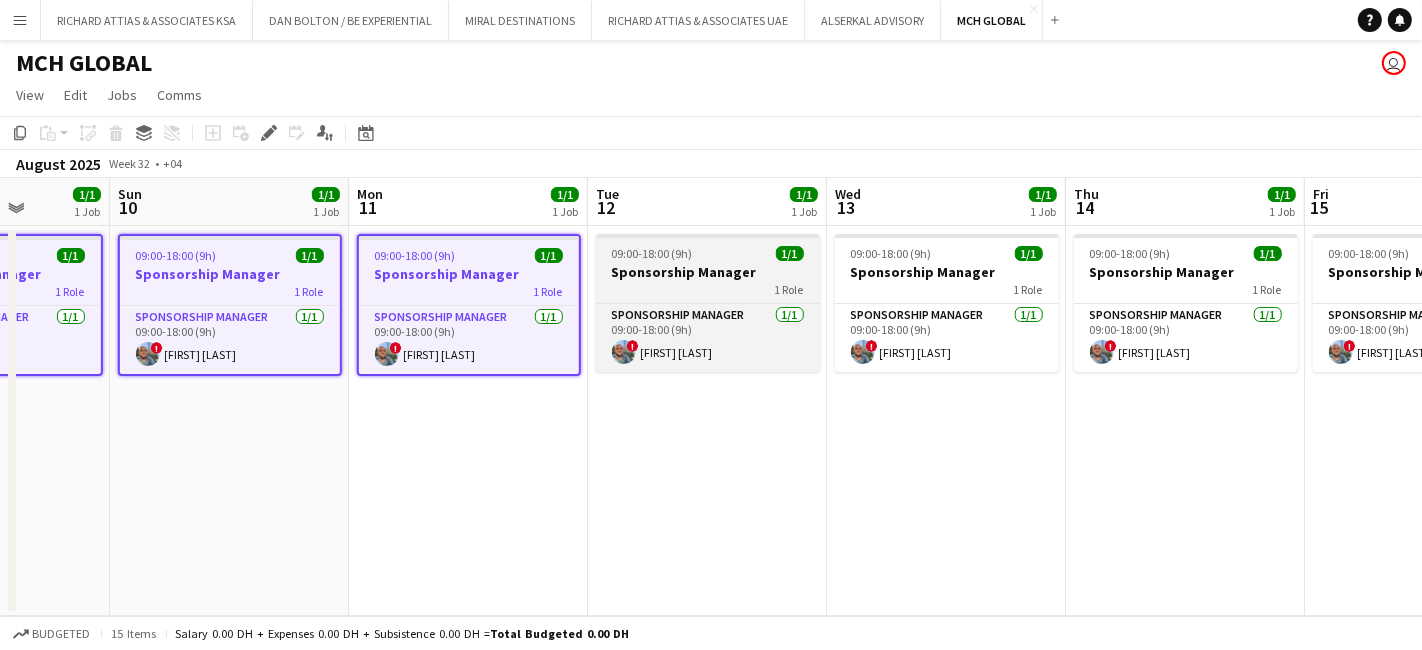 click on "Sponsorship Manager" at bounding box center [708, 272] 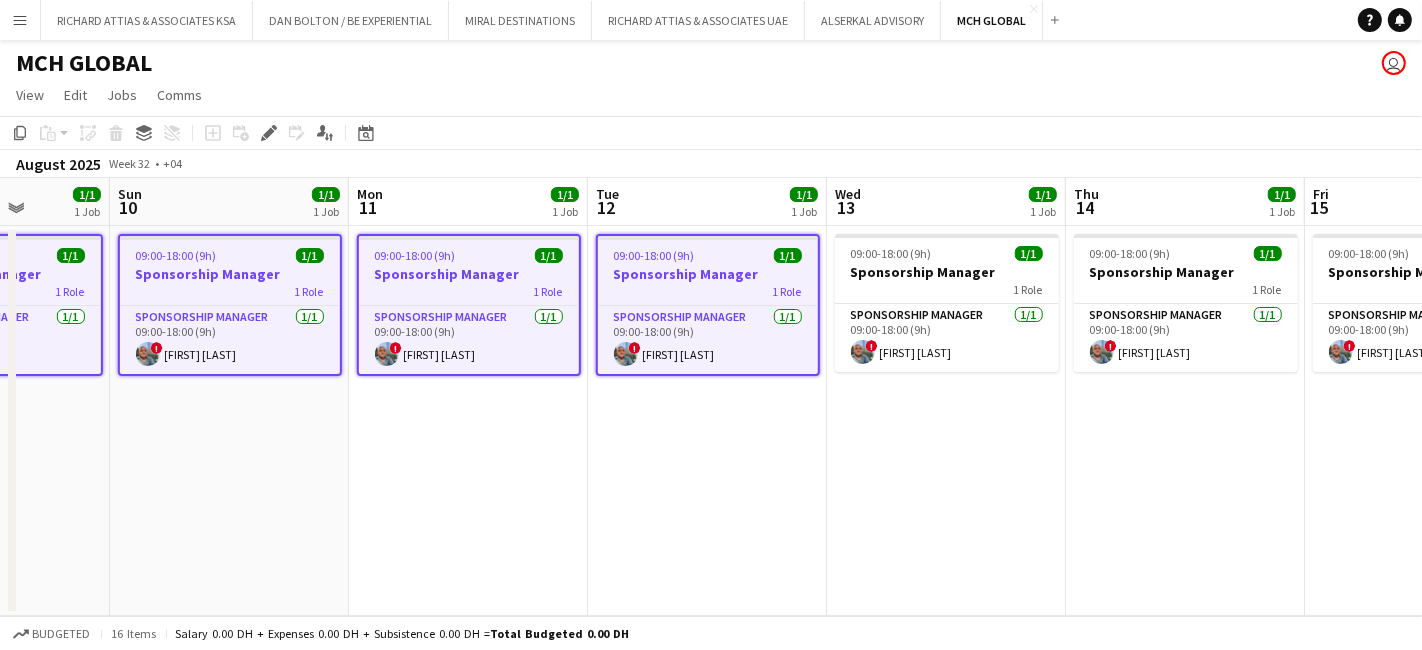 scroll, scrollTop: 0, scrollLeft: 606, axis: horizontal 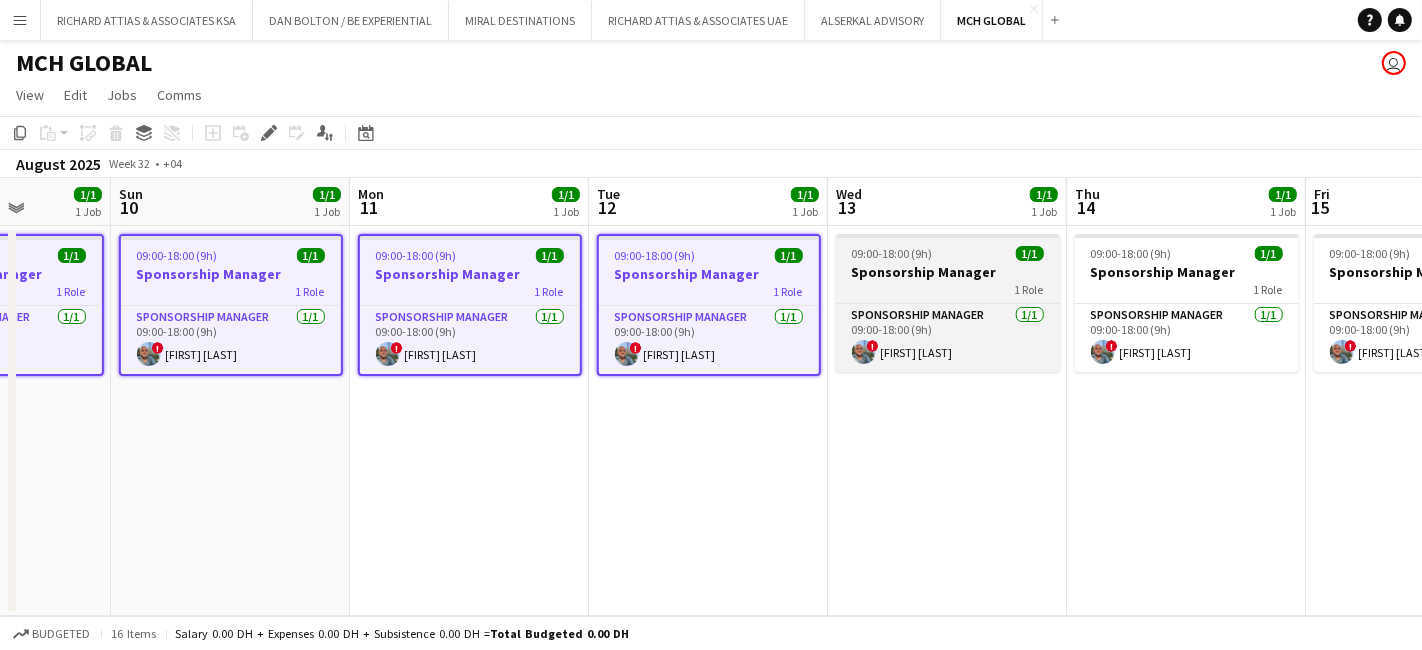 click on "Sponsorship Manager" at bounding box center [948, 272] 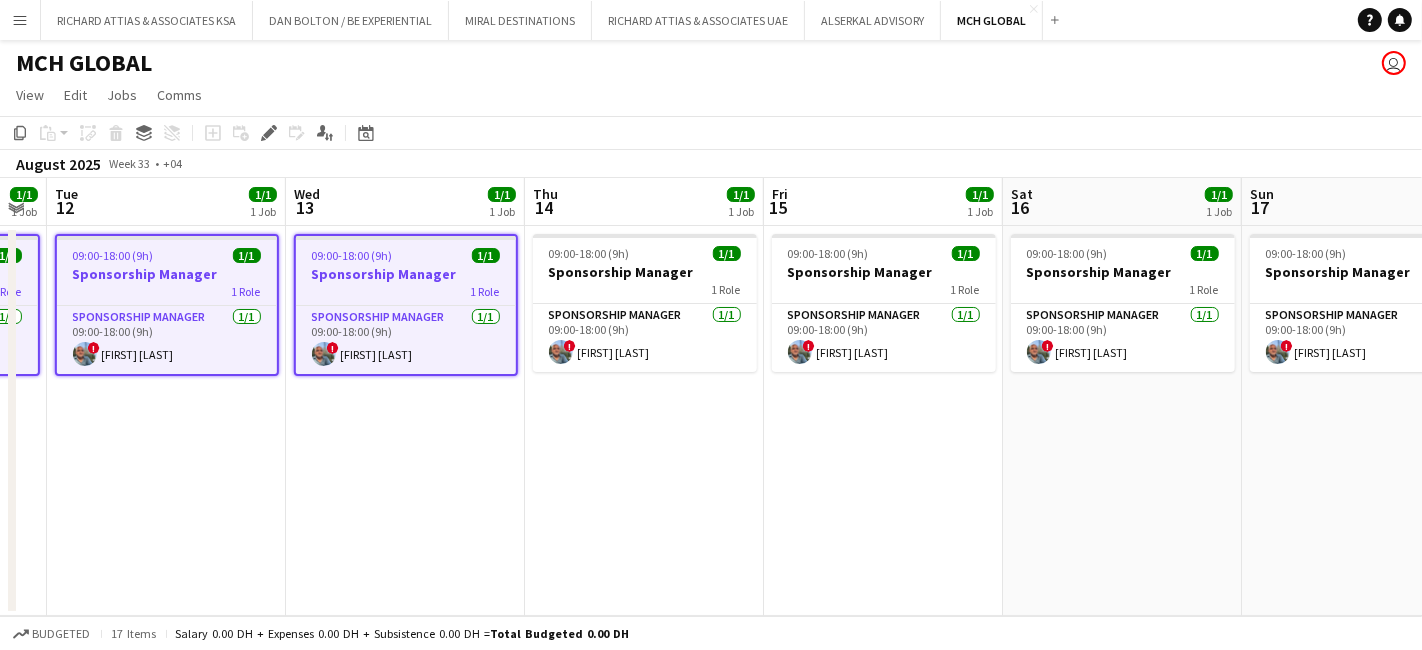 scroll, scrollTop: 0, scrollLeft: 791, axis: horizontal 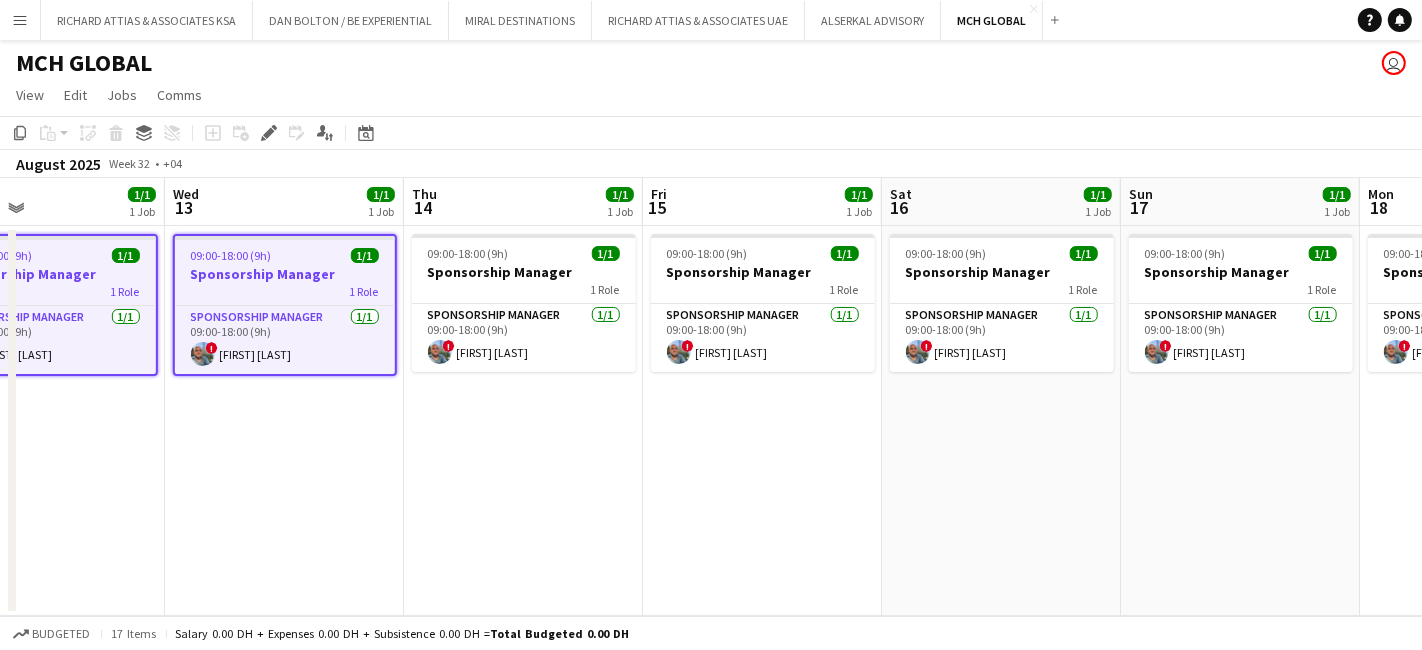drag, startPoint x: 1194, startPoint y: 492, endPoint x: 531, endPoint y: 503, distance: 663.09125 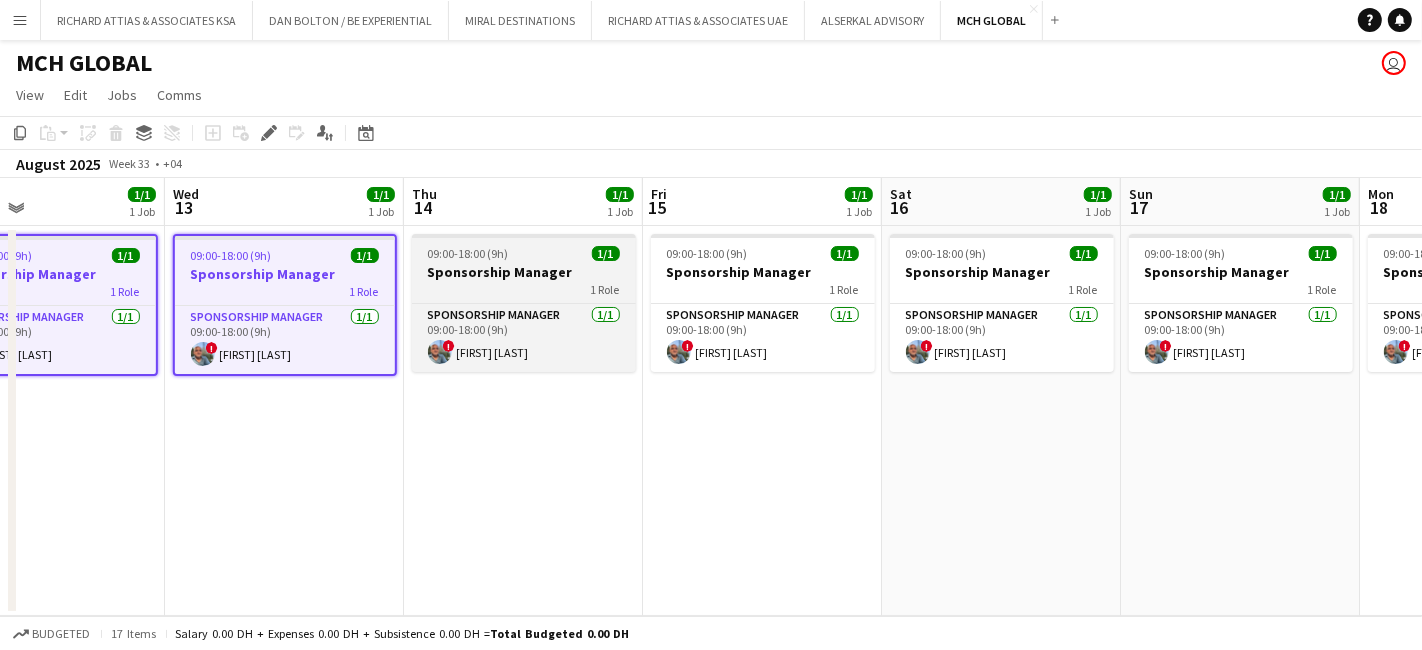 click on "Sponsorship Manager" at bounding box center [524, 272] 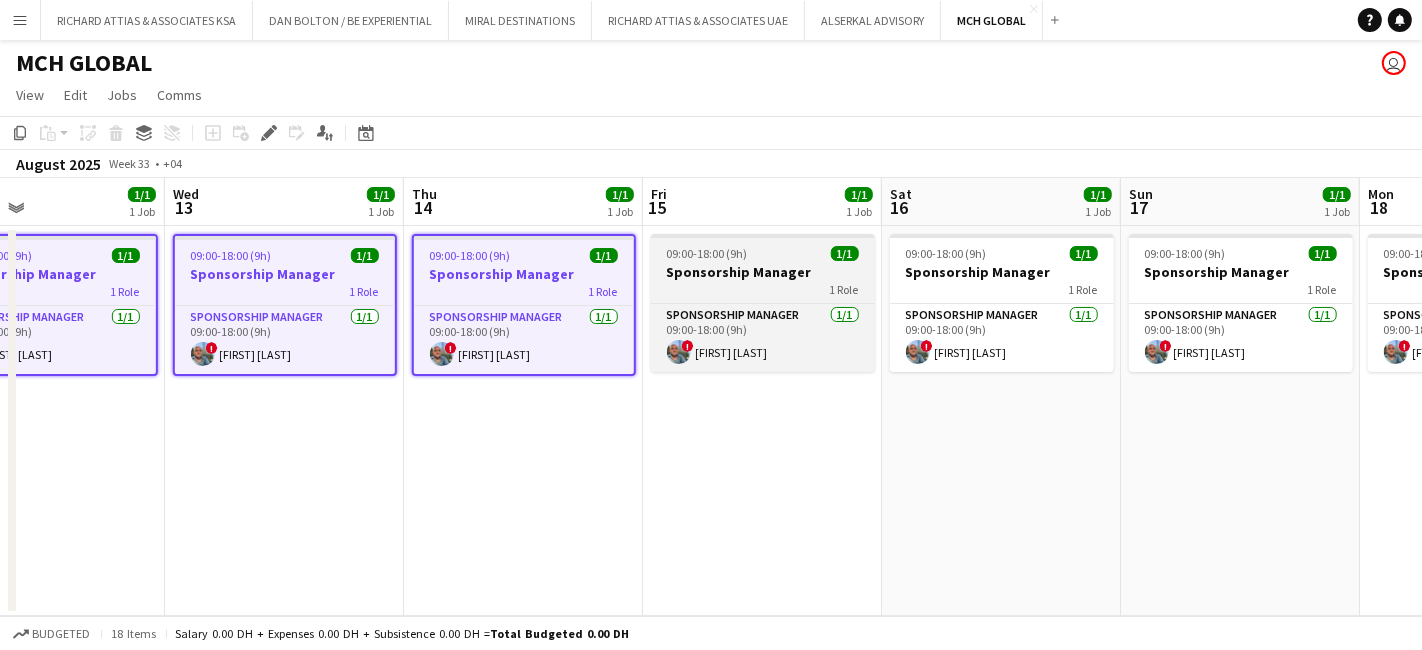 click on "Sponsorship Manager" at bounding box center (763, 272) 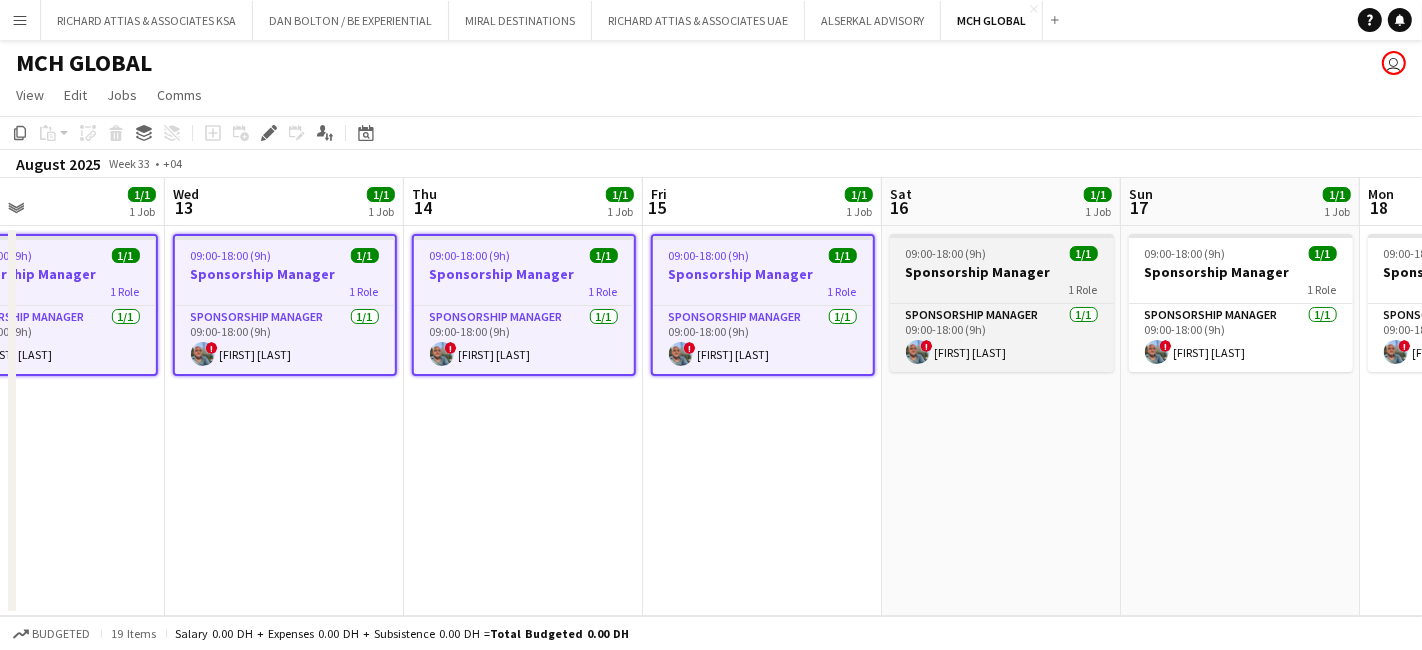 click on "Sponsorship Manager" at bounding box center (1002, 272) 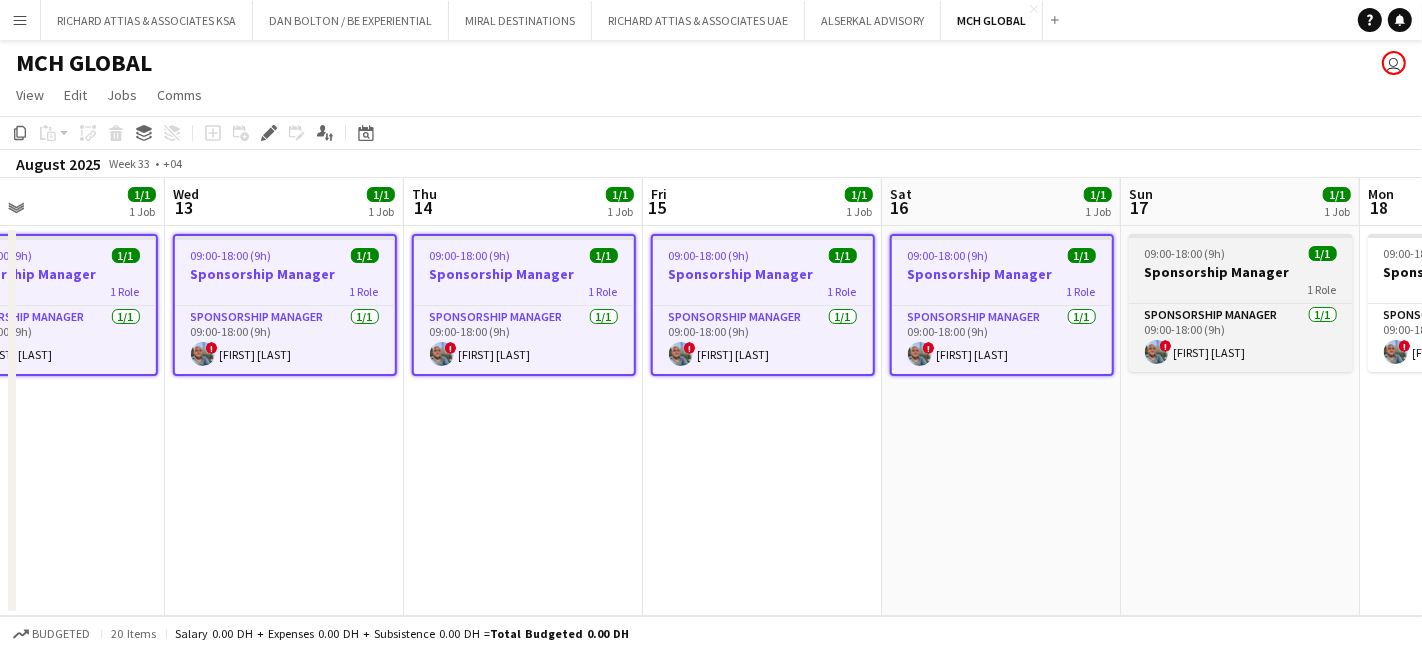 click on "Sponsorship Manager" at bounding box center [1241, 272] 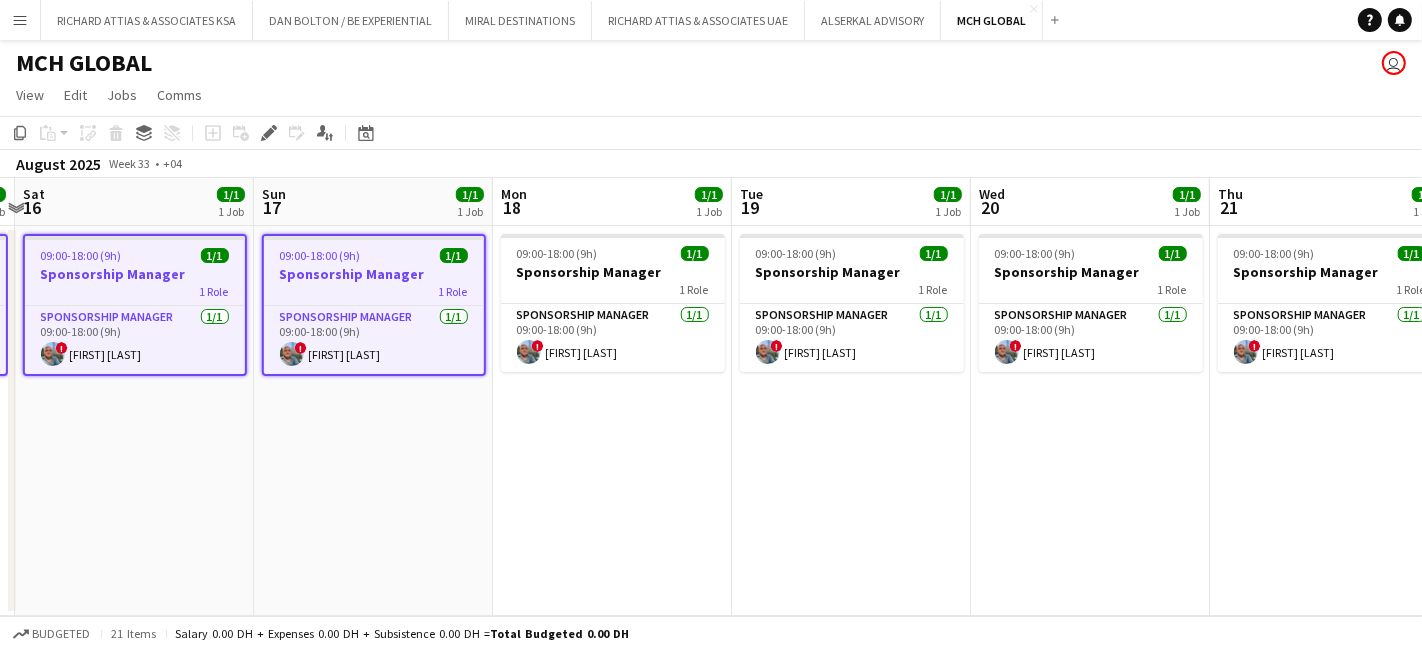 scroll, scrollTop: 0, scrollLeft: 822, axis: horizontal 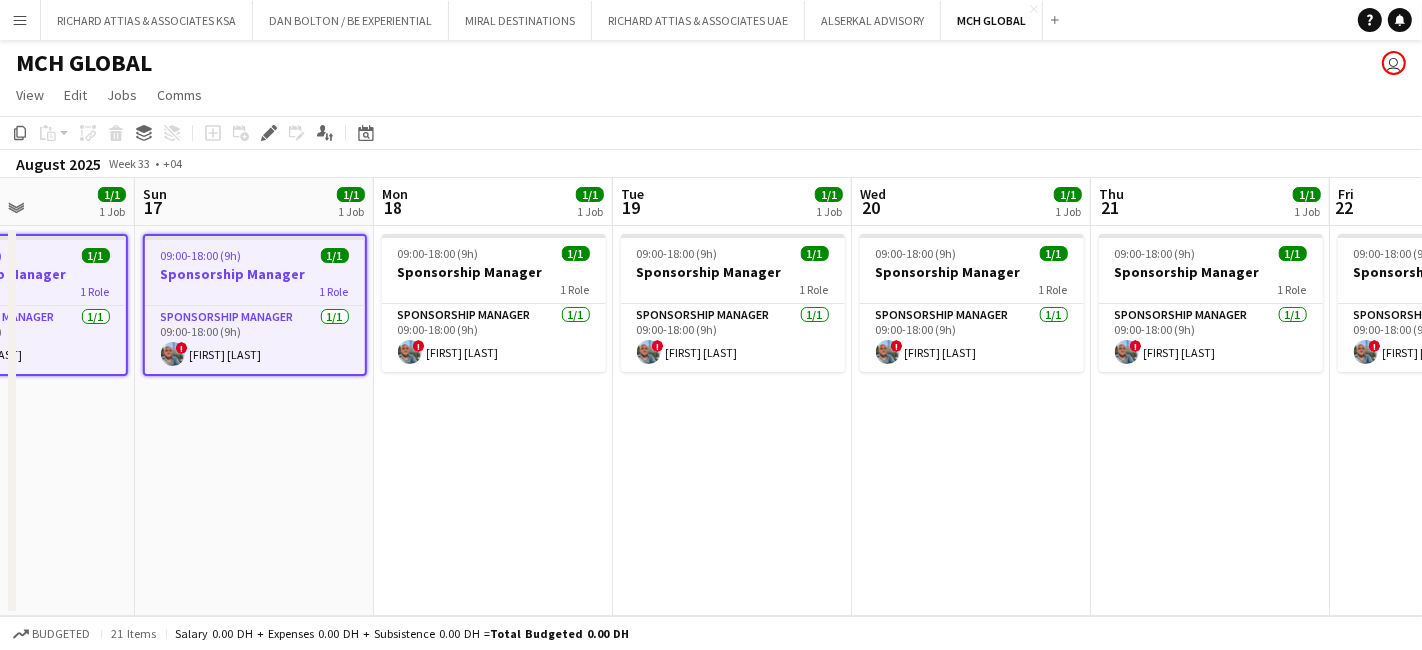 drag, startPoint x: 1022, startPoint y: 507, endPoint x: 262, endPoint y: 524, distance: 760.1901 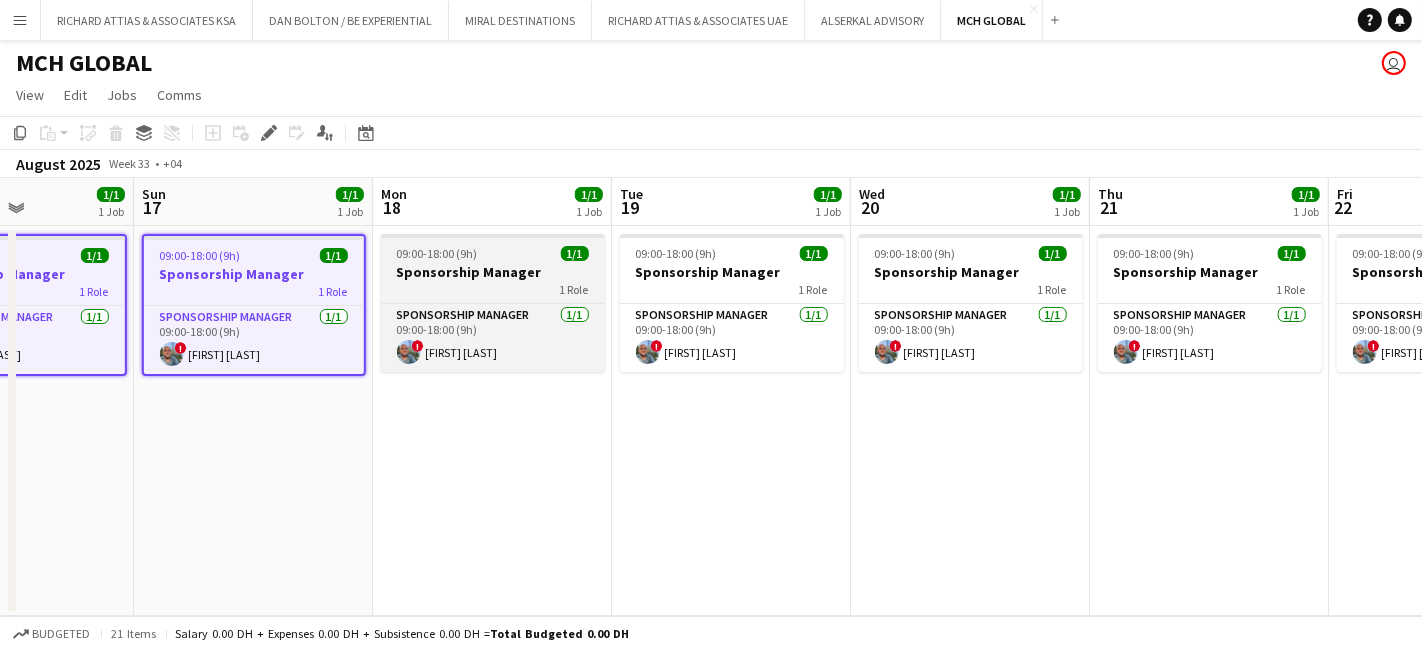 click on "Sponsorship Manager" at bounding box center [493, 272] 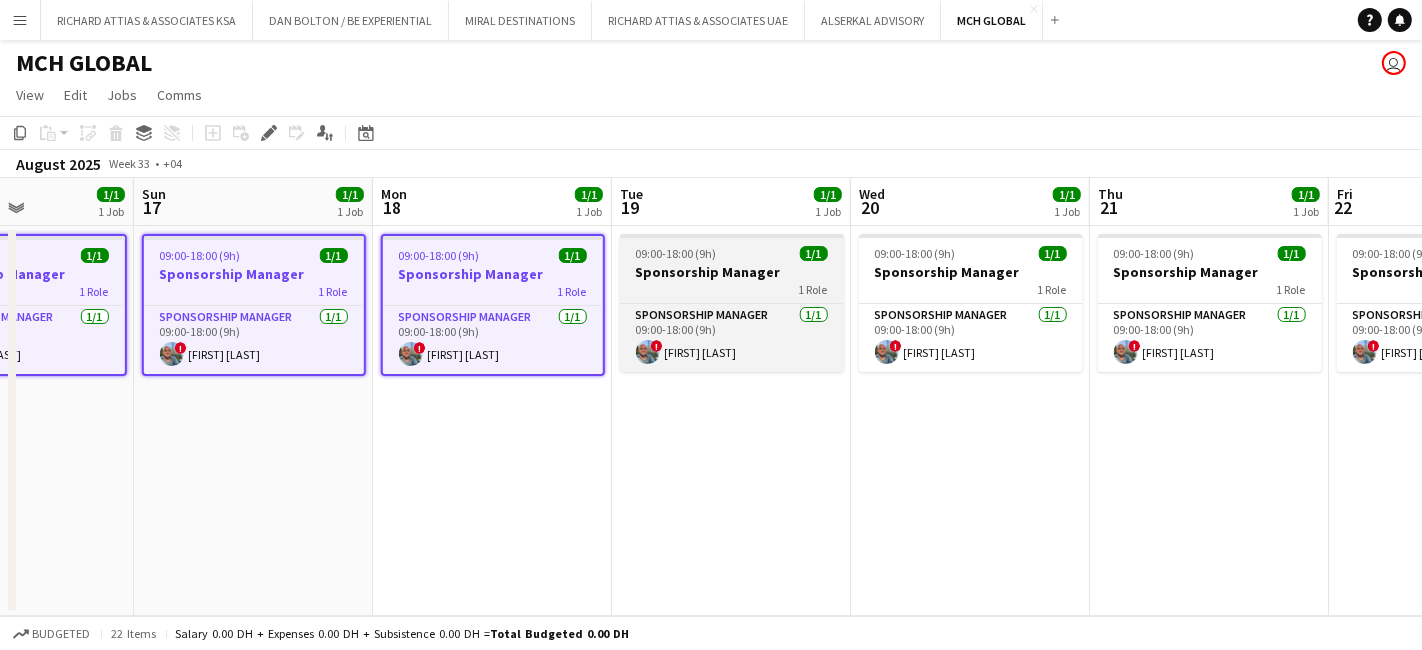 click on "Sponsorship Manager" at bounding box center (732, 272) 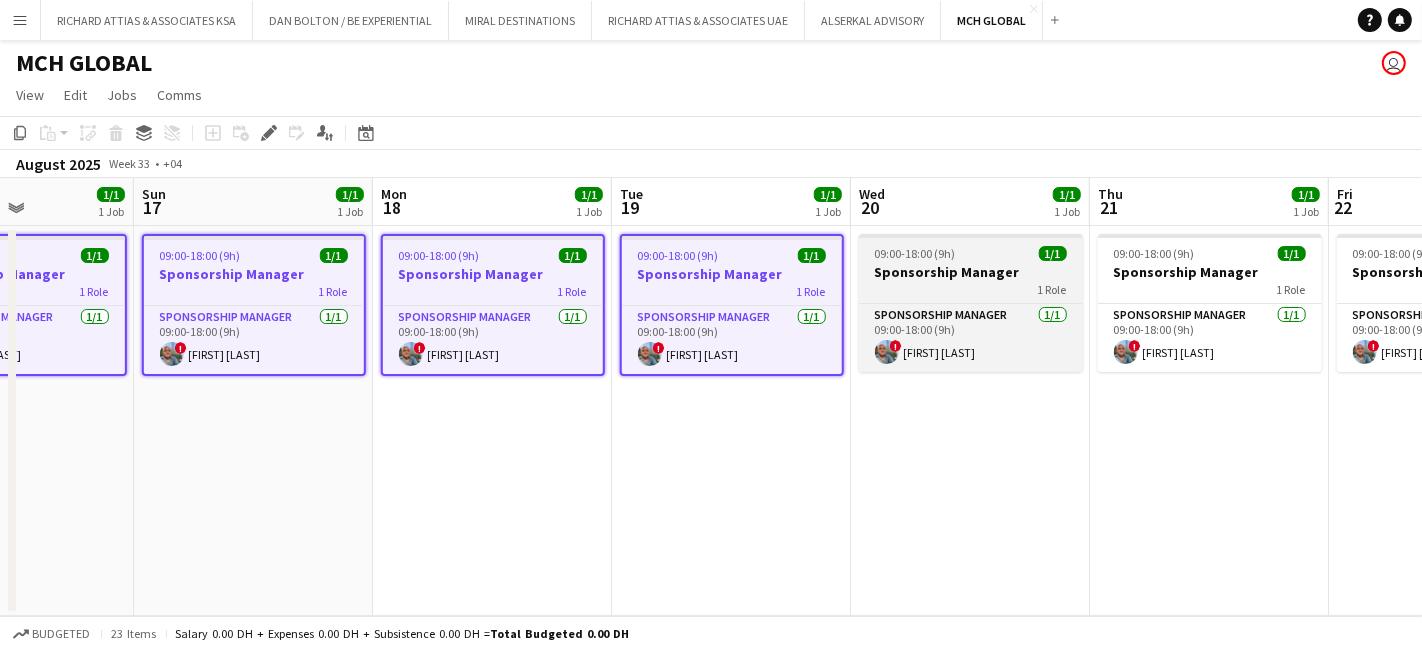 click on "Sponsorship Manager" at bounding box center [971, 272] 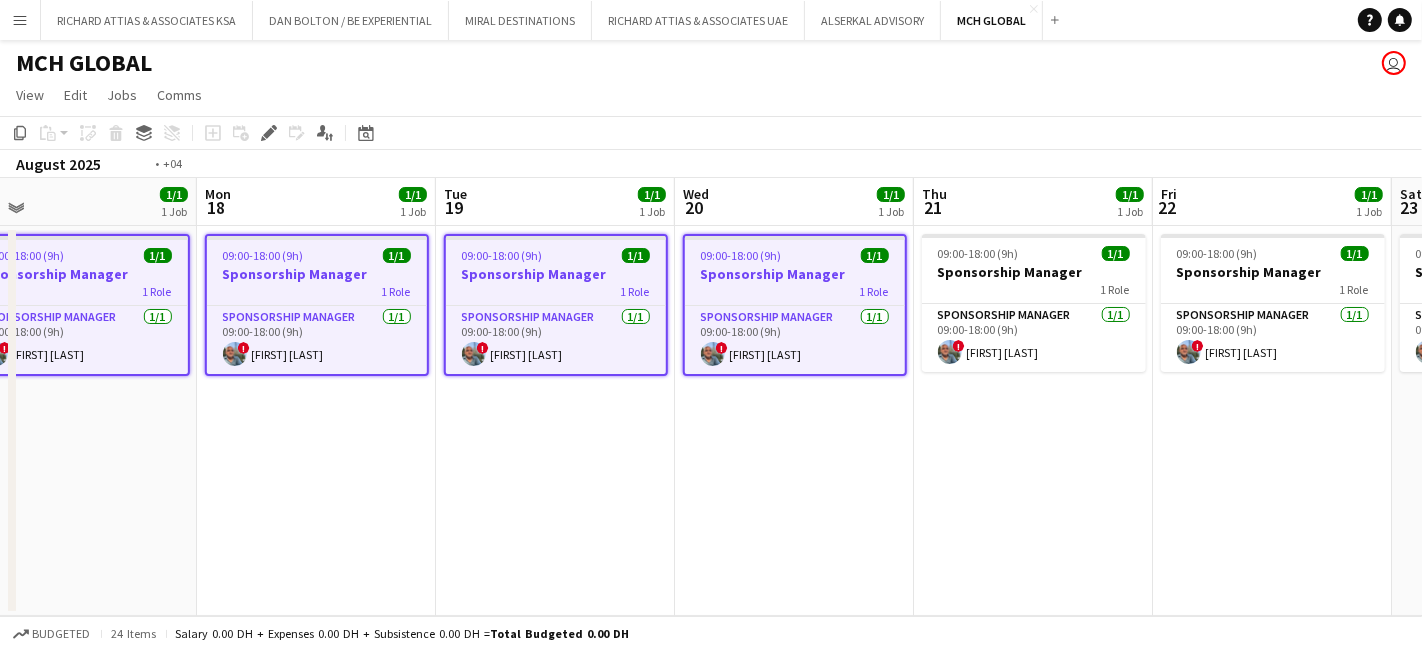scroll, scrollTop: 0, scrollLeft: 813, axis: horizontal 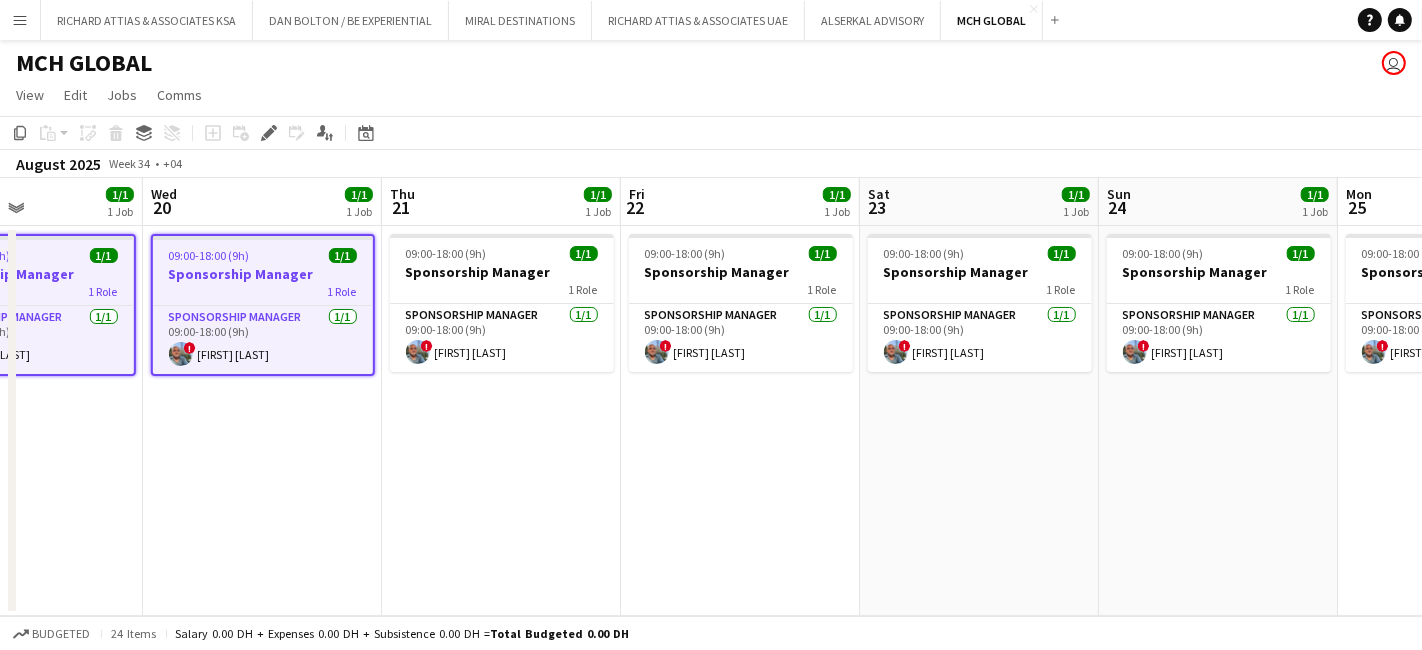 drag, startPoint x: 1168, startPoint y: 539, endPoint x: 461, endPoint y: 550, distance: 707.0856 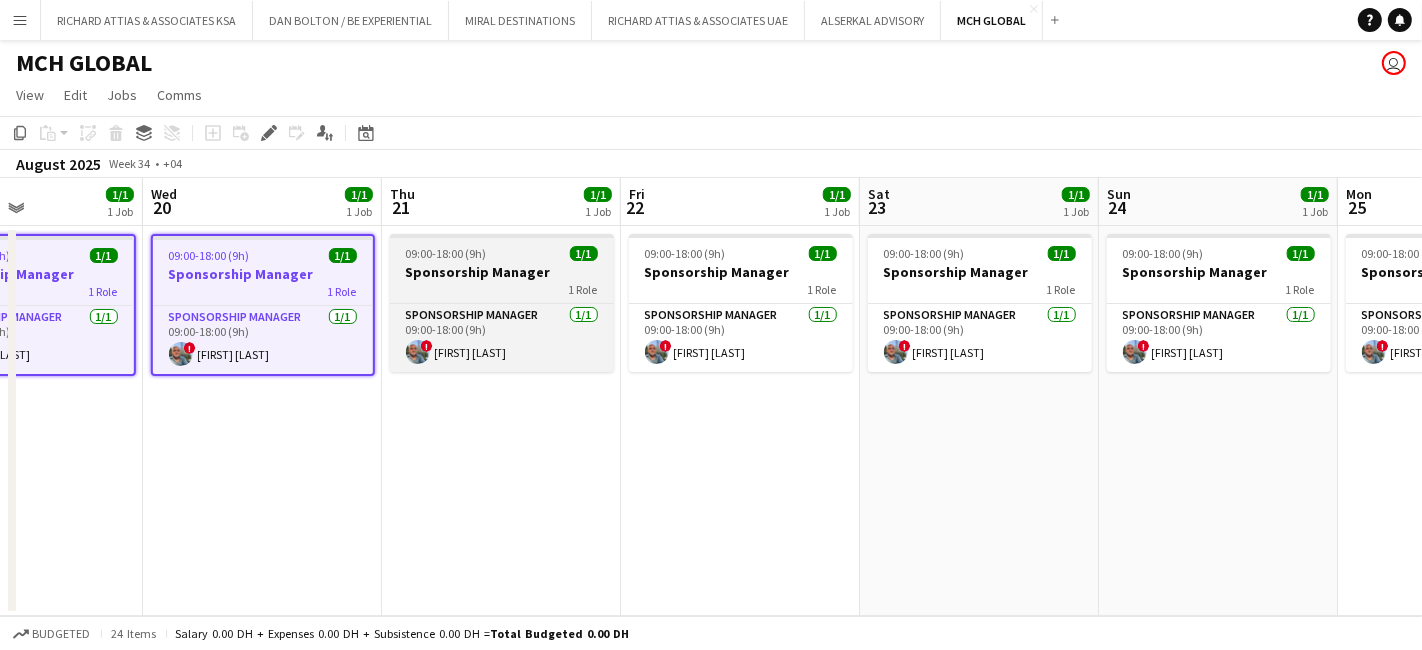 click on "Sponsorship Manager" at bounding box center [502, 272] 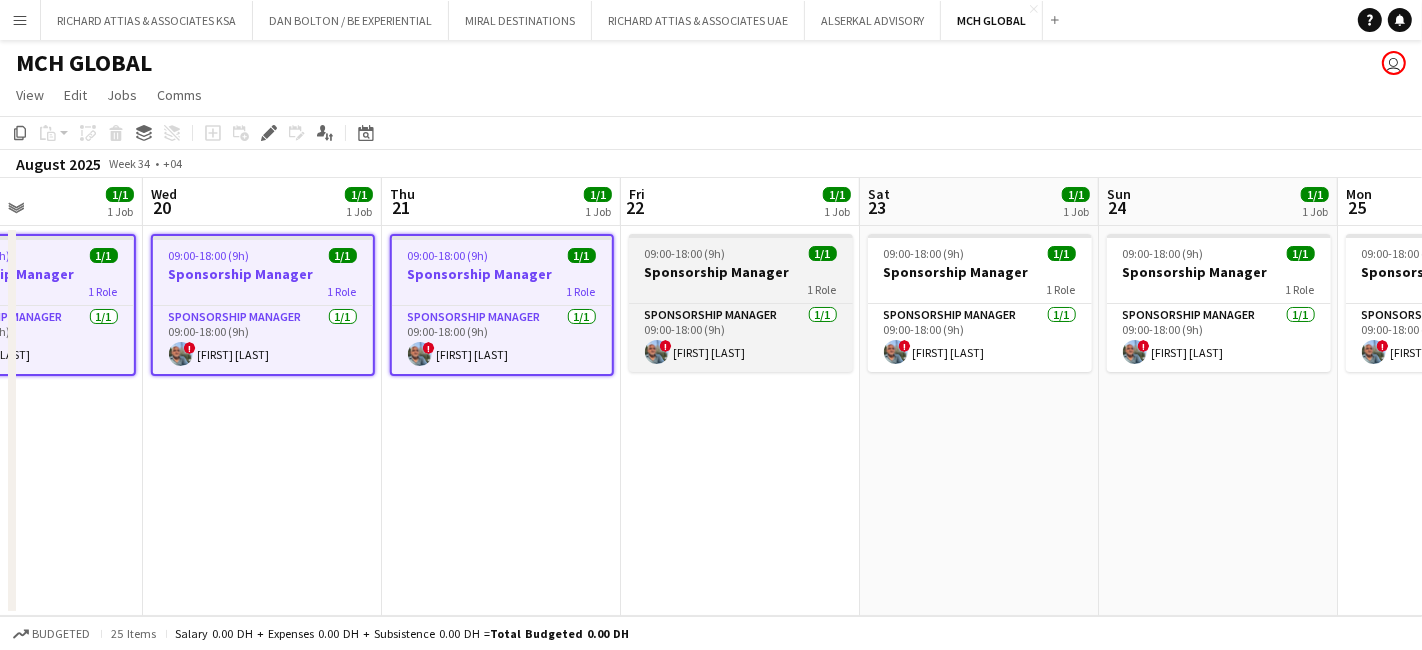 click on "1 Role" at bounding box center (741, 289) 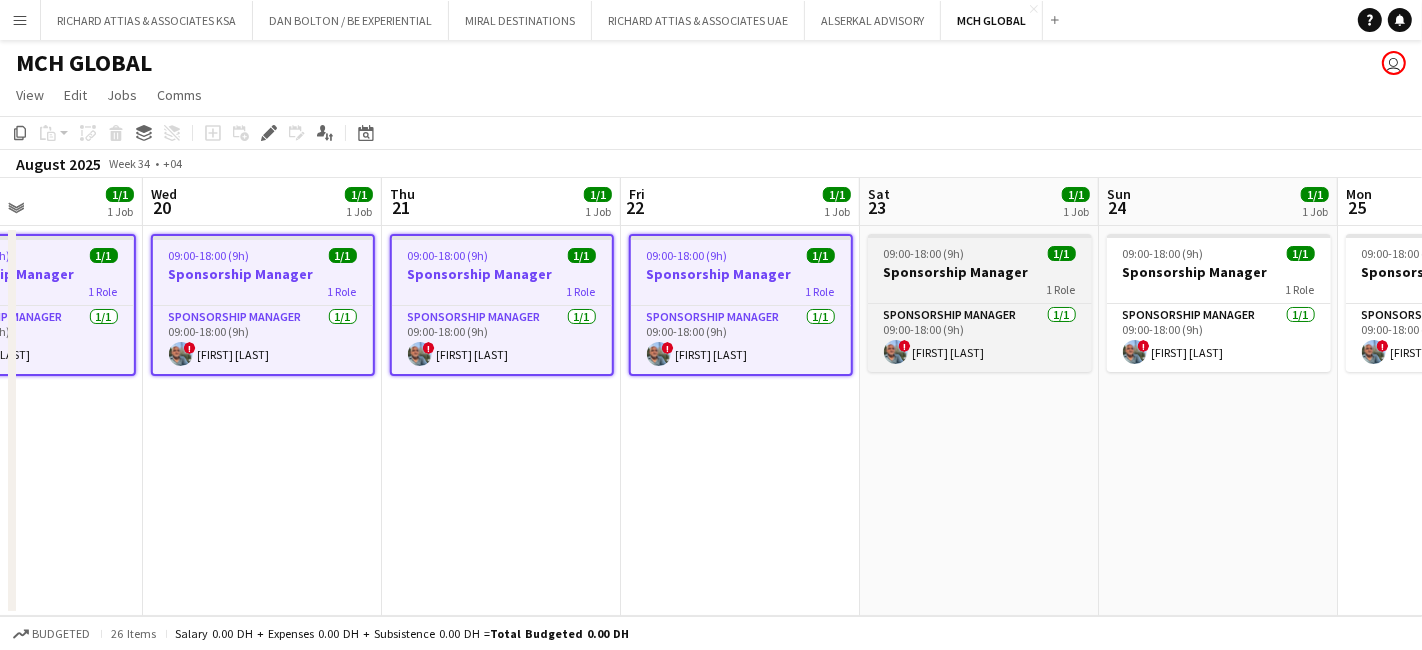 click on "Sponsorship Manager" at bounding box center [980, 272] 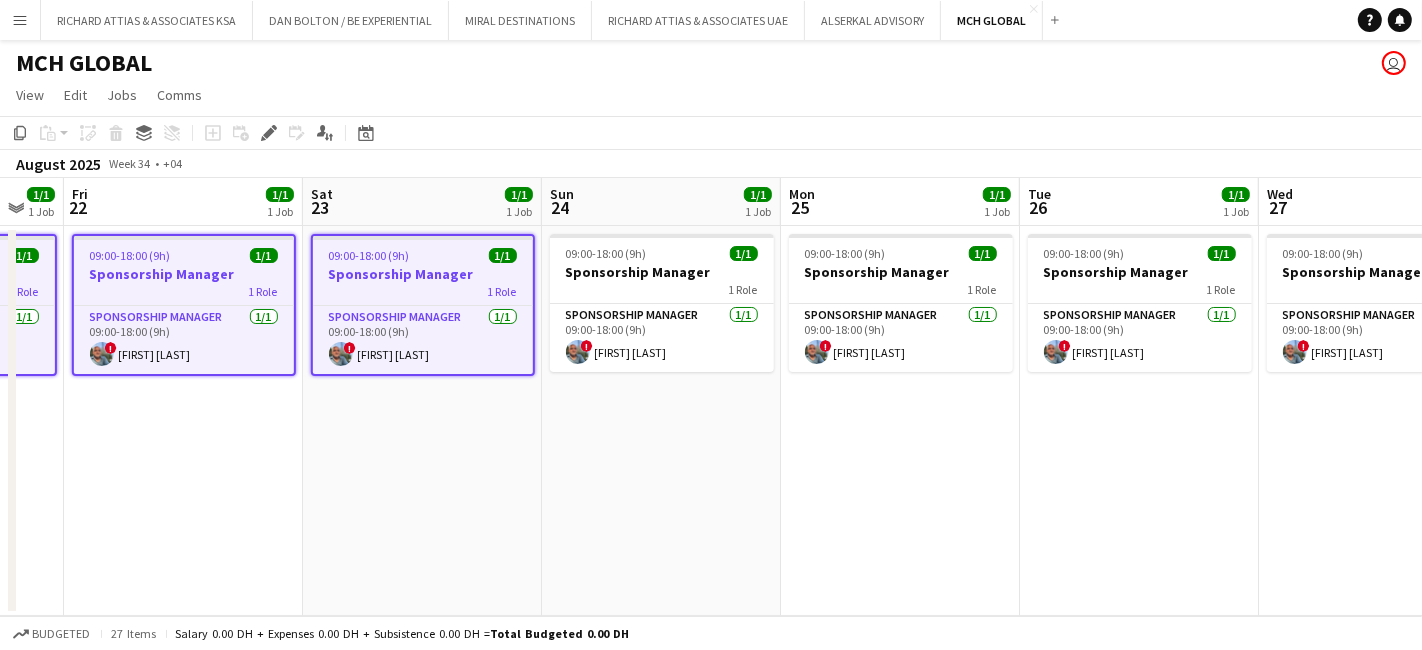 drag, startPoint x: 1015, startPoint y: 466, endPoint x: 461, endPoint y: 438, distance: 554.70715 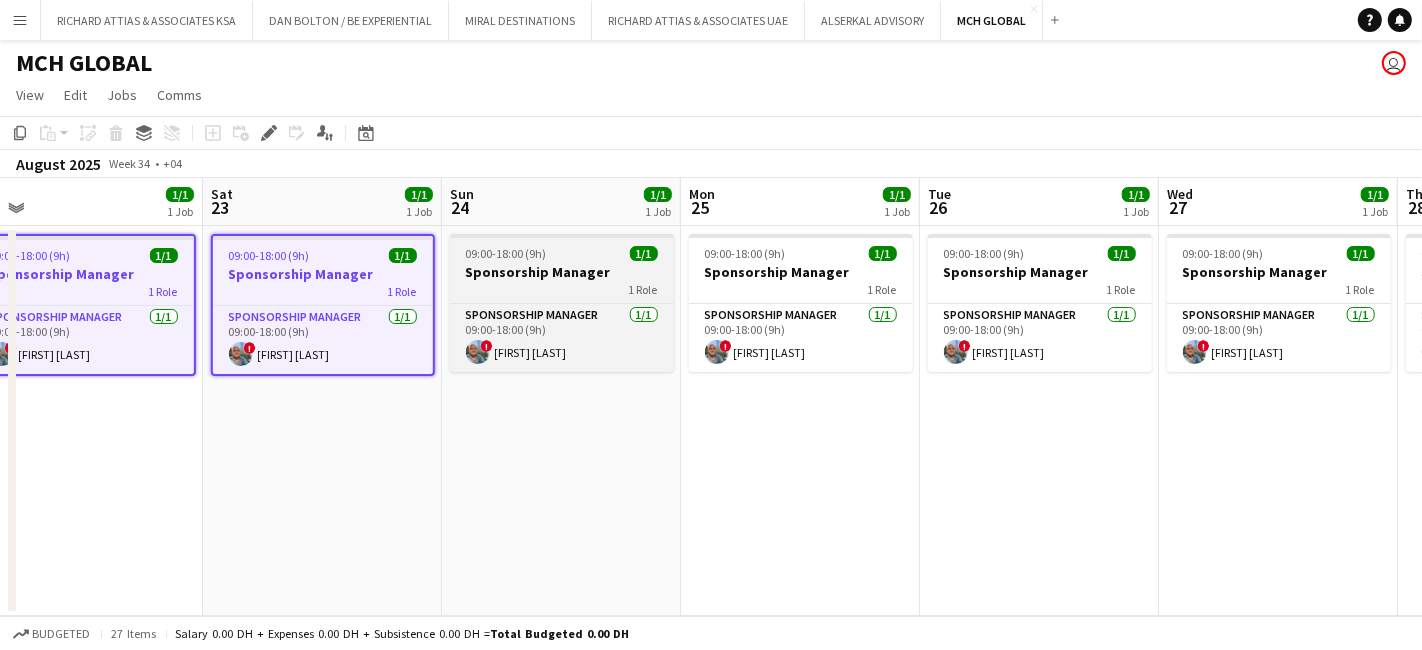 click on "09:00-18:00 (9h)    1/1" at bounding box center [562, 253] 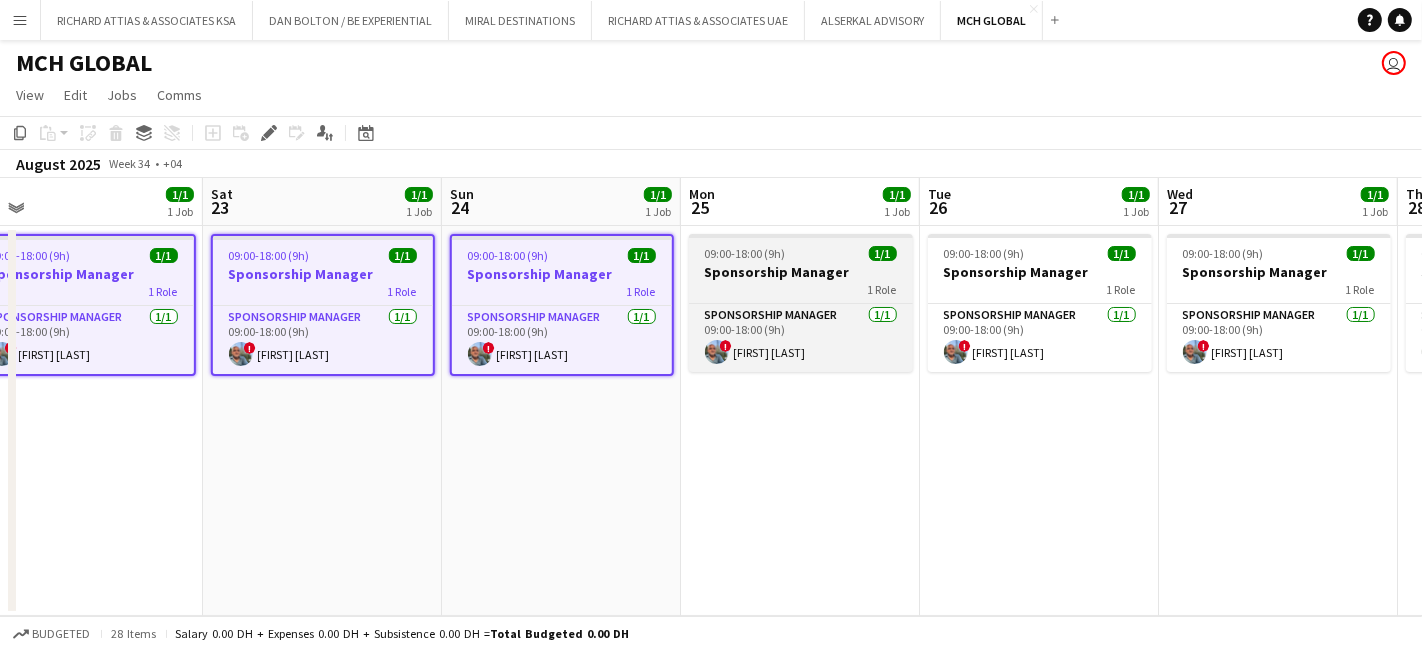 click on "09:00-18:00 (9h)" at bounding box center [745, 253] 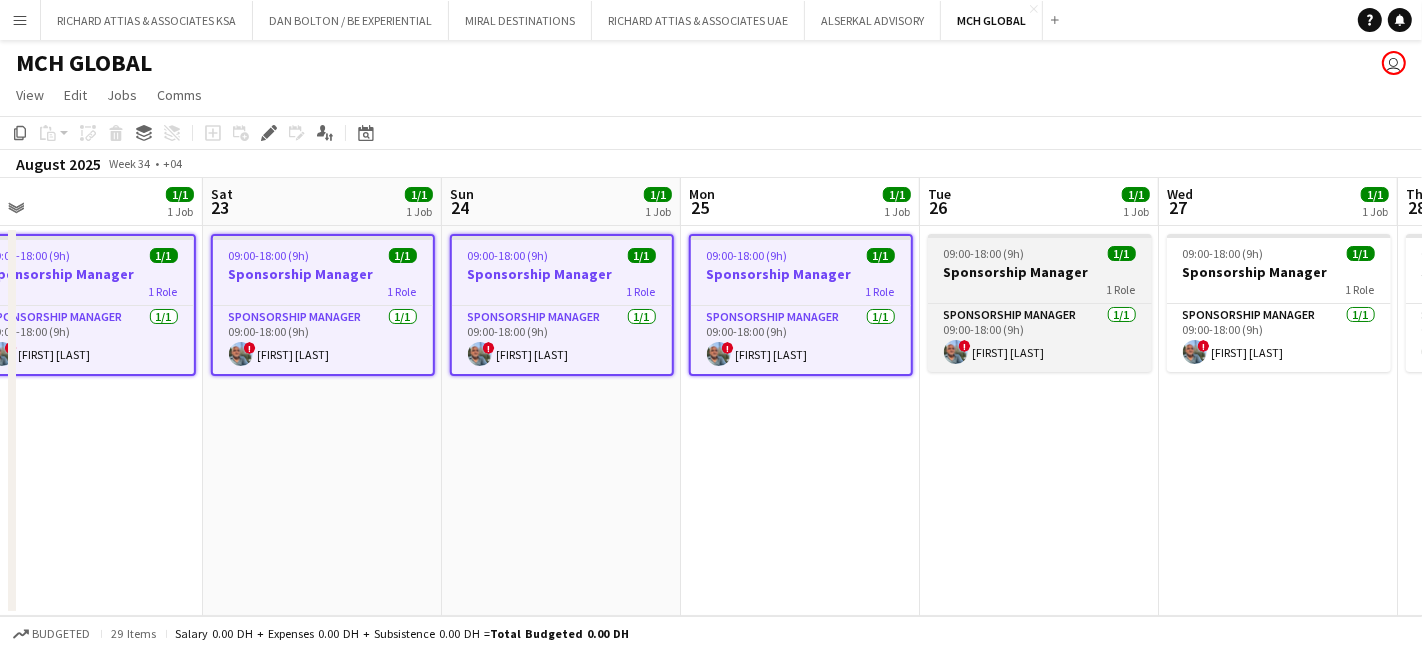 click on "09:00-18:00 (9h)" at bounding box center (984, 253) 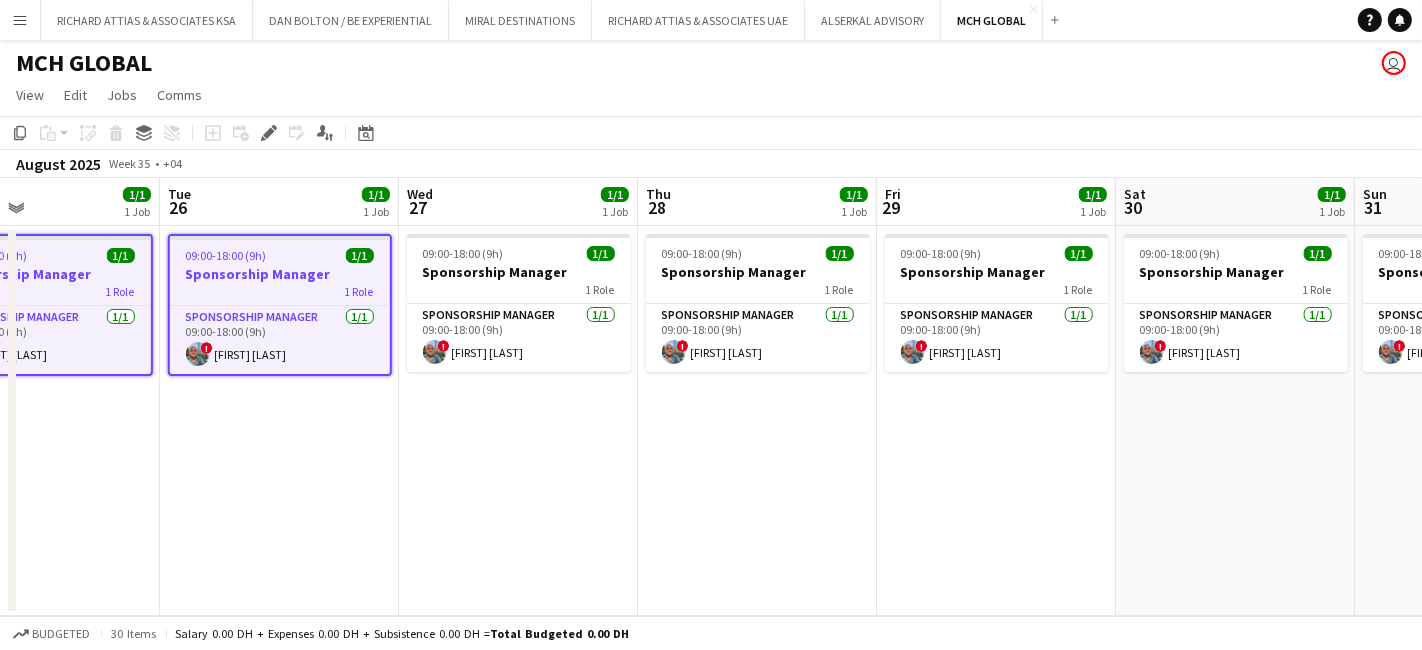 drag, startPoint x: 1194, startPoint y: 462, endPoint x: 440, endPoint y: 468, distance: 754.02386 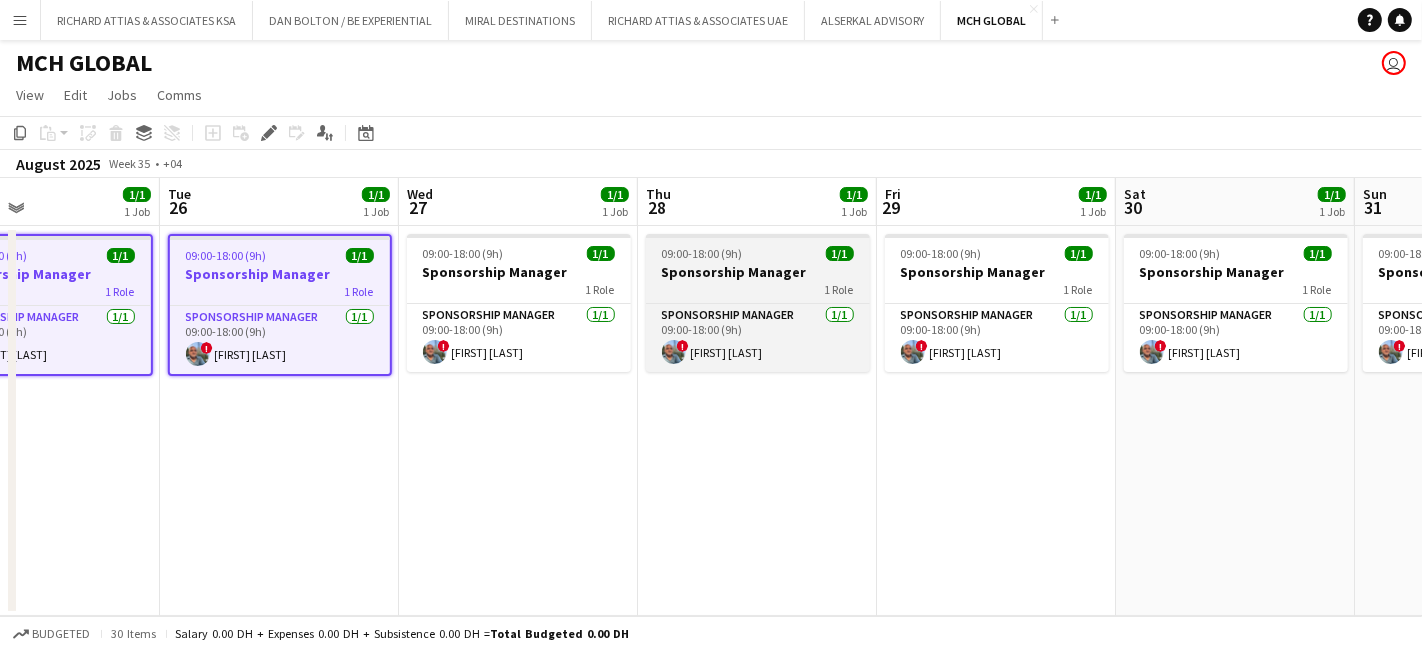 drag, startPoint x: 508, startPoint y: 284, endPoint x: 661, endPoint y: 268, distance: 153.83432 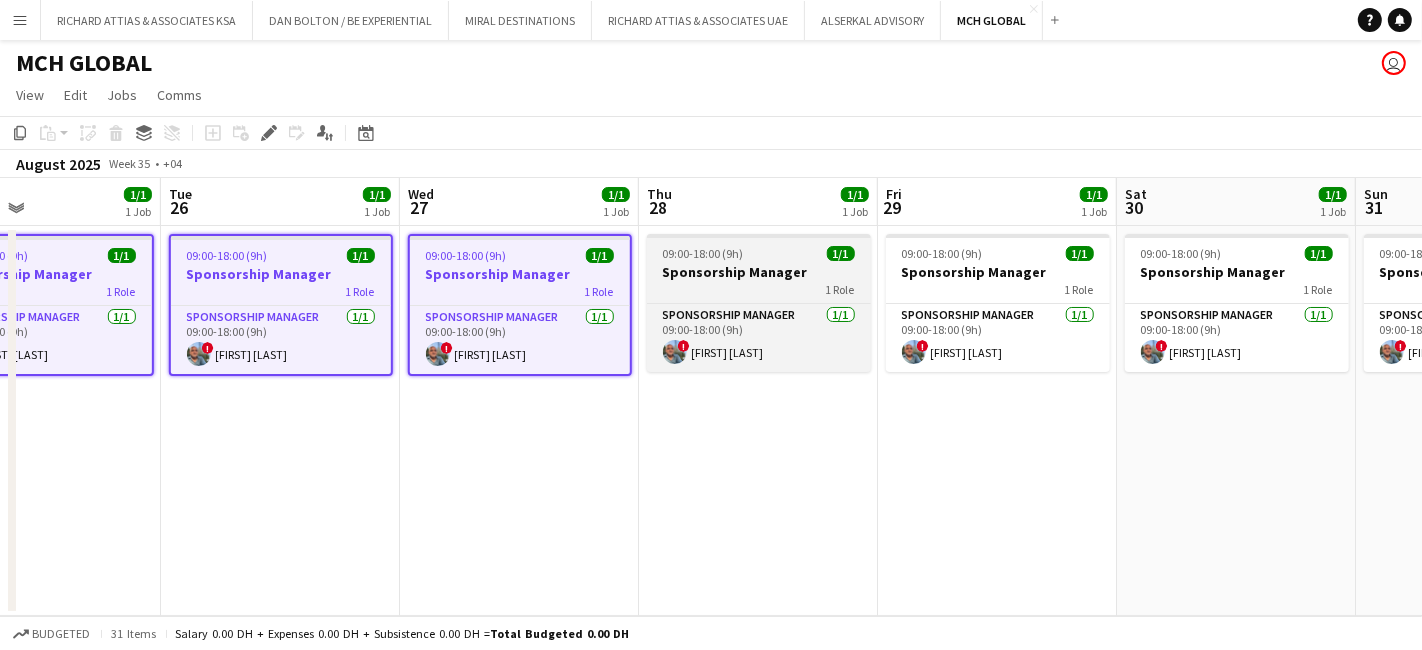 click on "Sponsorship Manager" at bounding box center (759, 272) 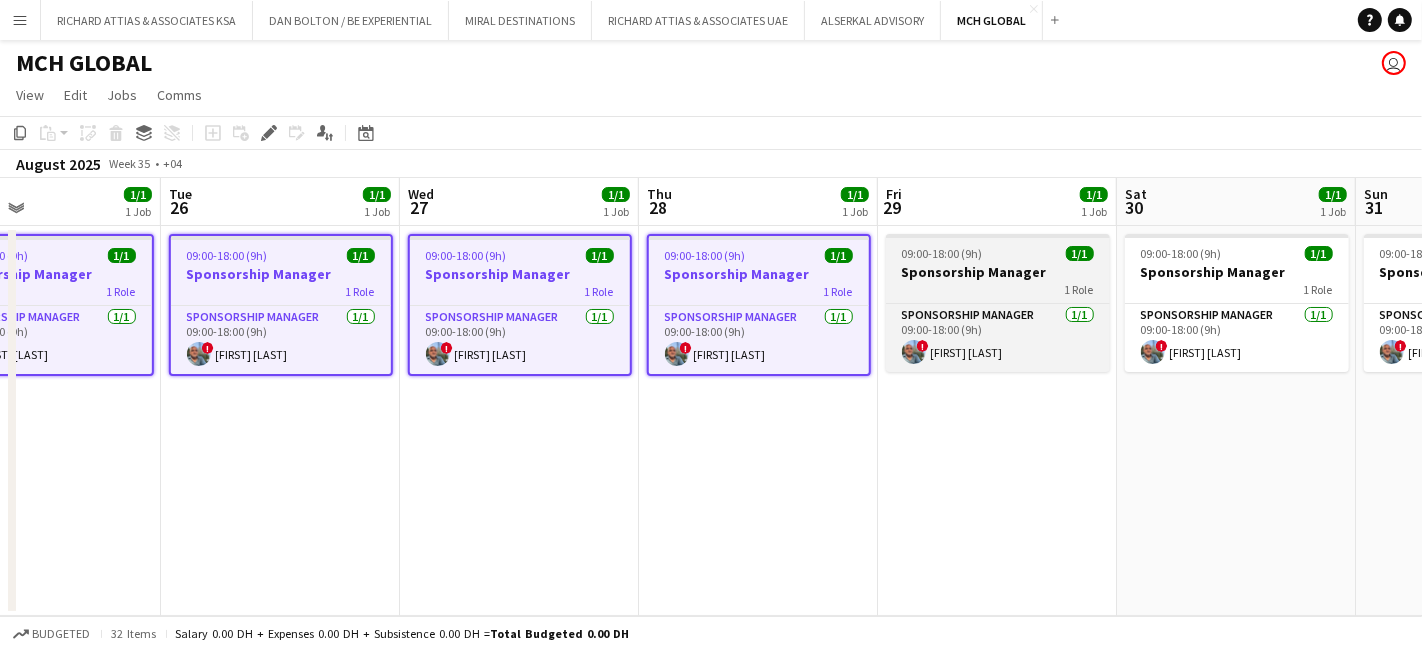 click on "Sponsorship Manager" at bounding box center [998, 272] 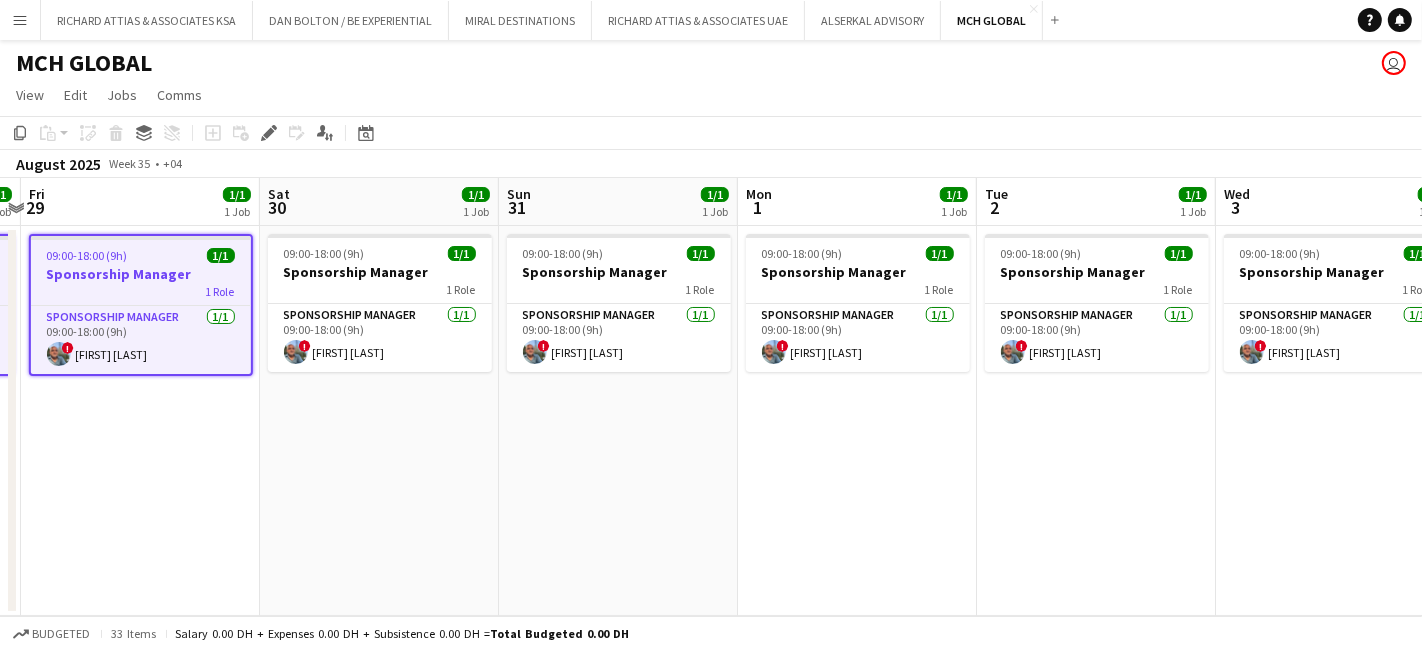 drag, startPoint x: 1006, startPoint y: 449, endPoint x: 287, endPoint y: 450, distance: 719.0007 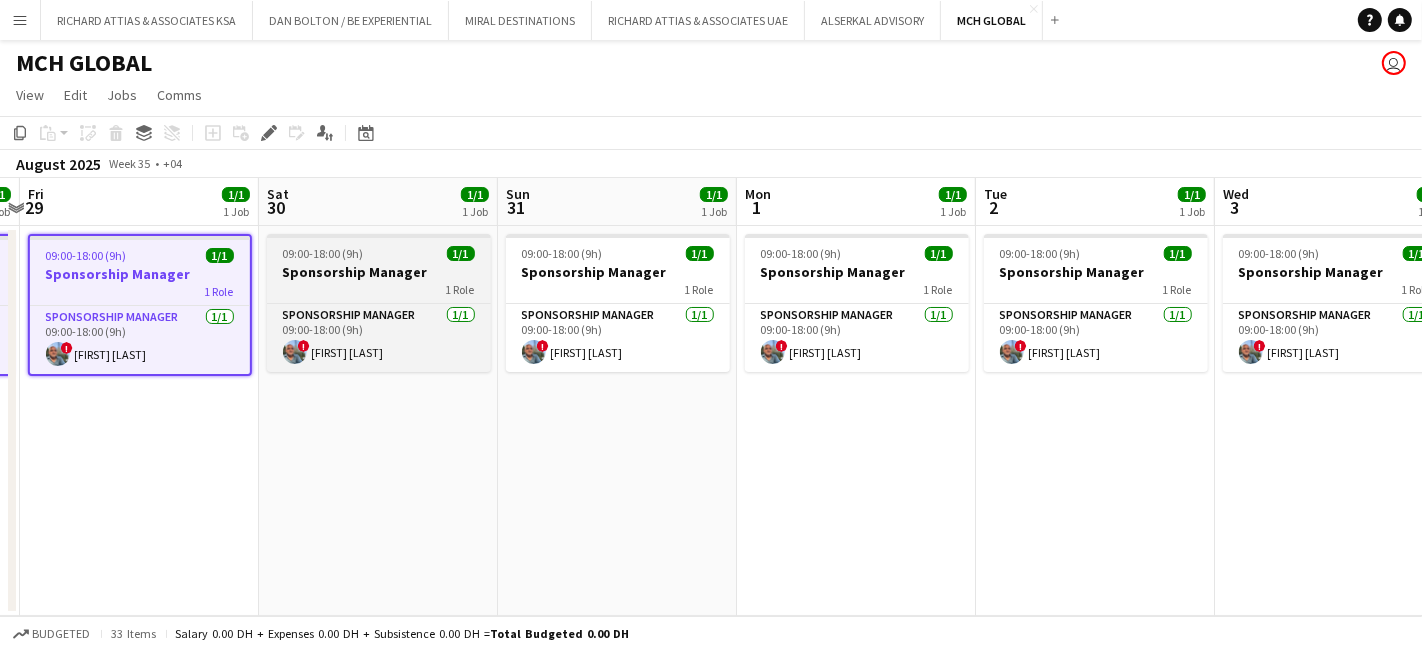 drag, startPoint x: 356, startPoint y: 277, endPoint x: 574, endPoint y: 269, distance: 218.14674 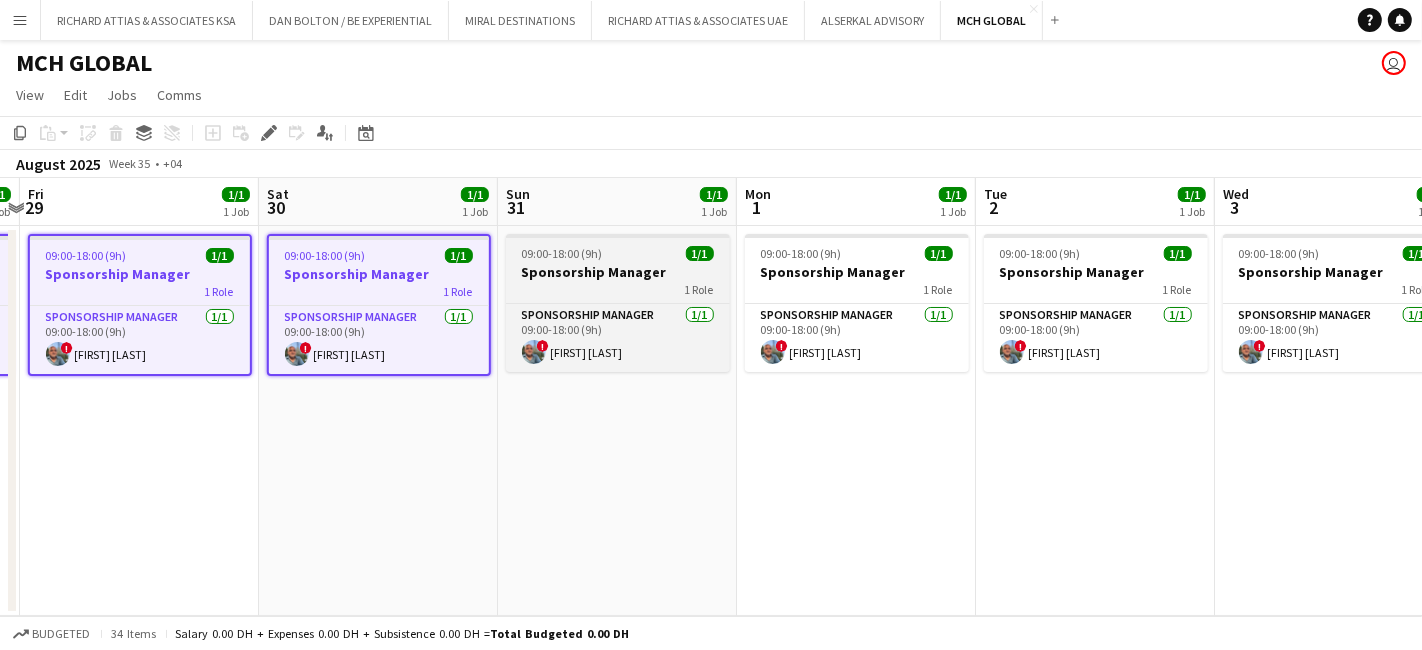 click on "Sponsorship Manager" at bounding box center (618, 272) 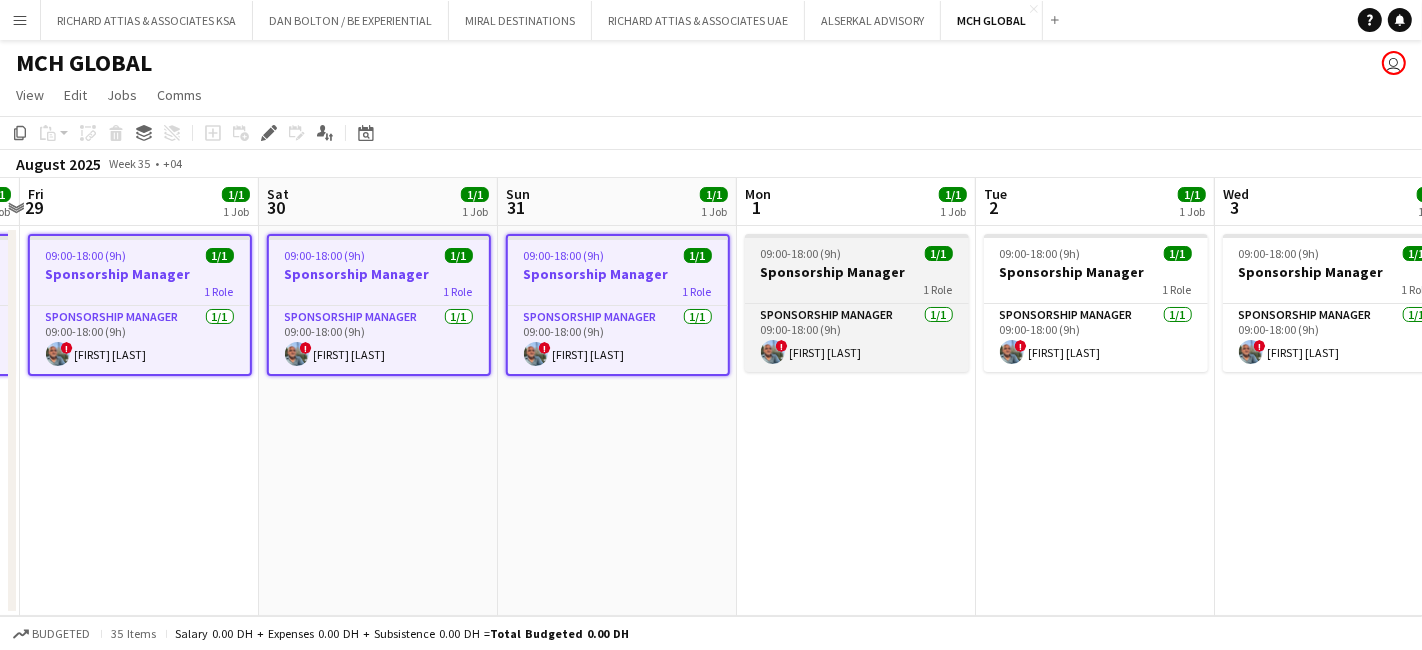 click on "Sponsorship Manager" at bounding box center (857, 272) 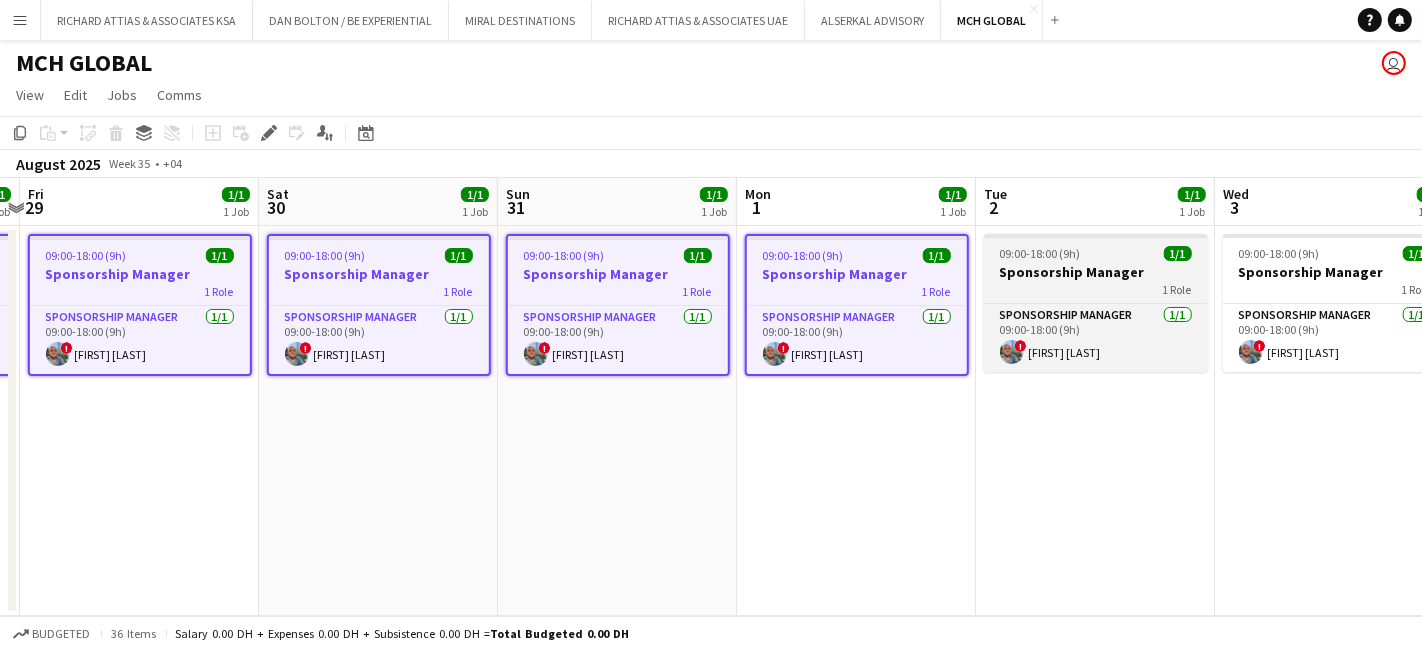 click on "Sponsorship Manager" at bounding box center (1096, 272) 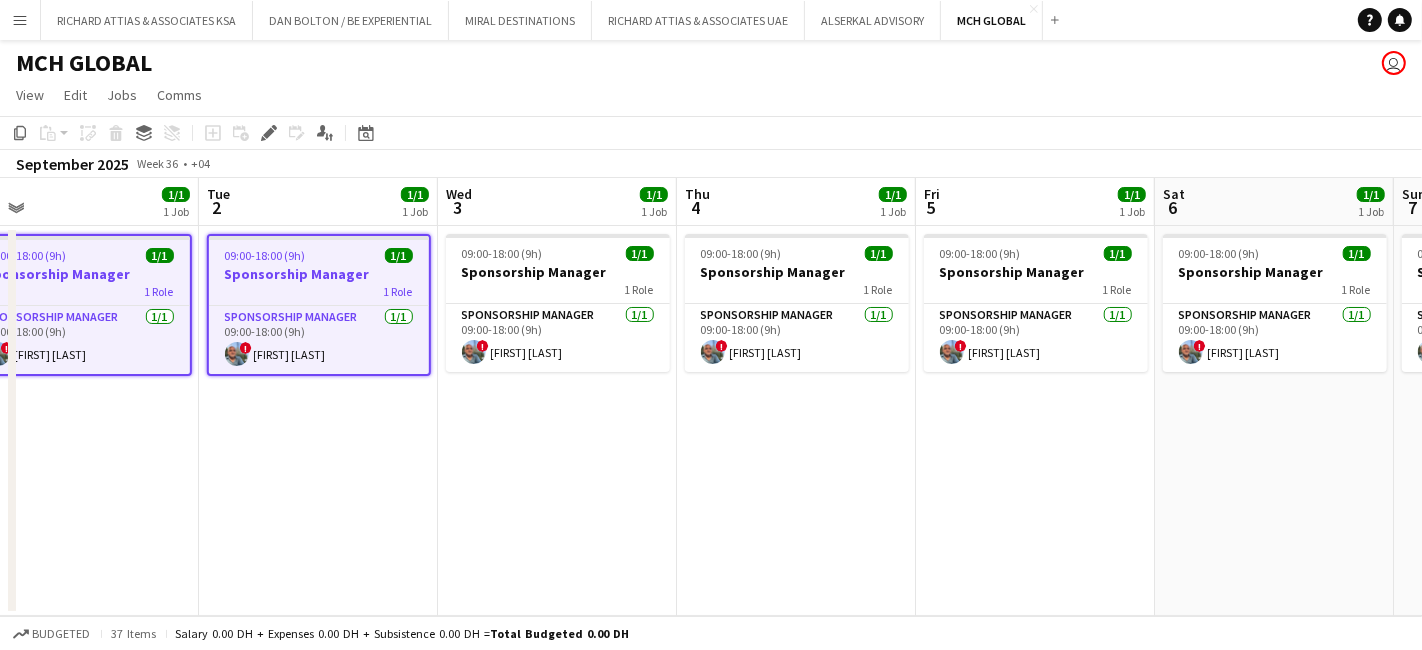 scroll, scrollTop: 0, scrollLeft: 763, axis: horizontal 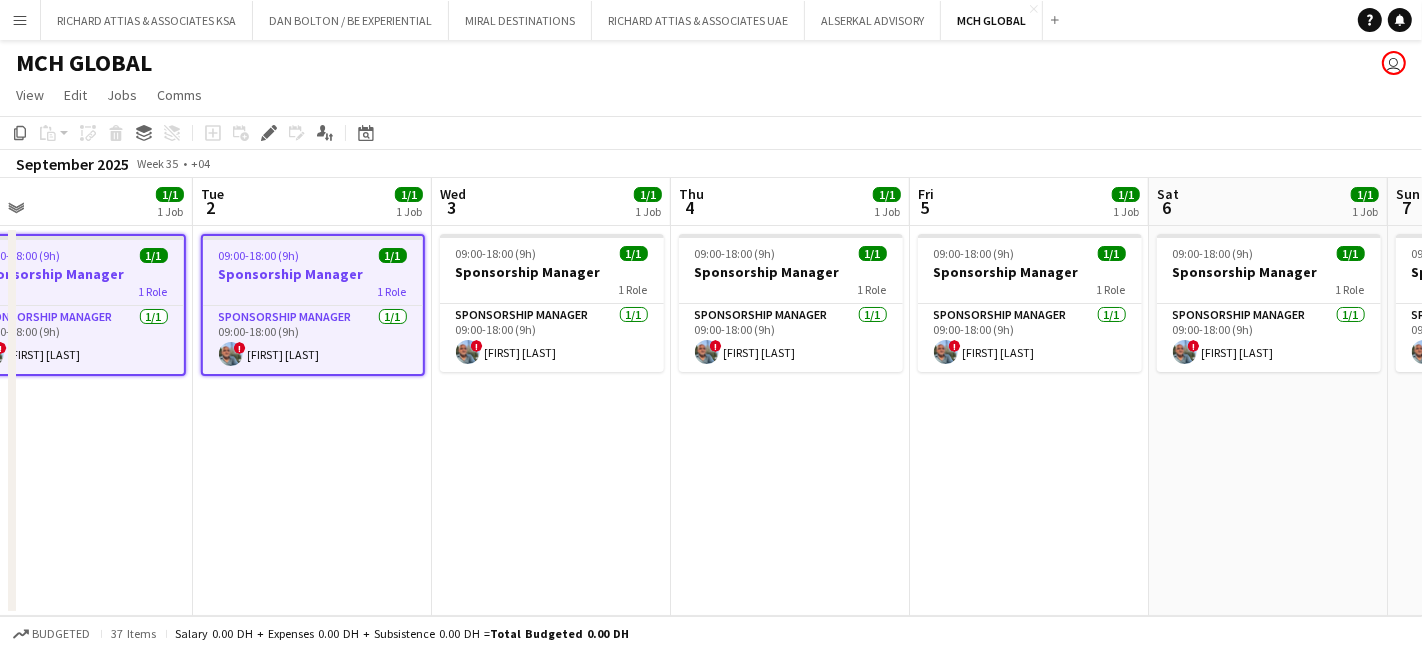 drag, startPoint x: 1148, startPoint y: 456, endPoint x: 451, endPoint y: 456, distance: 697 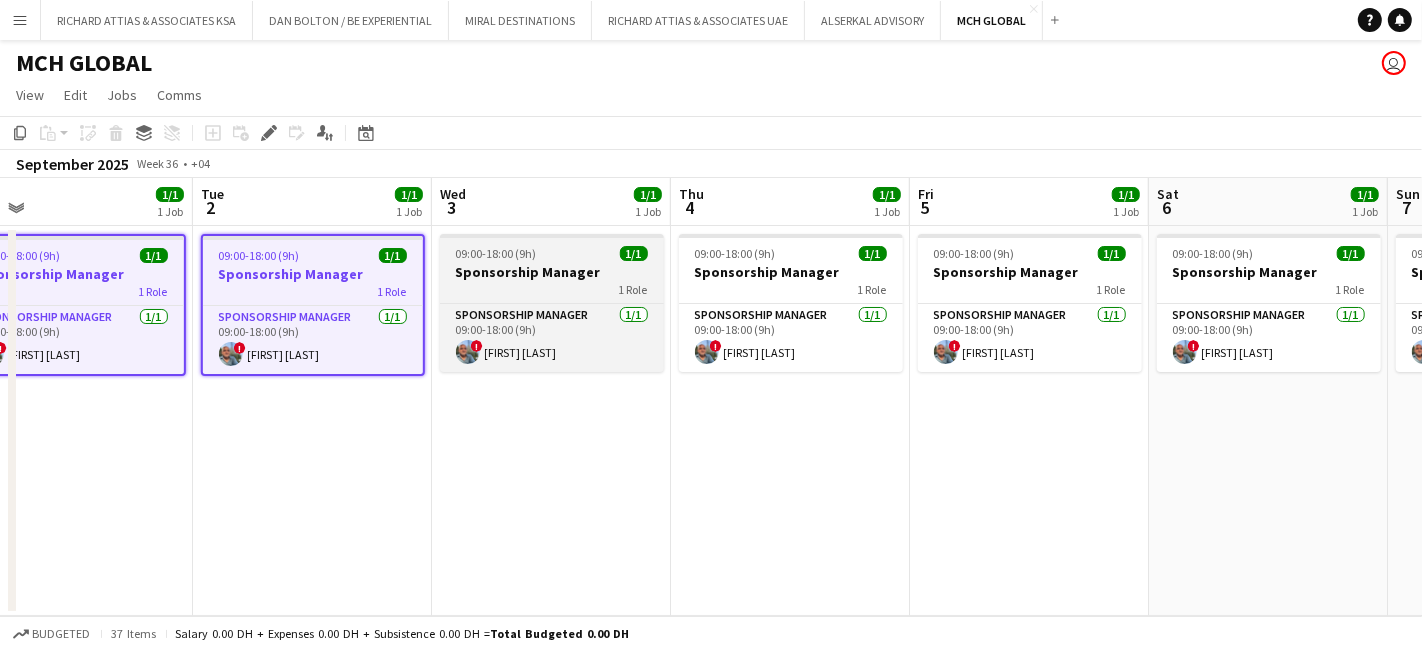 click on "09:00-18:00 (9h)    1/1" at bounding box center [552, 253] 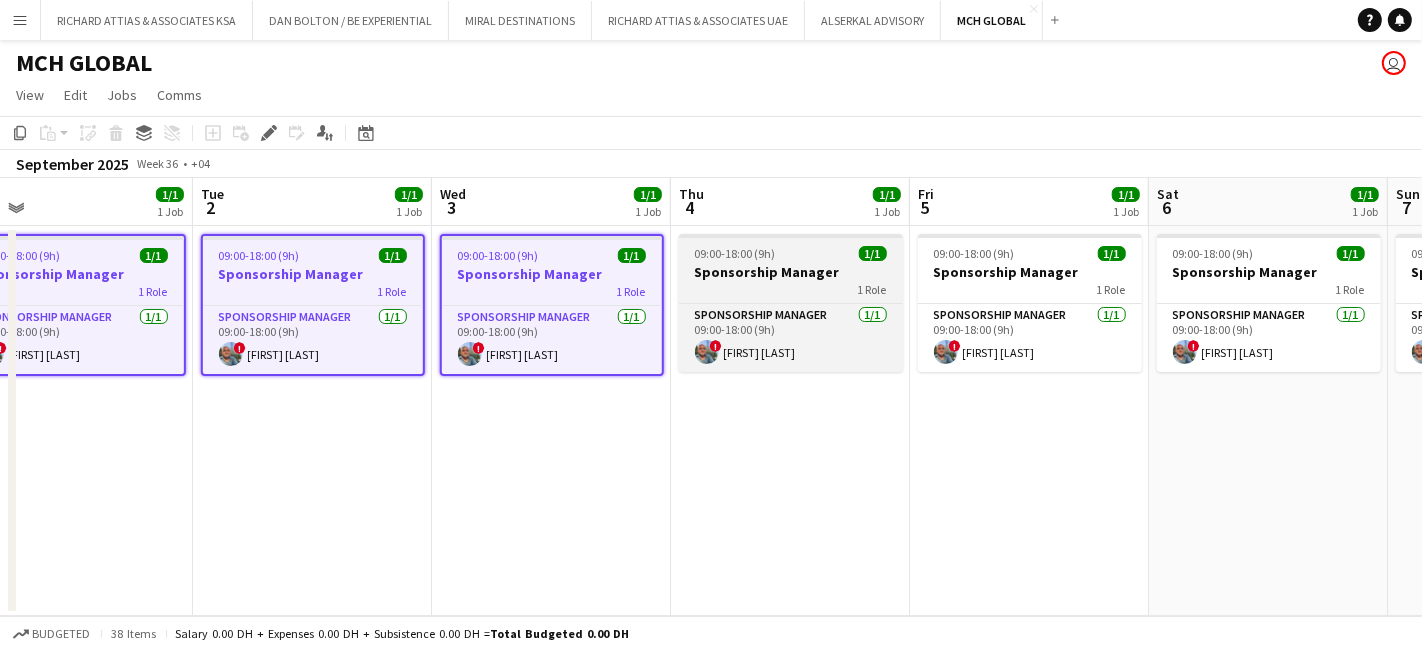 drag, startPoint x: 785, startPoint y: 267, endPoint x: 892, endPoint y: 264, distance: 107.042046 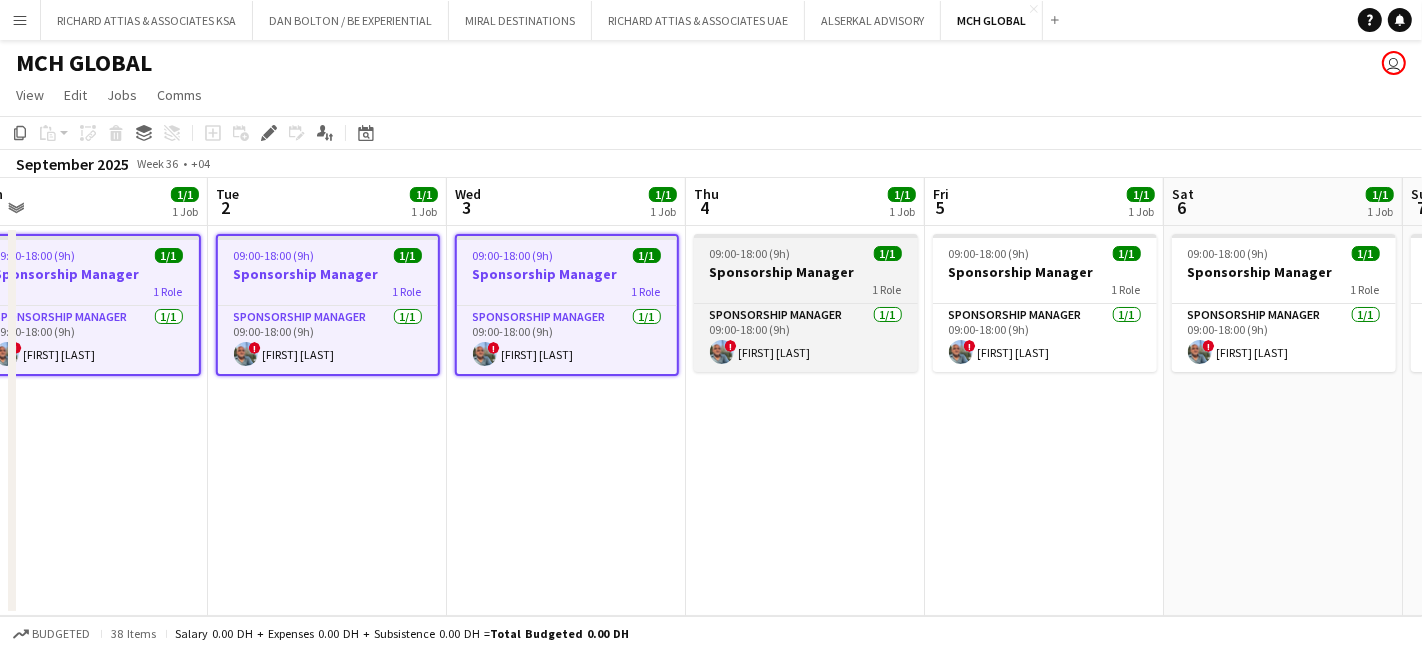 click on "Sponsorship Manager" at bounding box center [806, 272] 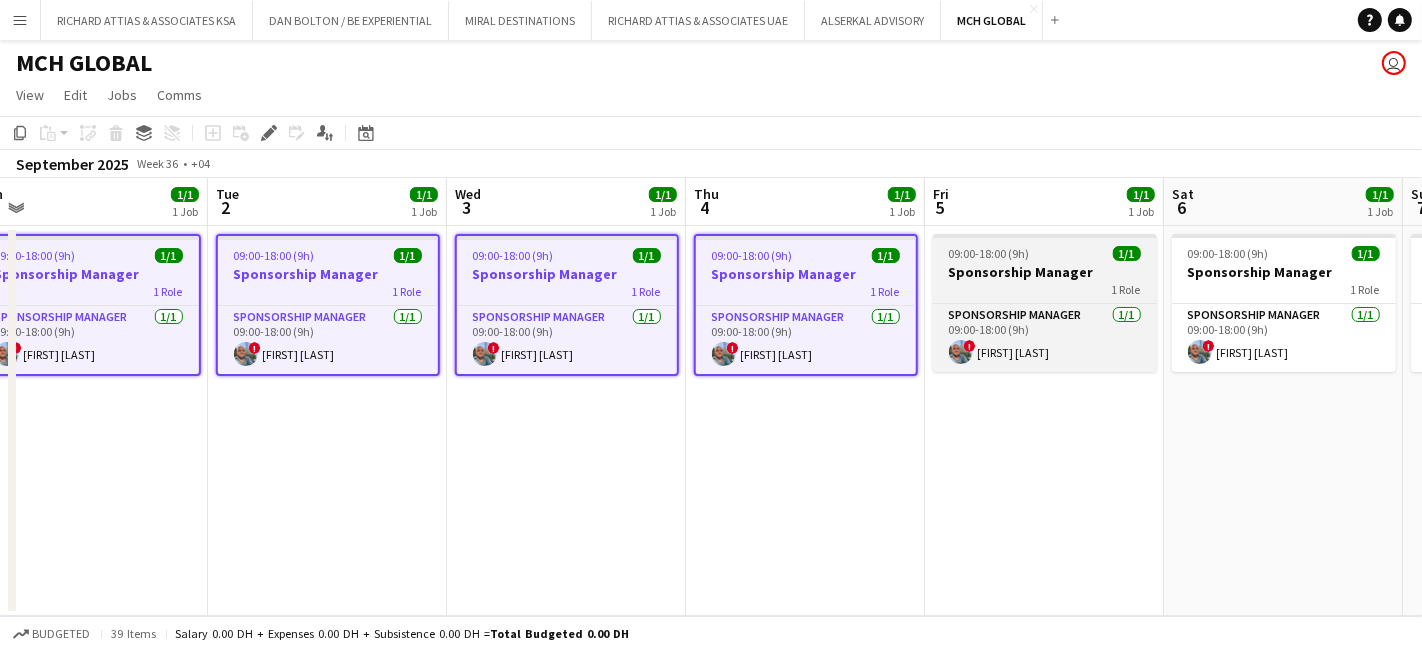 click on "Sponsorship Manager" at bounding box center [1045, 272] 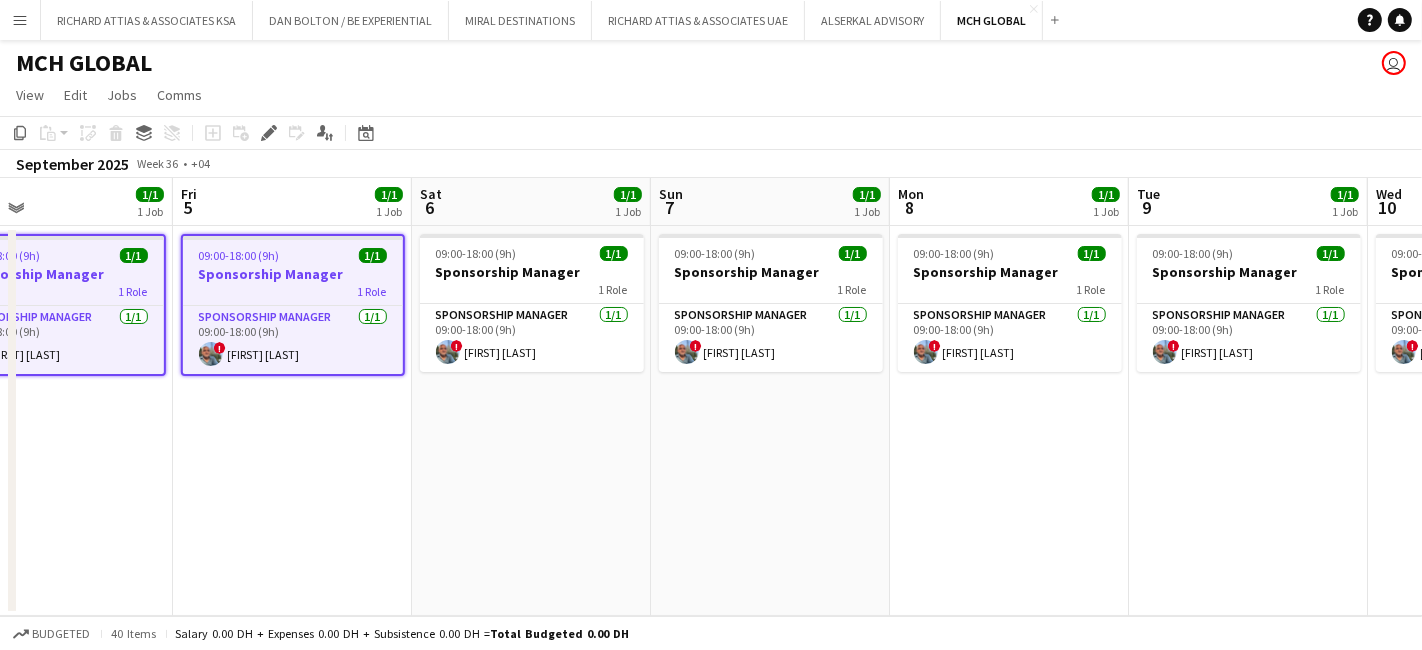 scroll, scrollTop: 0, scrollLeft: 589, axis: horizontal 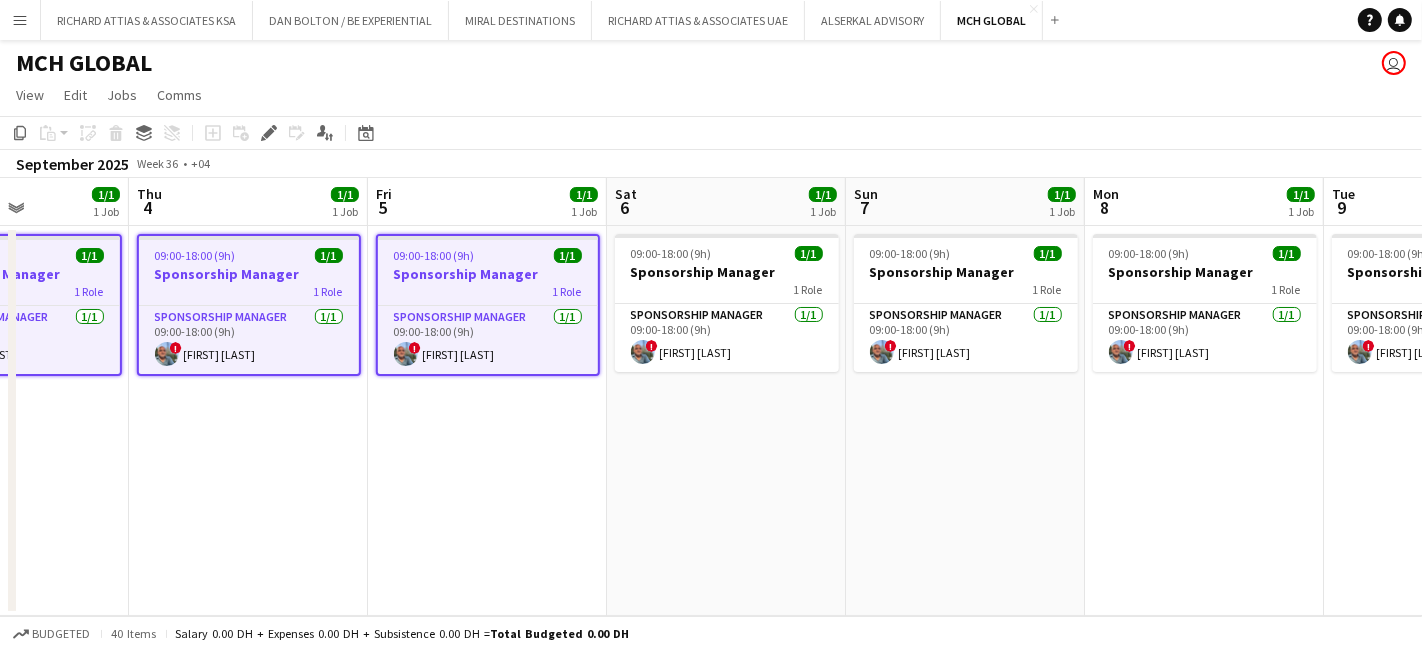 drag, startPoint x: 1164, startPoint y: 481, endPoint x: 400, endPoint y: 485, distance: 764.0105 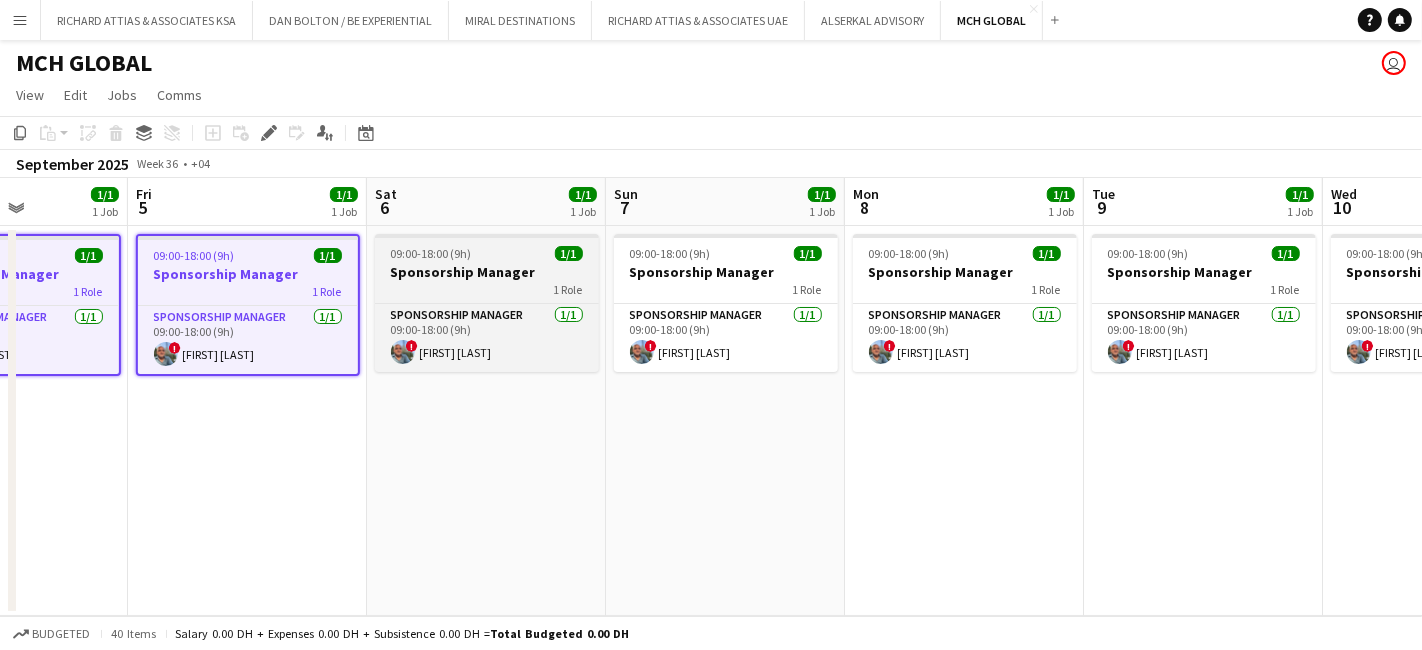 click on "Sponsorship Manager" at bounding box center [487, 272] 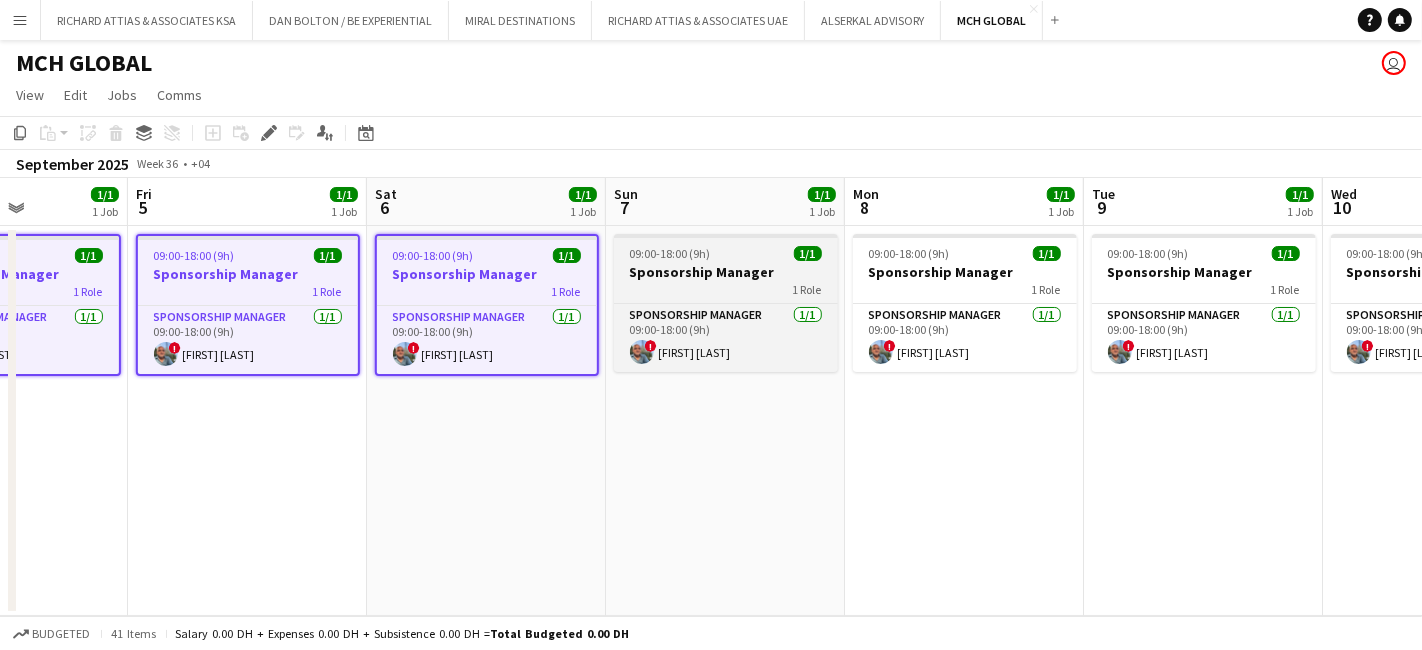 click on "Sponsorship Manager" at bounding box center [726, 272] 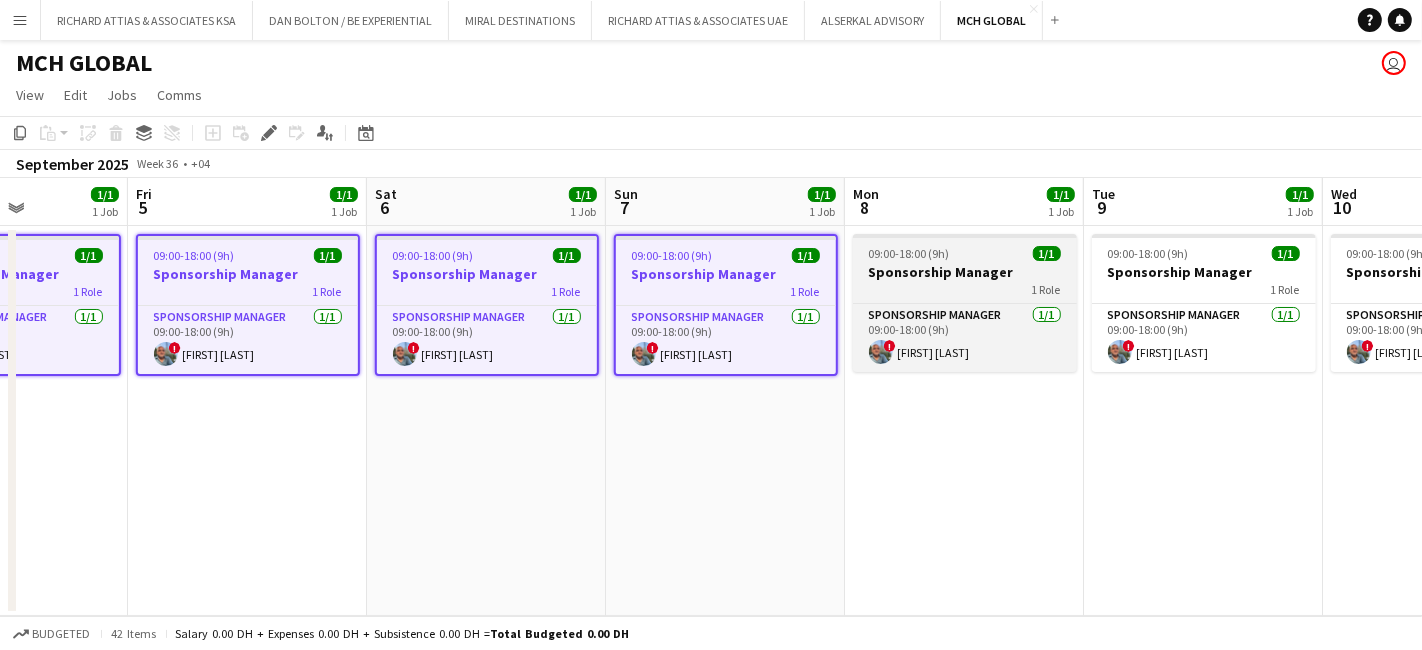 click on "Sponsorship Manager" at bounding box center (965, 272) 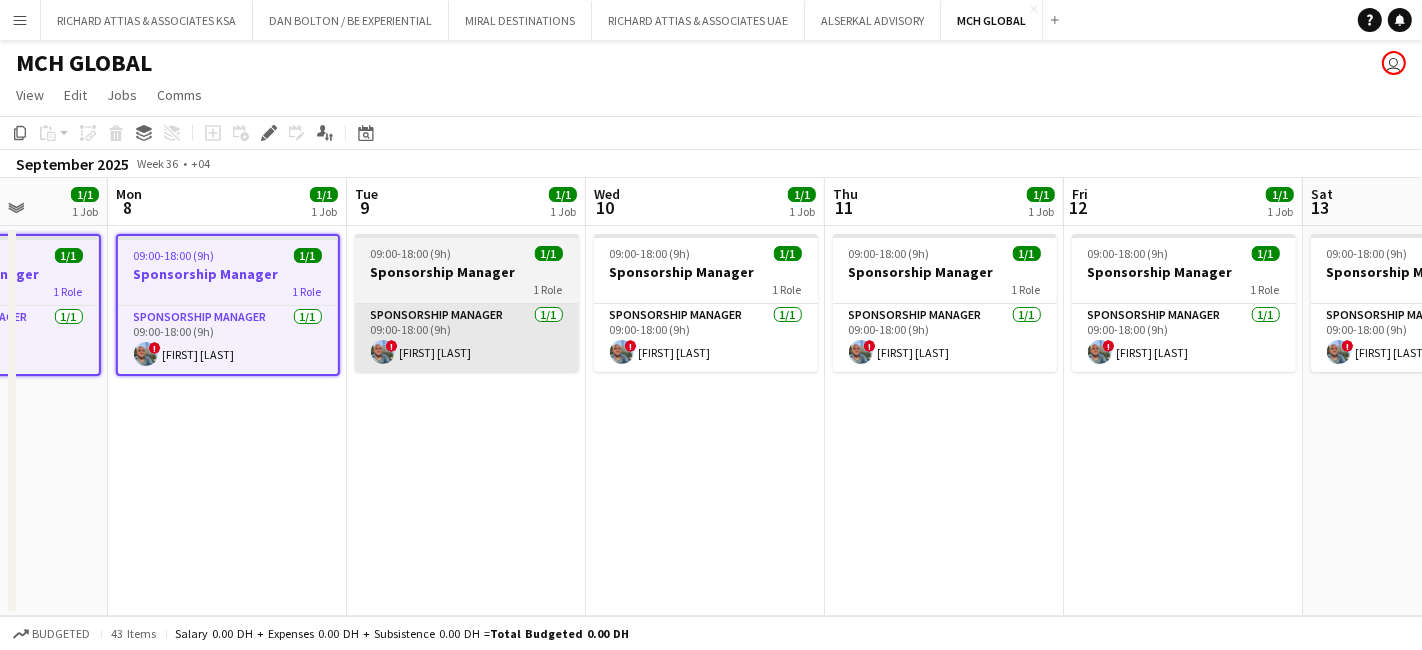 drag, startPoint x: 1167, startPoint y: 421, endPoint x: 462, endPoint y: 344, distance: 709.1925 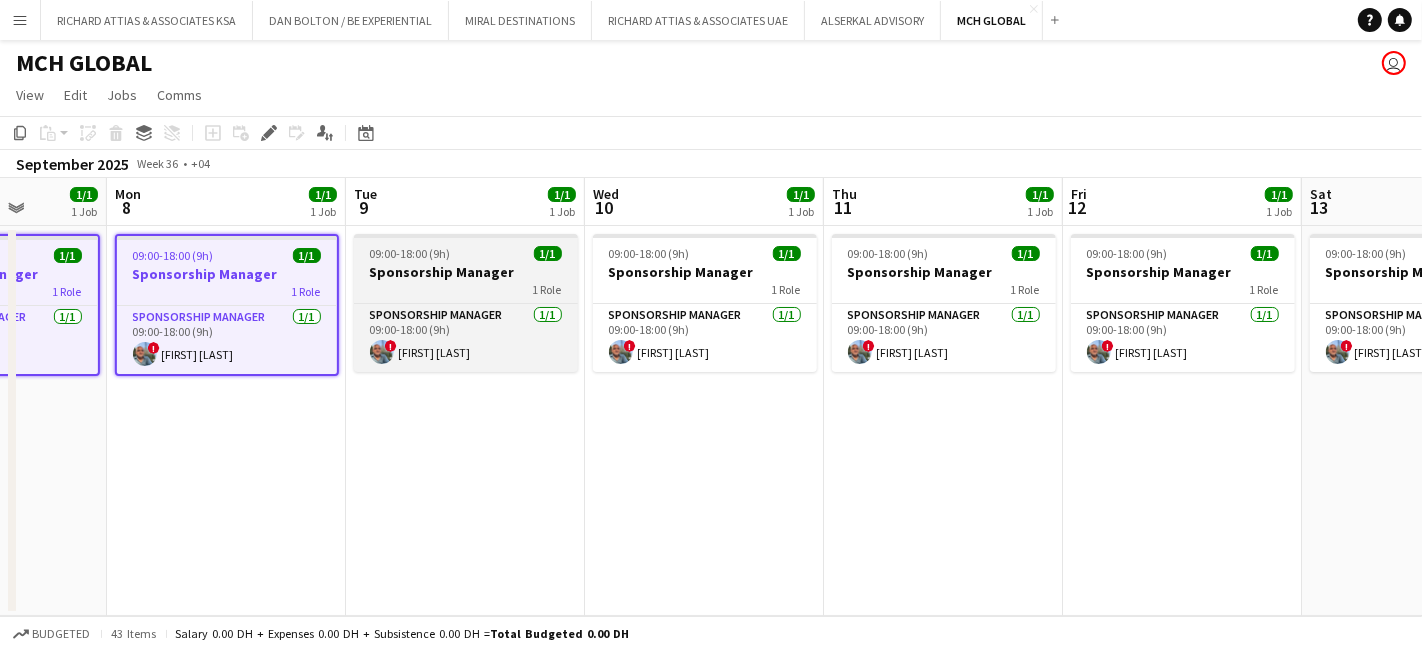 click on "Sponsorship Manager" at bounding box center [466, 272] 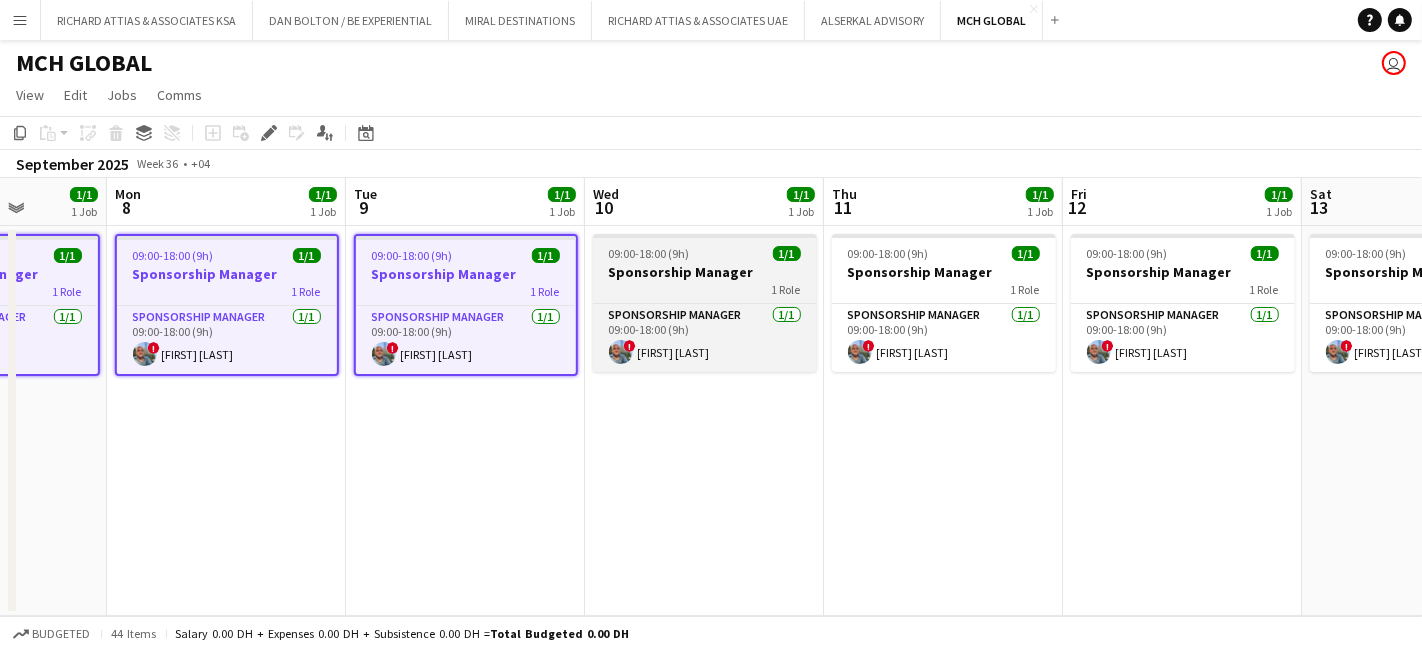 click on "Sponsorship Manager" at bounding box center [705, 272] 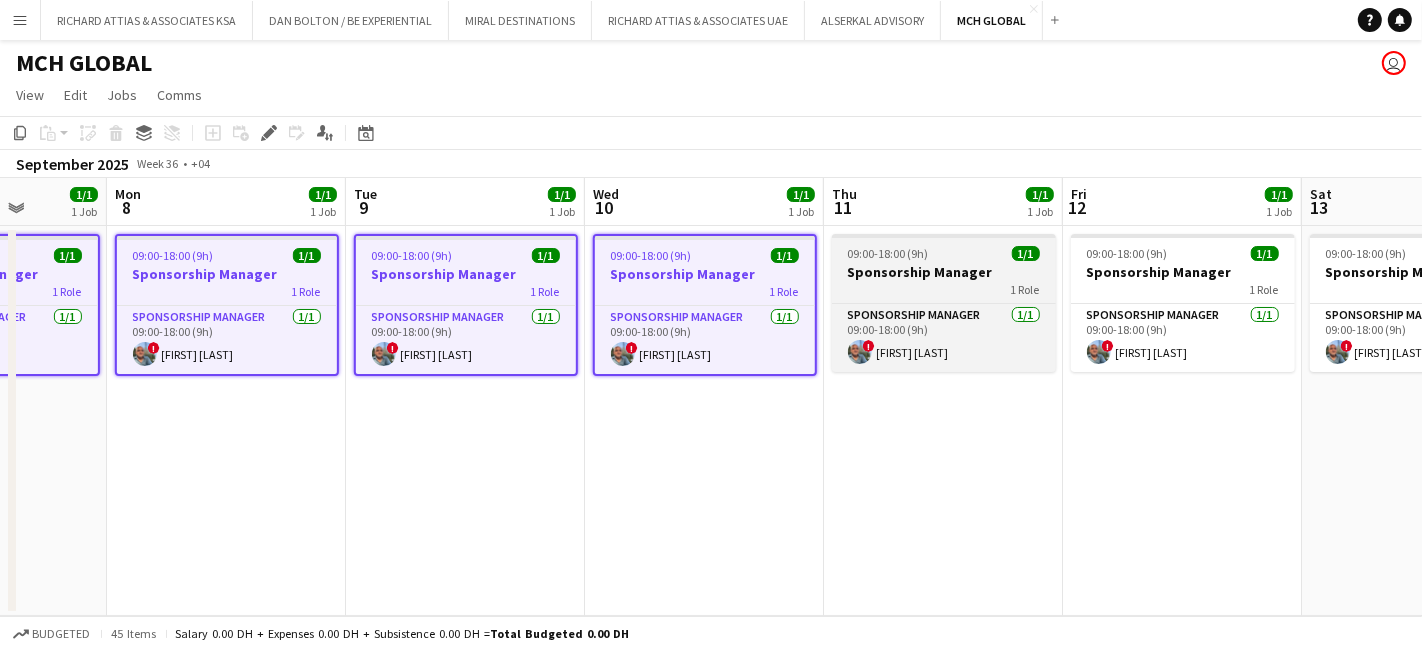 click on "Sponsorship Manager" at bounding box center [944, 272] 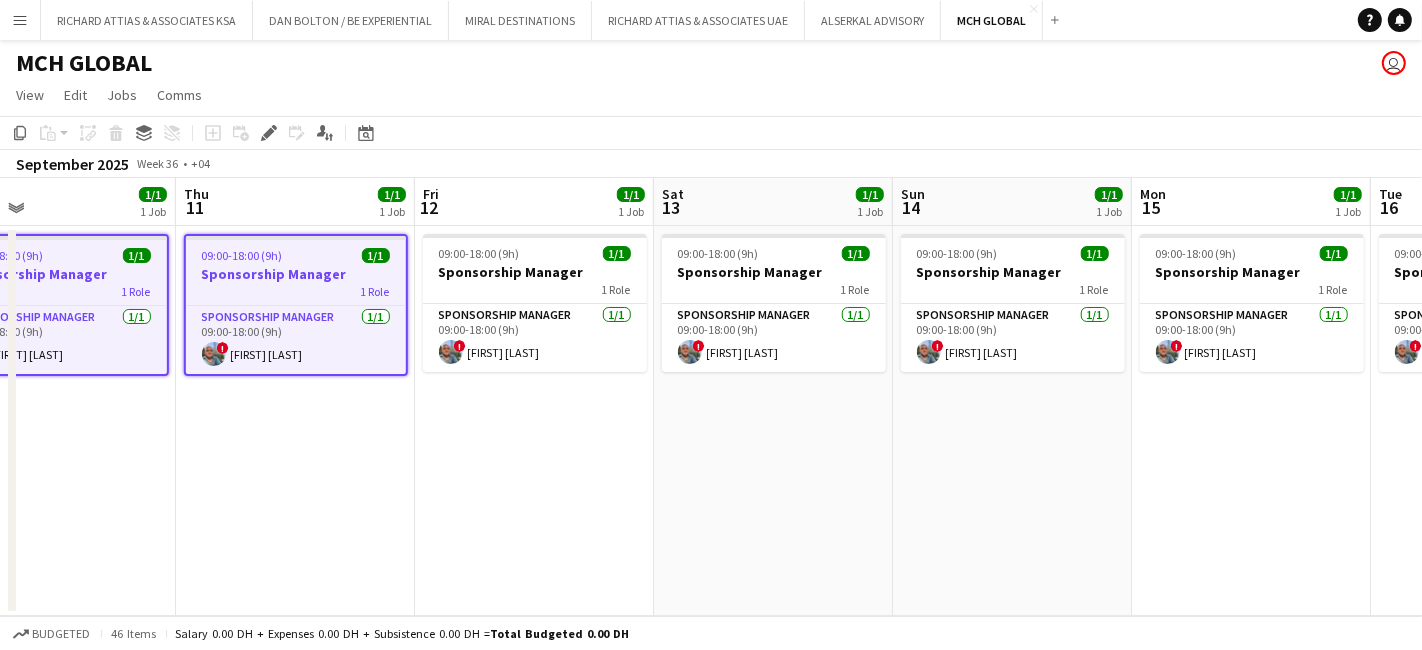 scroll, scrollTop: 0, scrollLeft: 821, axis: horizontal 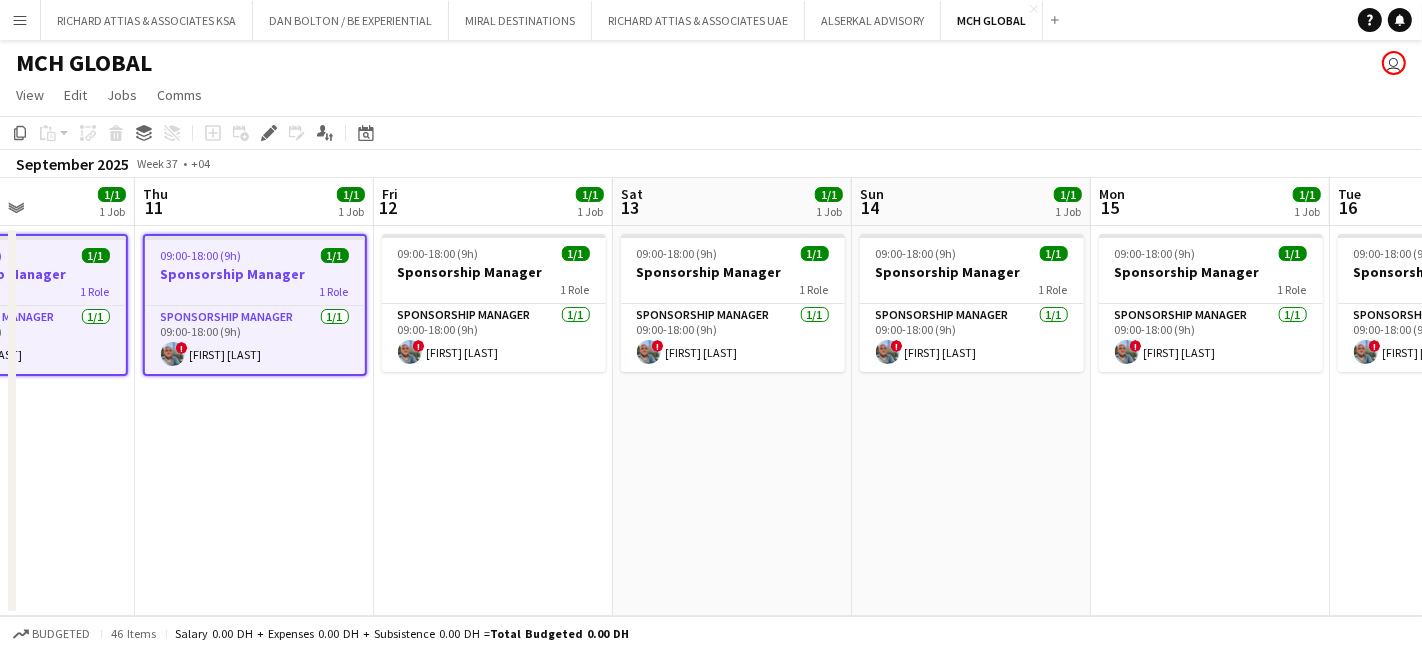 drag, startPoint x: 1005, startPoint y: 404, endPoint x: 336, endPoint y: 423, distance: 669.2698 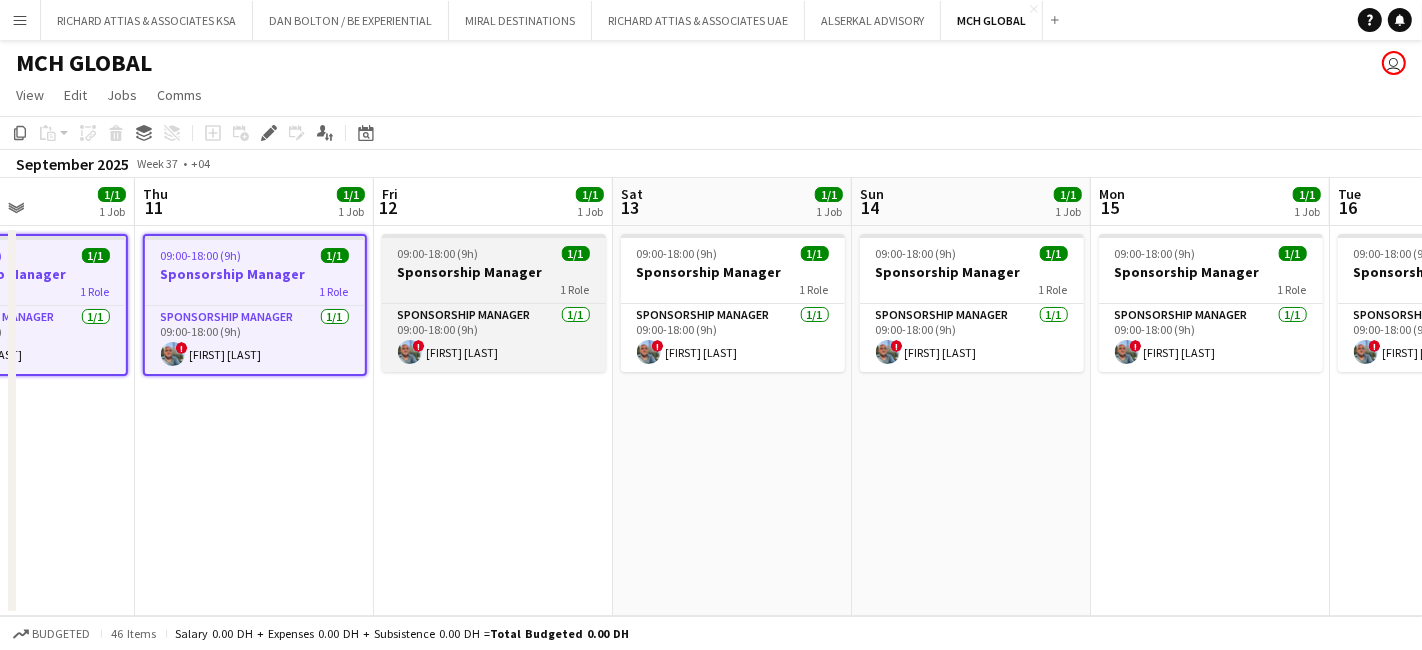 click on "09:00-18:00 (9h)" at bounding box center (438, 253) 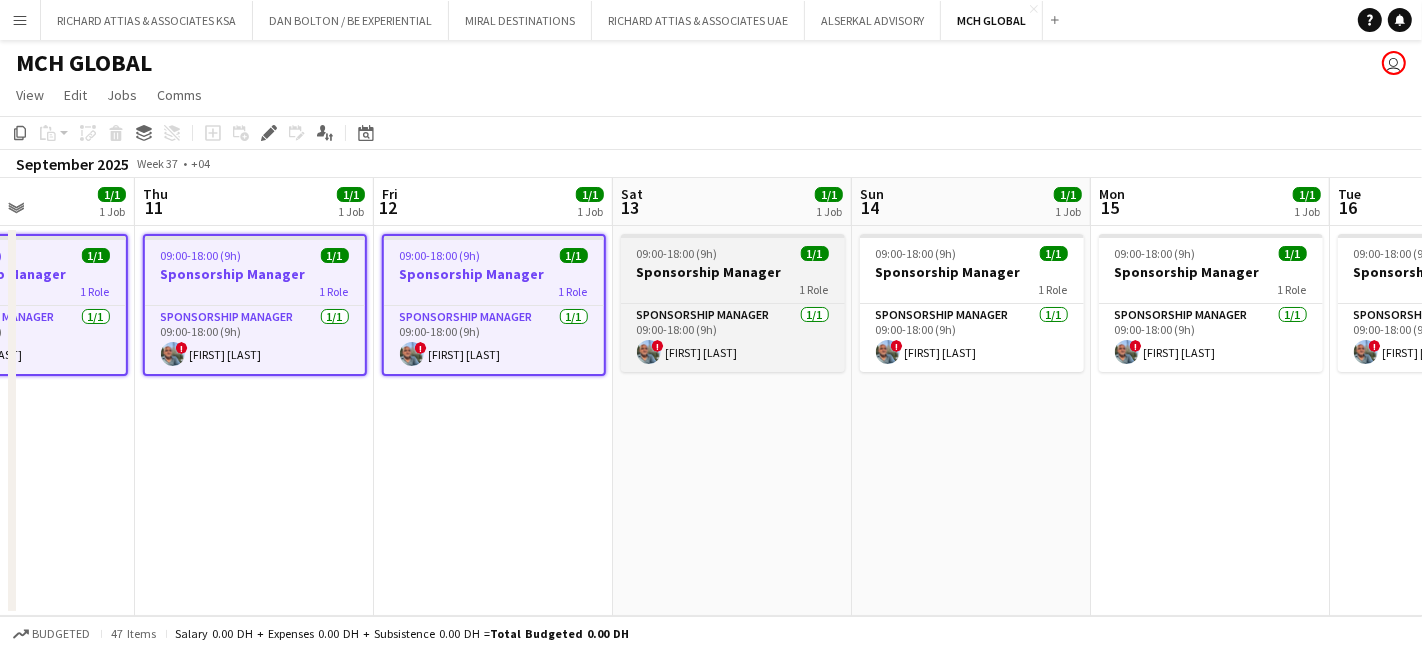 click on "Sponsorship Manager" at bounding box center (733, 272) 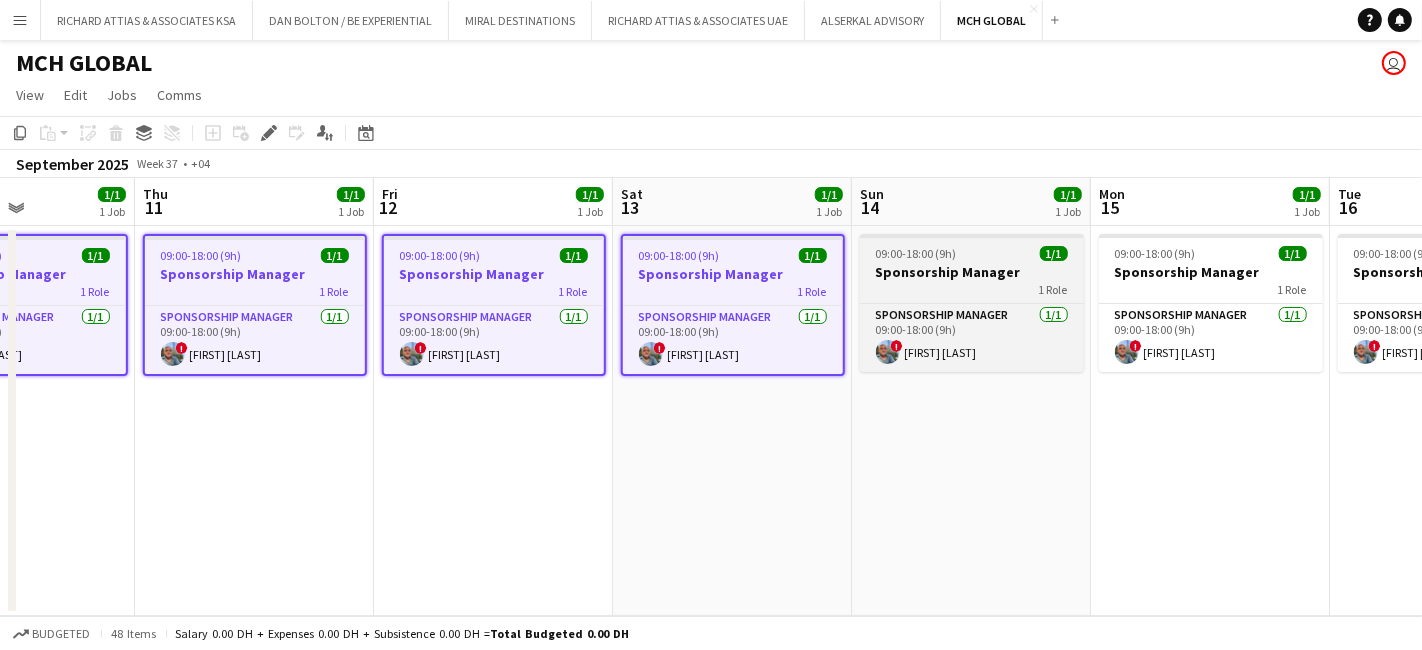 click on "09:00-18:00 (9h)    1/1" at bounding box center [972, 253] 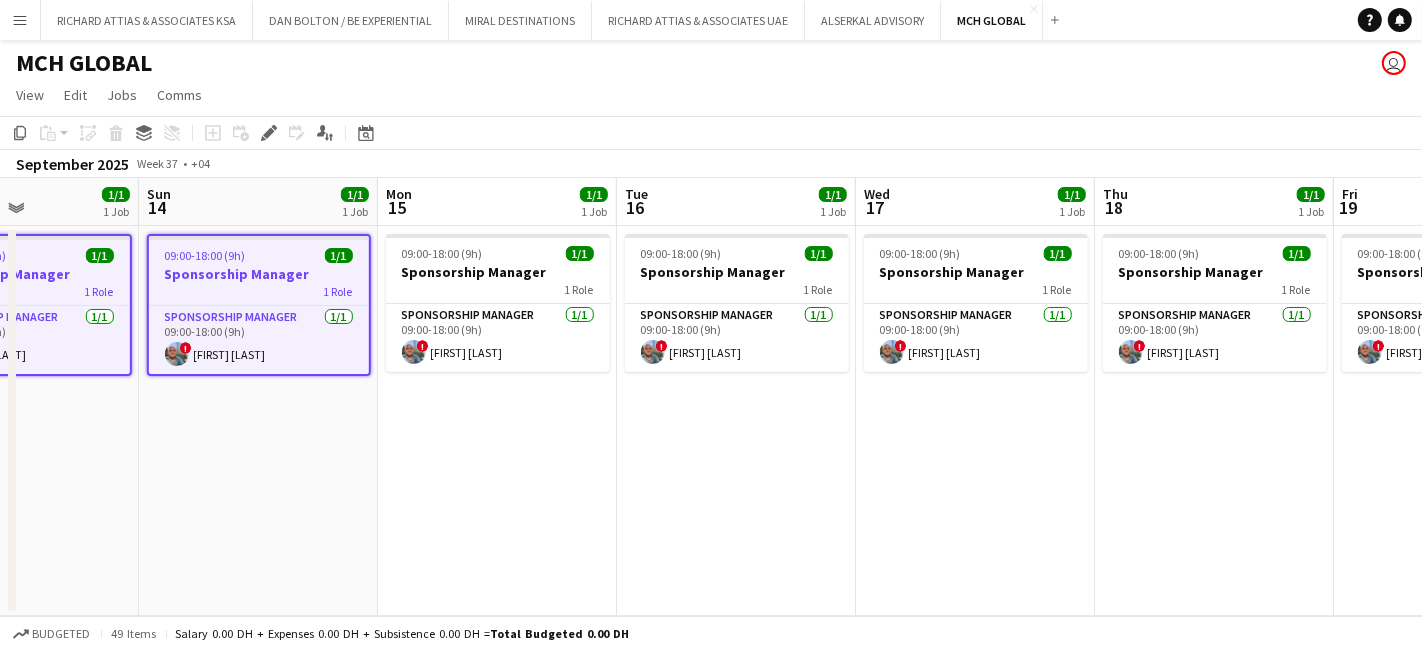 scroll, scrollTop: 0, scrollLeft: 604, axis: horizontal 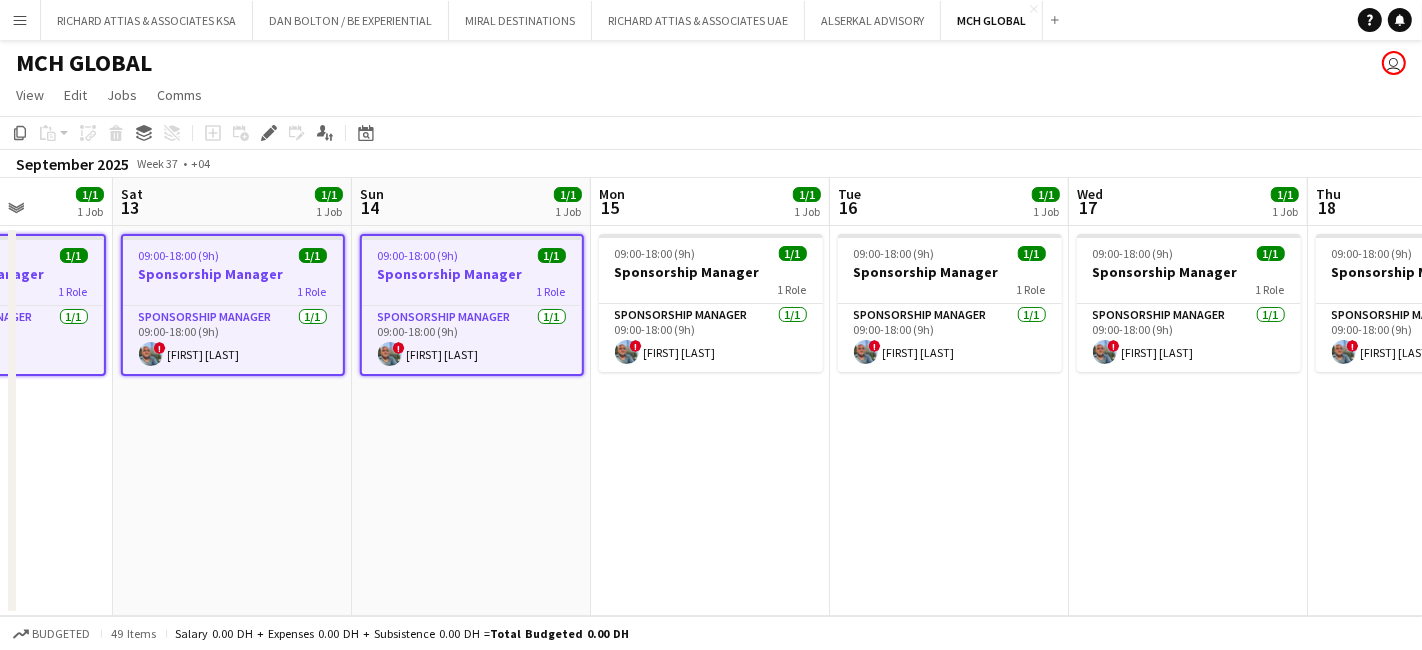 drag, startPoint x: 1090, startPoint y: 441, endPoint x: 377, endPoint y: 498, distance: 715.2748 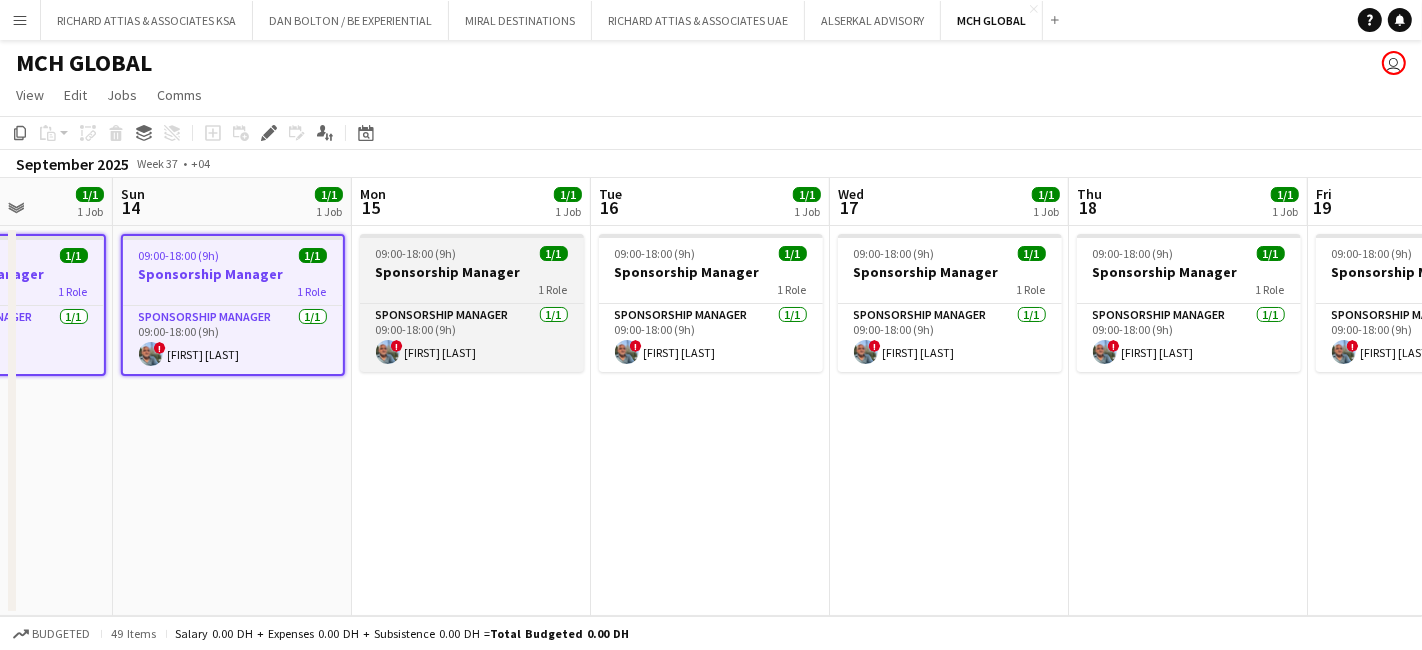 click on "Sponsorship Manager" at bounding box center (472, 272) 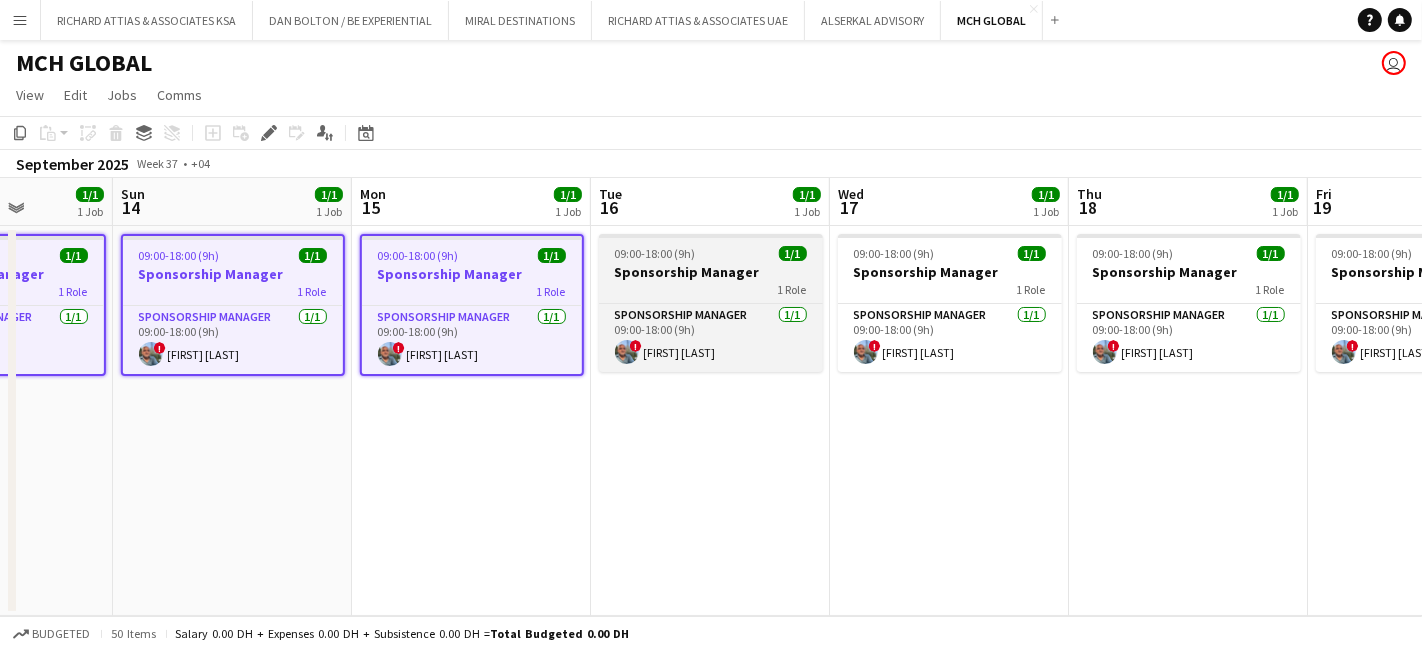 click on "Sponsorship Manager" at bounding box center (711, 272) 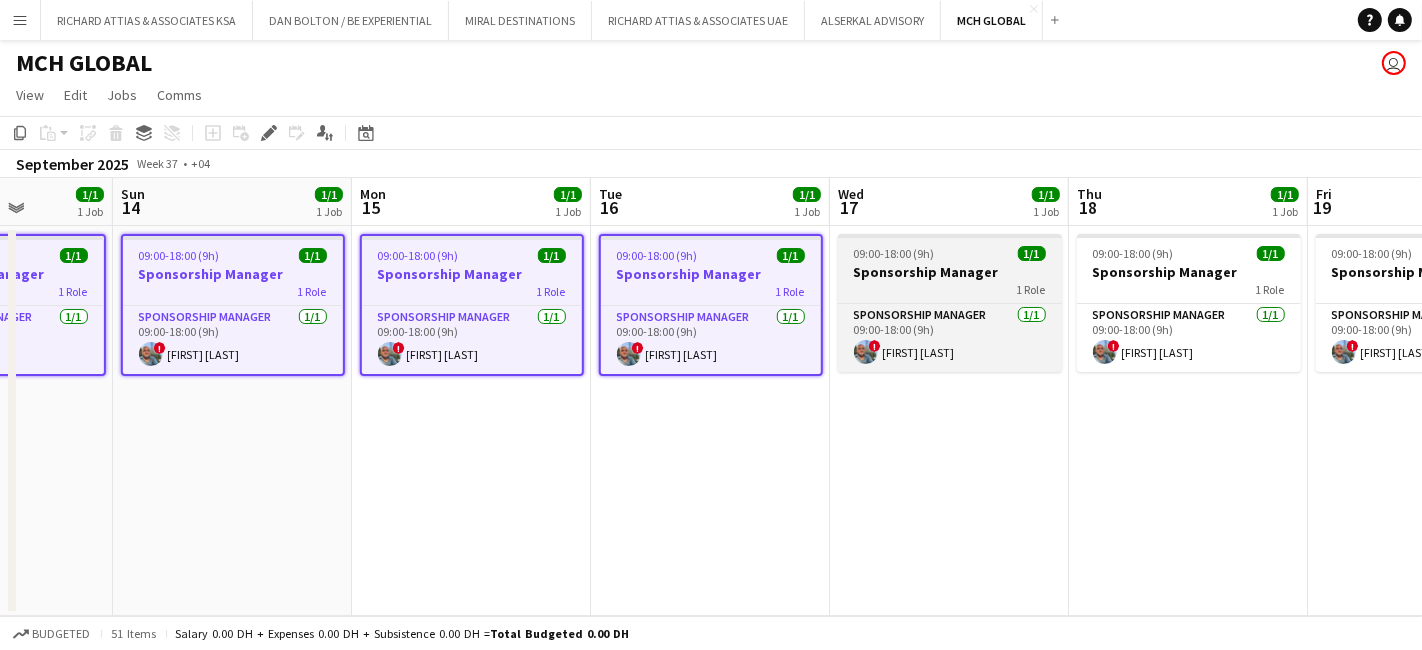 click on "Sponsorship Manager" at bounding box center [950, 272] 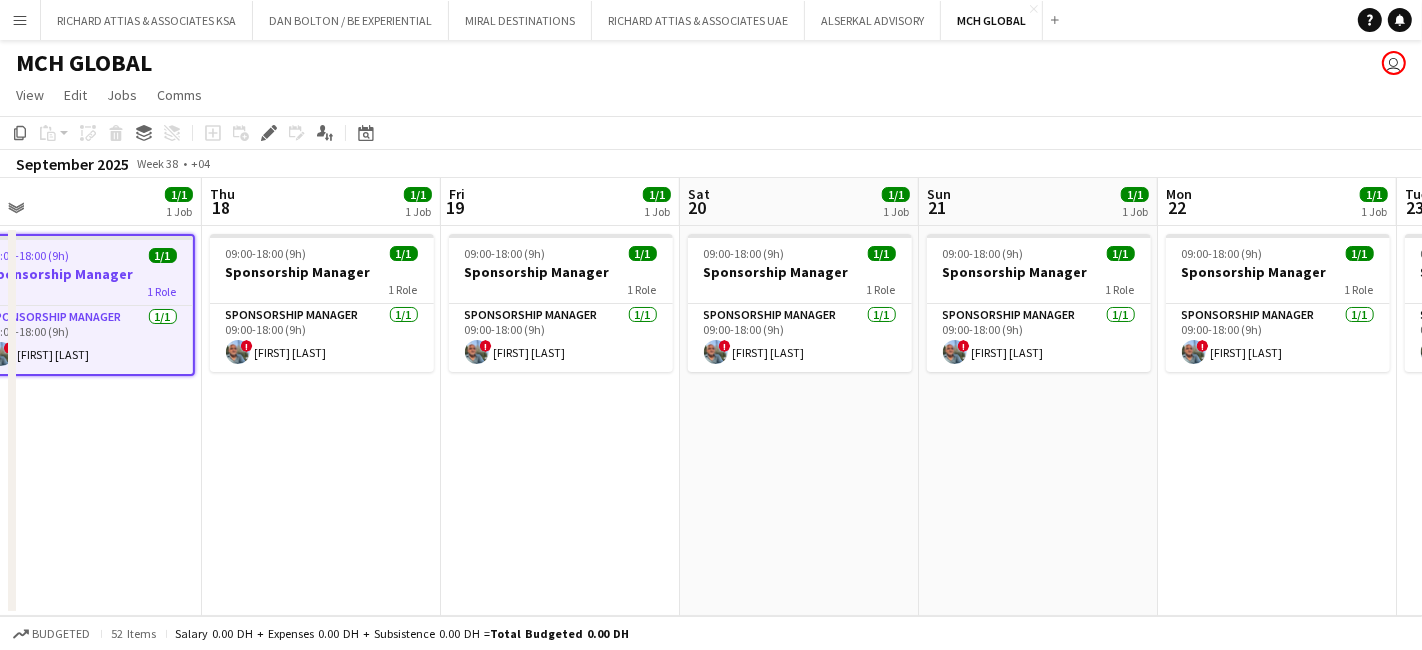 scroll, scrollTop: 0, scrollLeft: 782, axis: horizontal 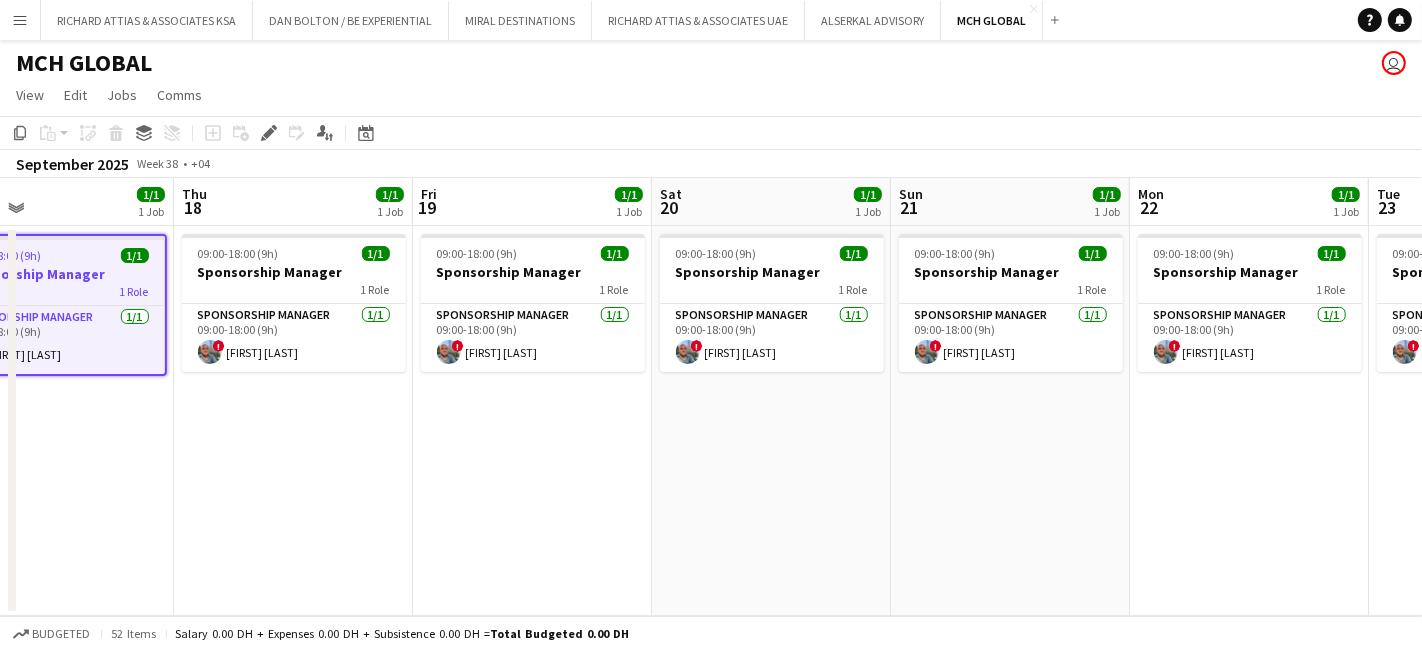 drag, startPoint x: 1008, startPoint y: 478, endPoint x: 113, endPoint y: 494, distance: 895.143 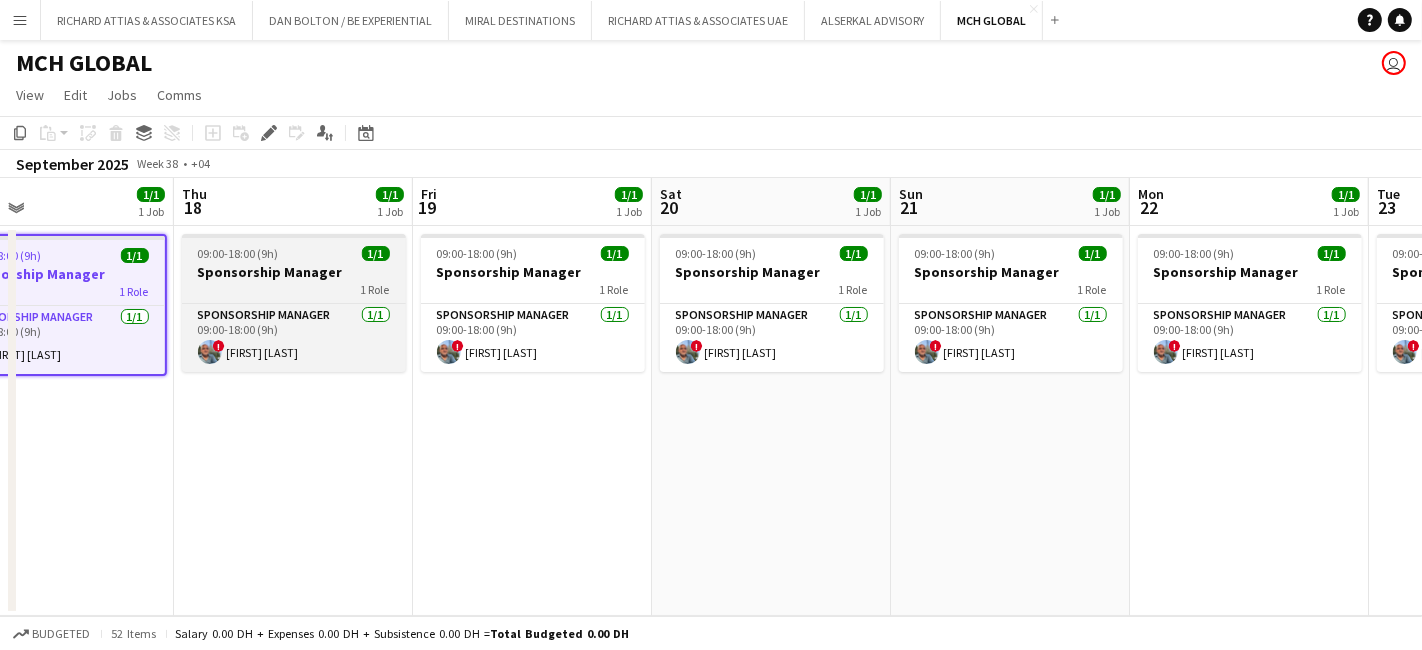 click on "1 Role" at bounding box center [294, 289] 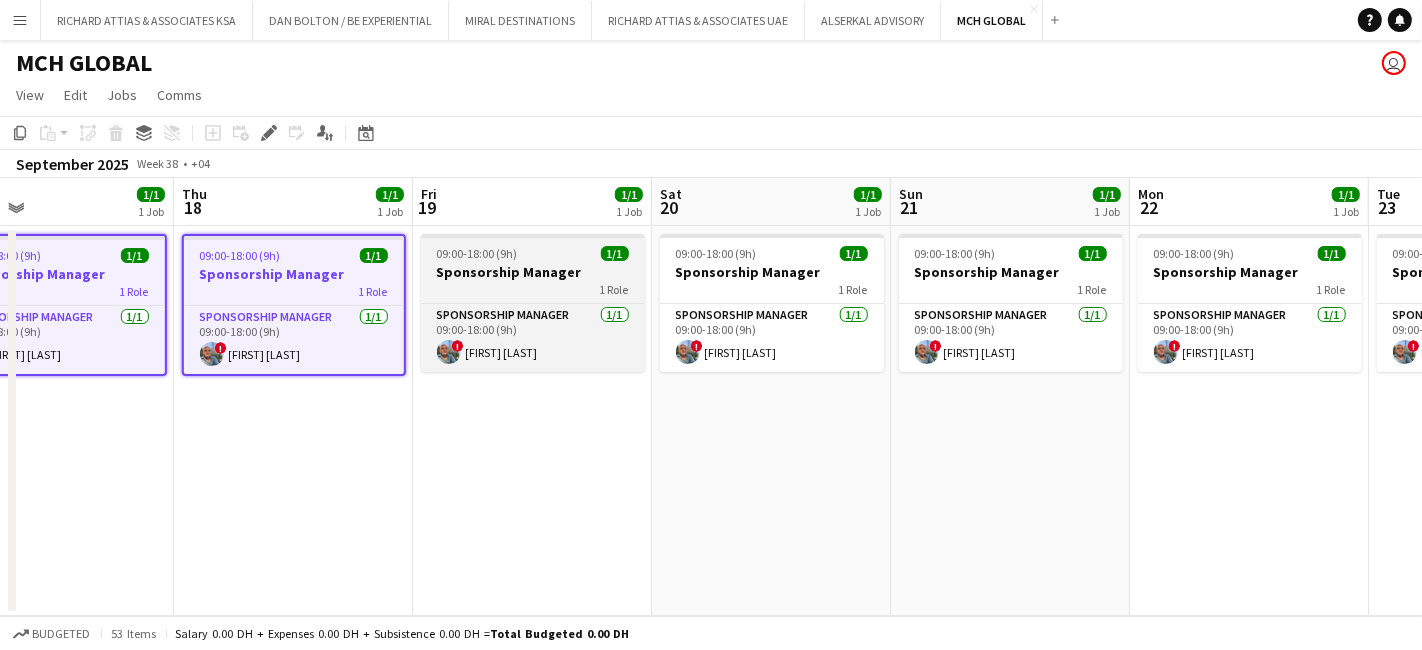 click on "Sponsorship Manager" at bounding box center (533, 272) 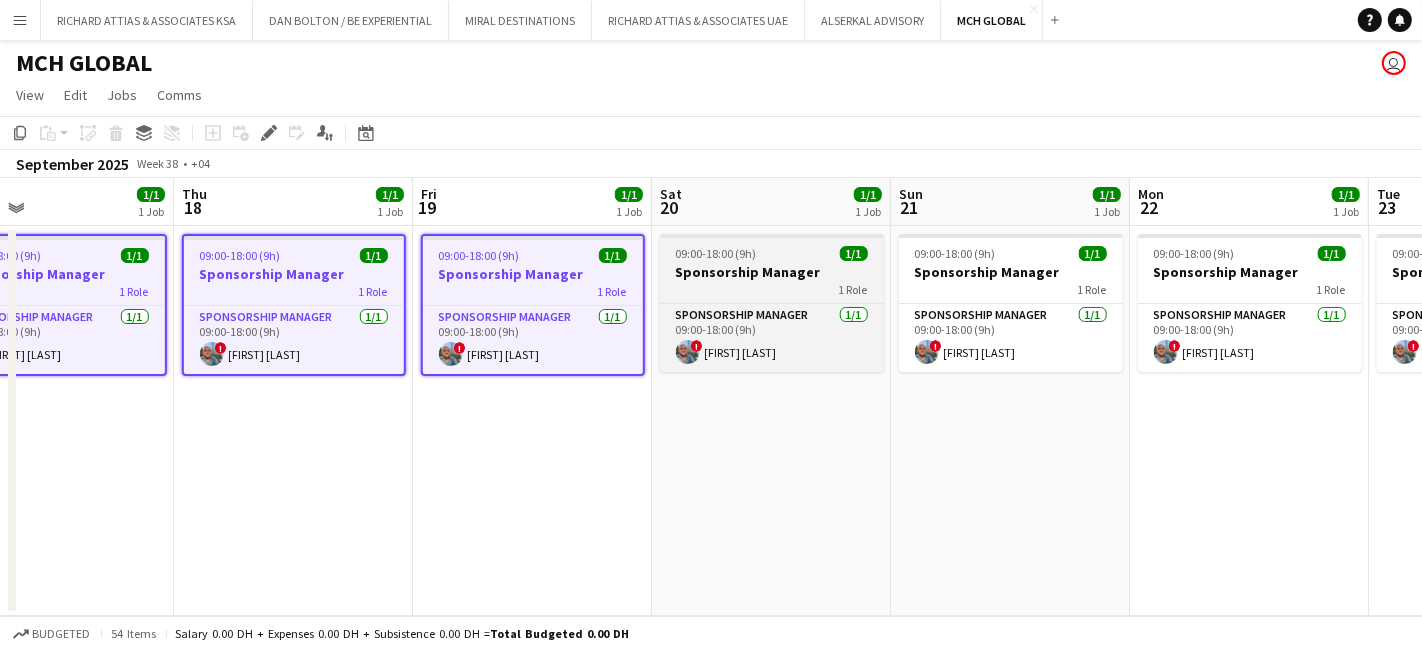 click on "Sponsorship Manager" at bounding box center [772, 272] 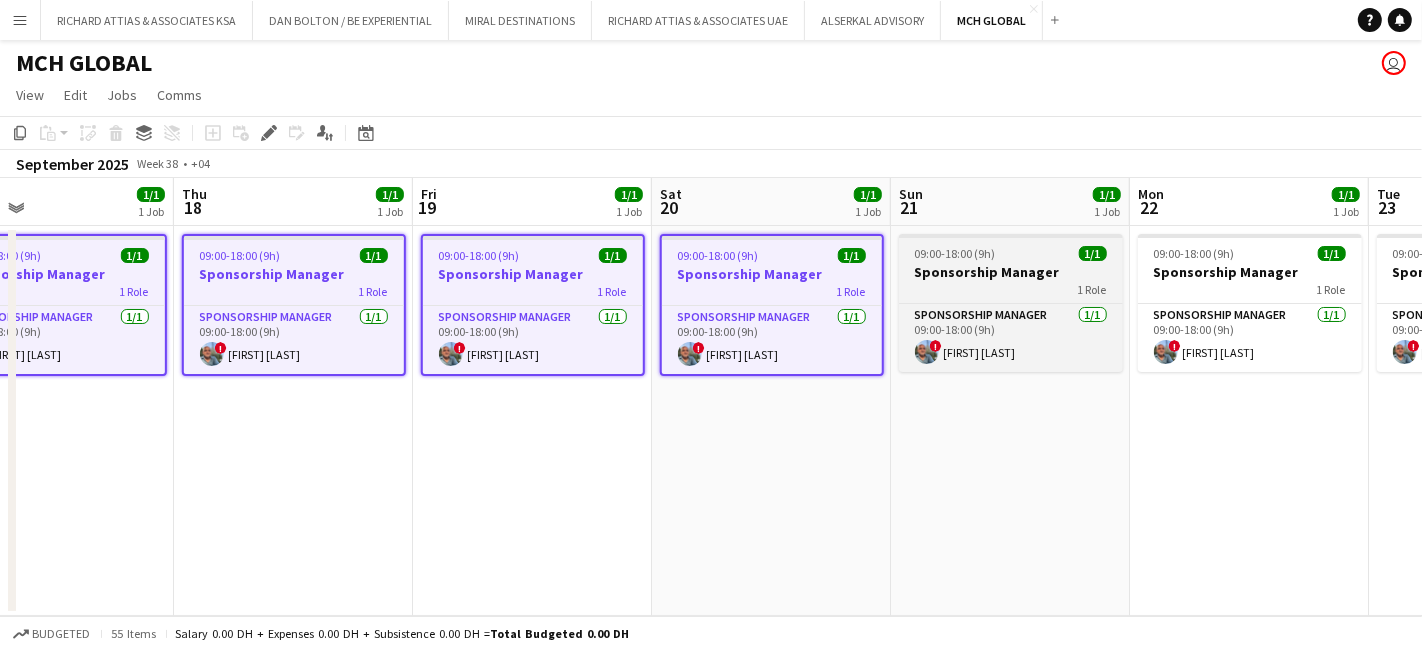 click on "Sponsorship Manager" at bounding box center [1011, 272] 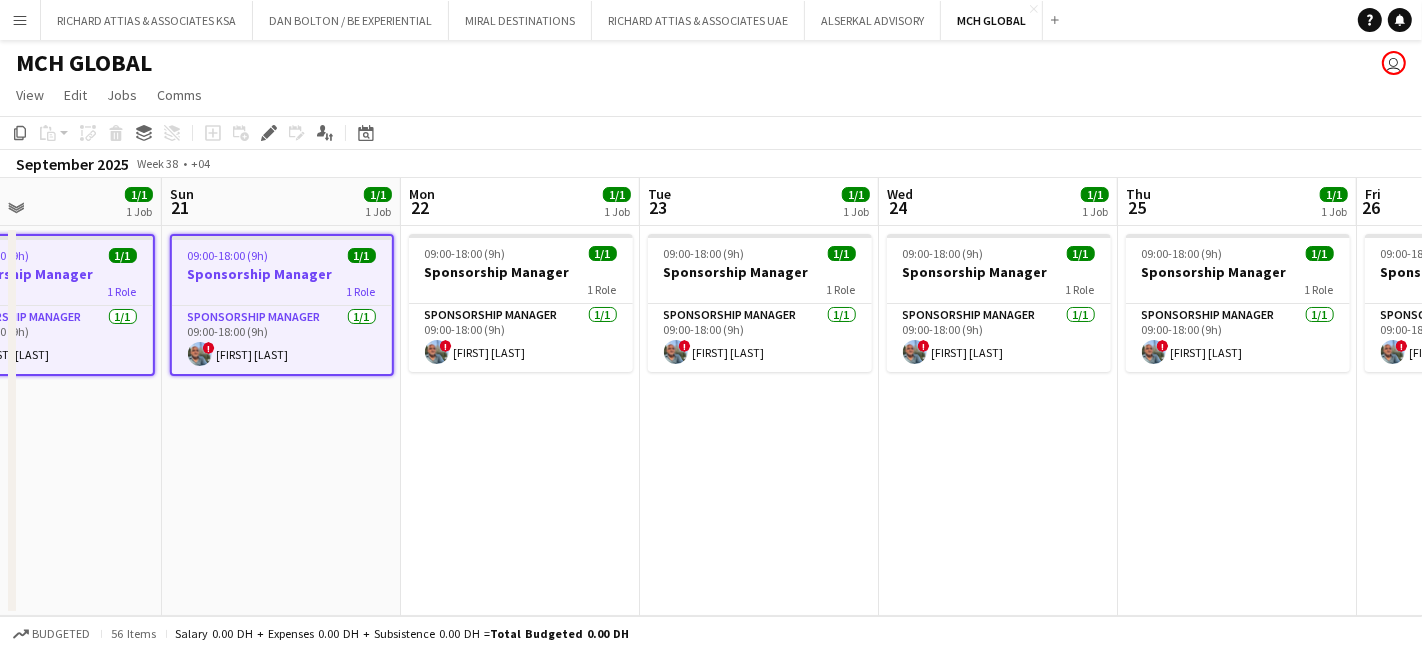 scroll, scrollTop: 0, scrollLeft: 800, axis: horizontal 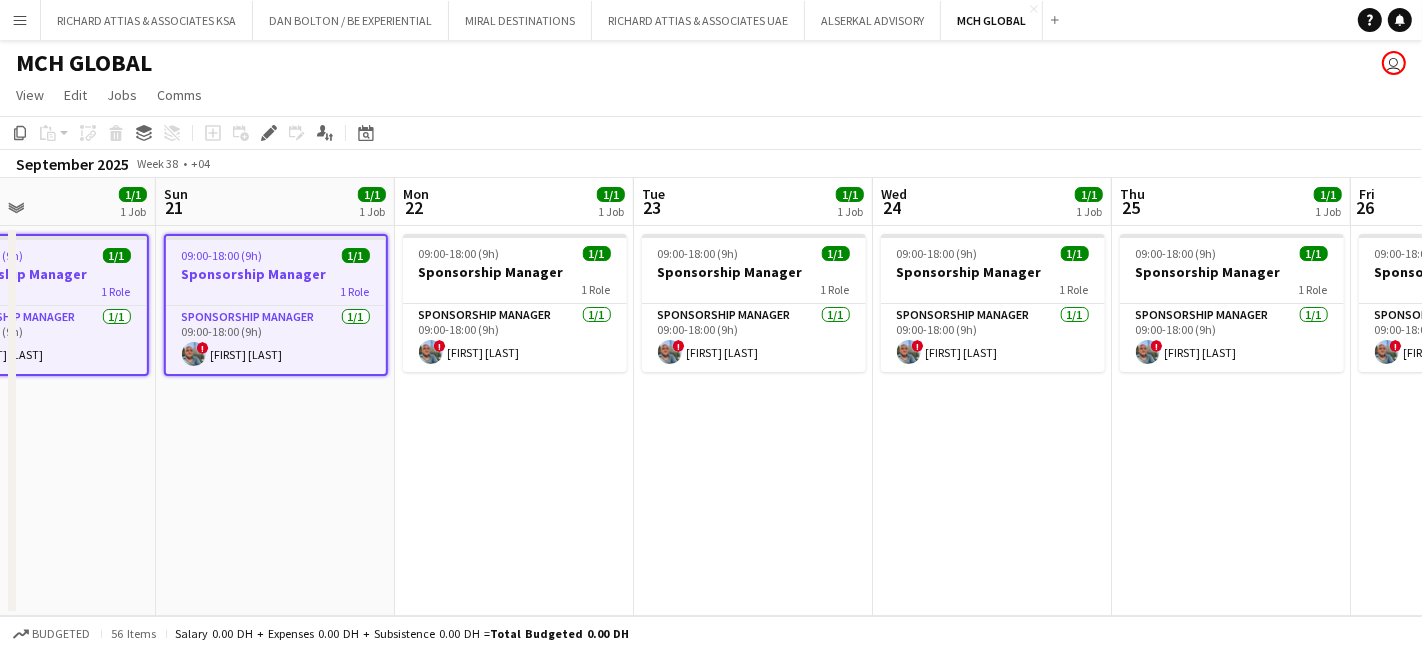 drag, startPoint x: 1105, startPoint y: 426, endPoint x: 374, endPoint y: 457, distance: 731.65704 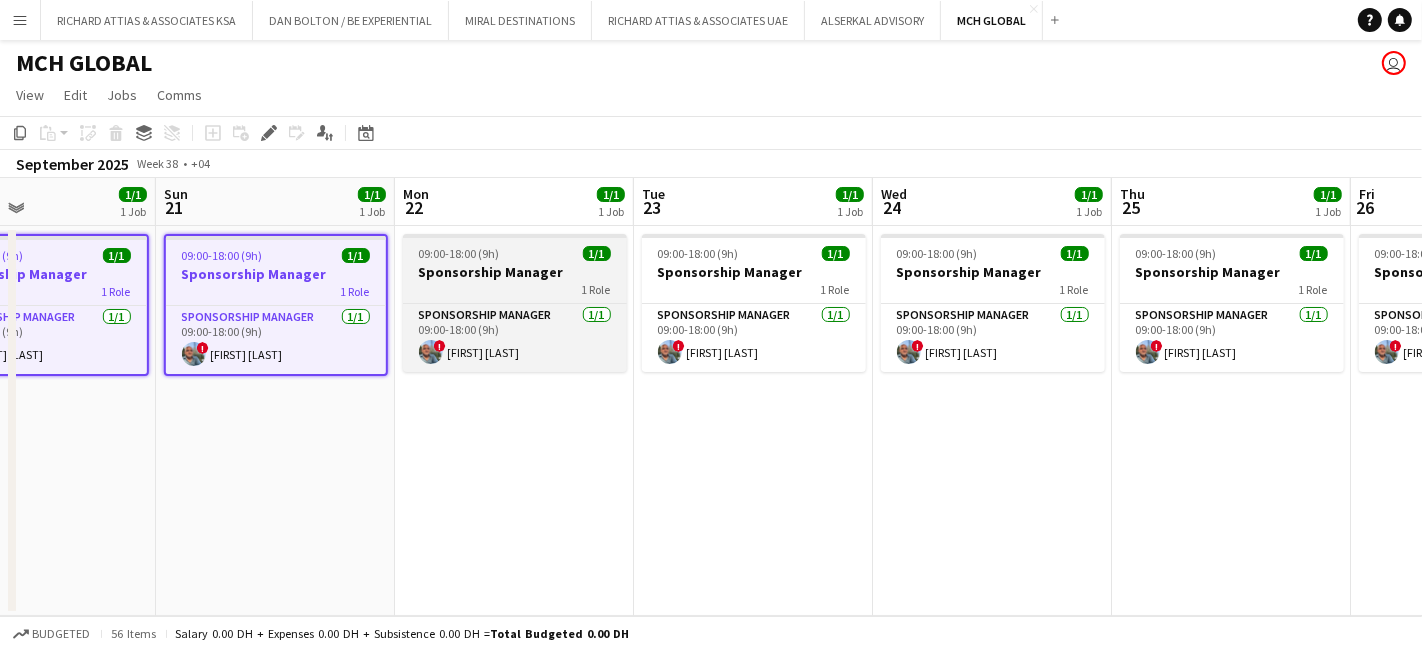 click on "Sponsorship Manager" at bounding box center [515, 272] 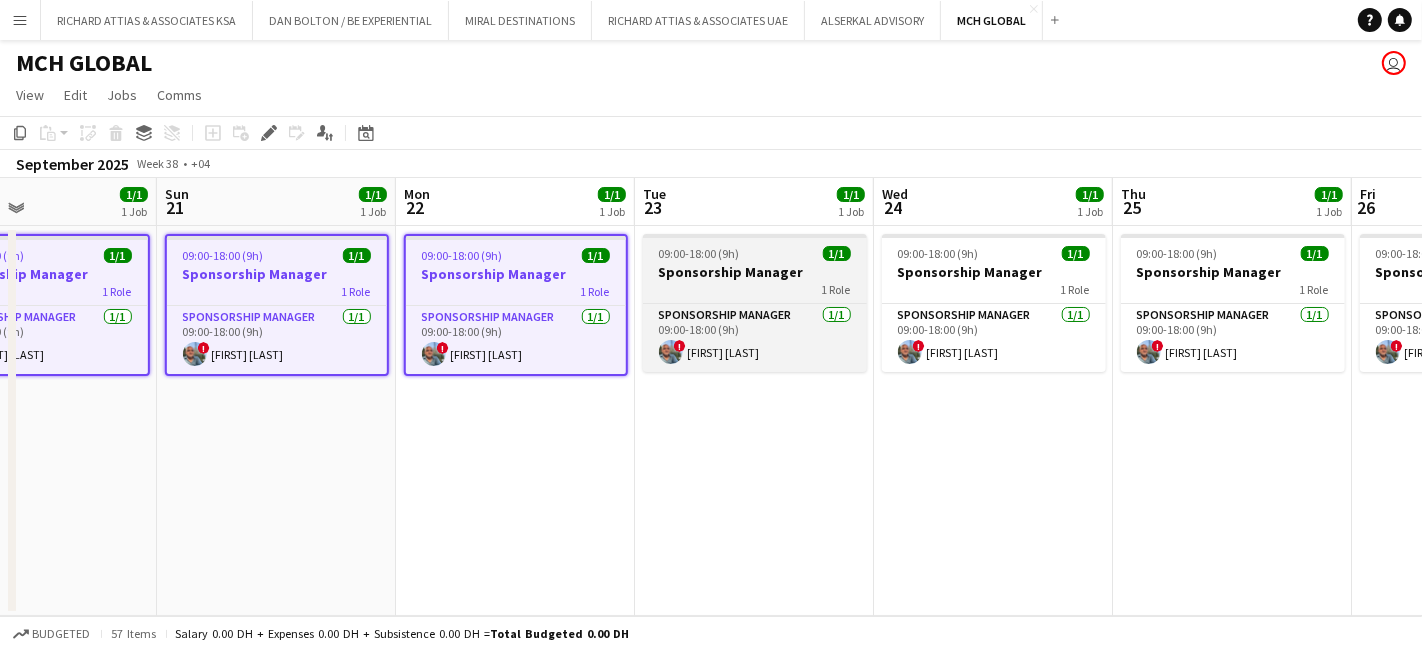 click on "Sponsorship Manager" at bounding box center (755, 272) 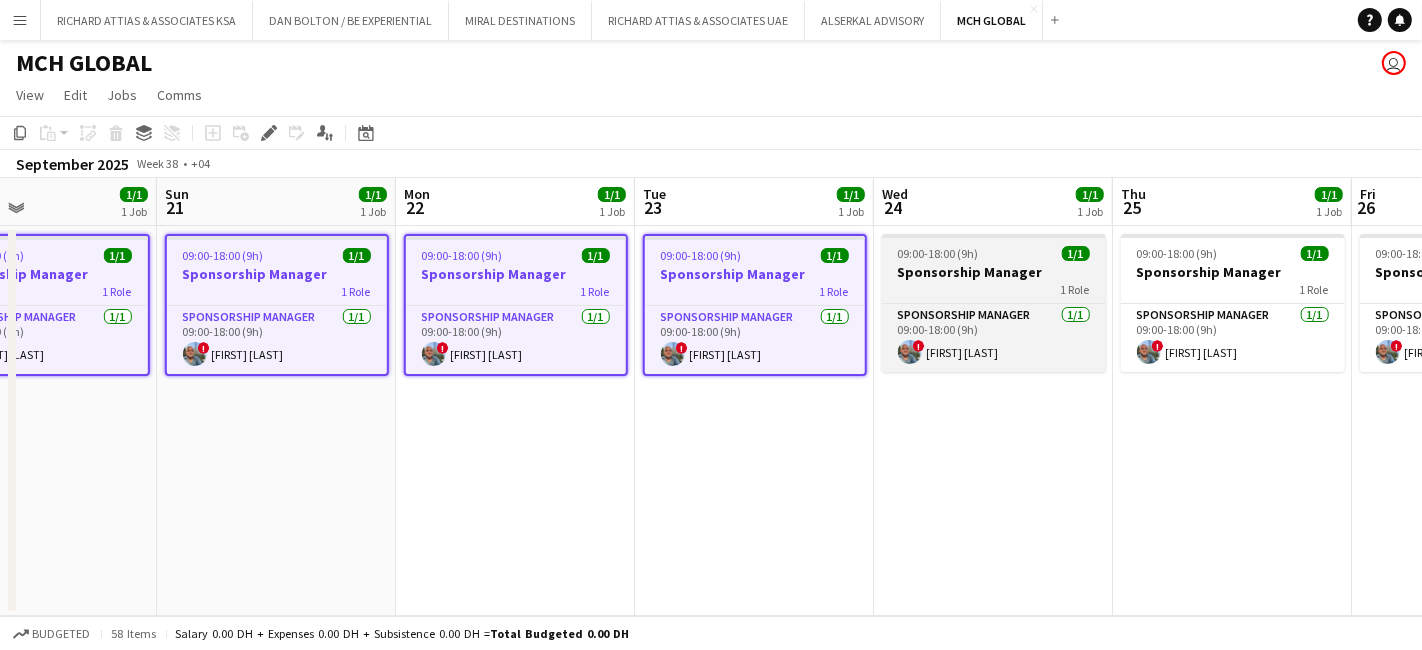 scroll, scrollTop: 0, scrollLeft: 796, axis: horizontal 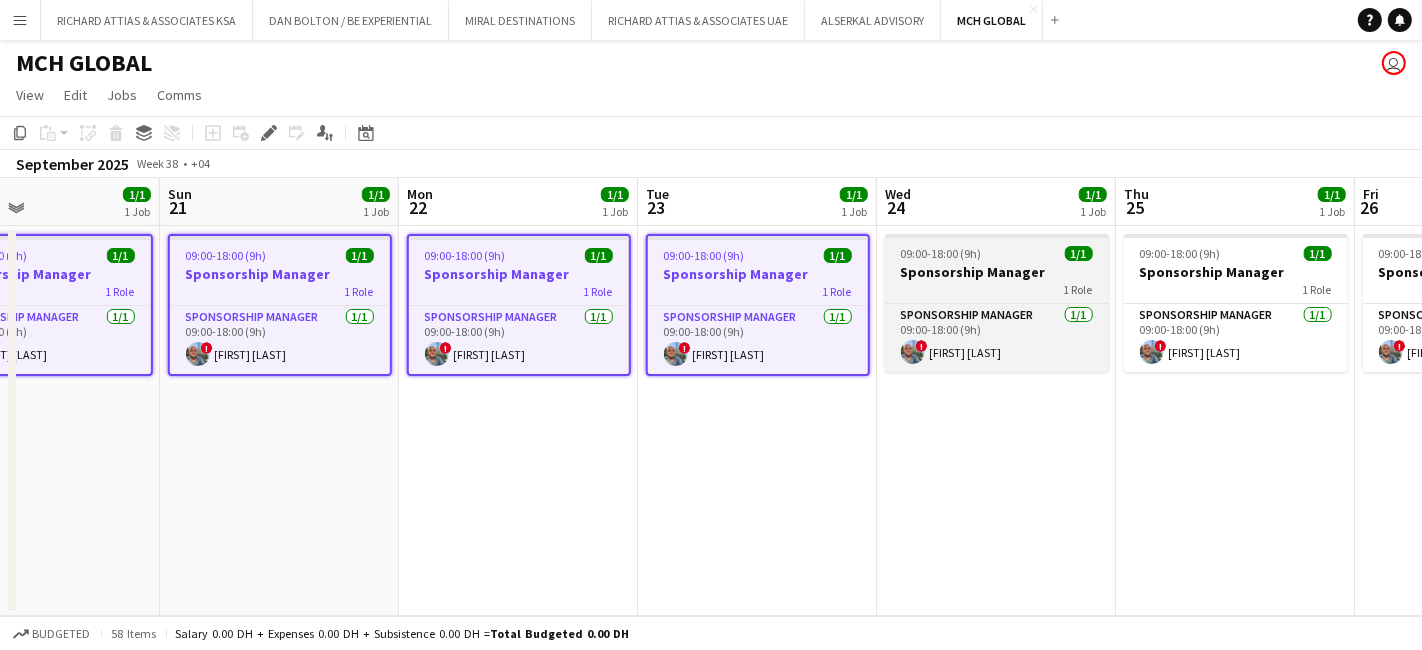click on "Sponsorship Manager" at bounding box center [997, 272] 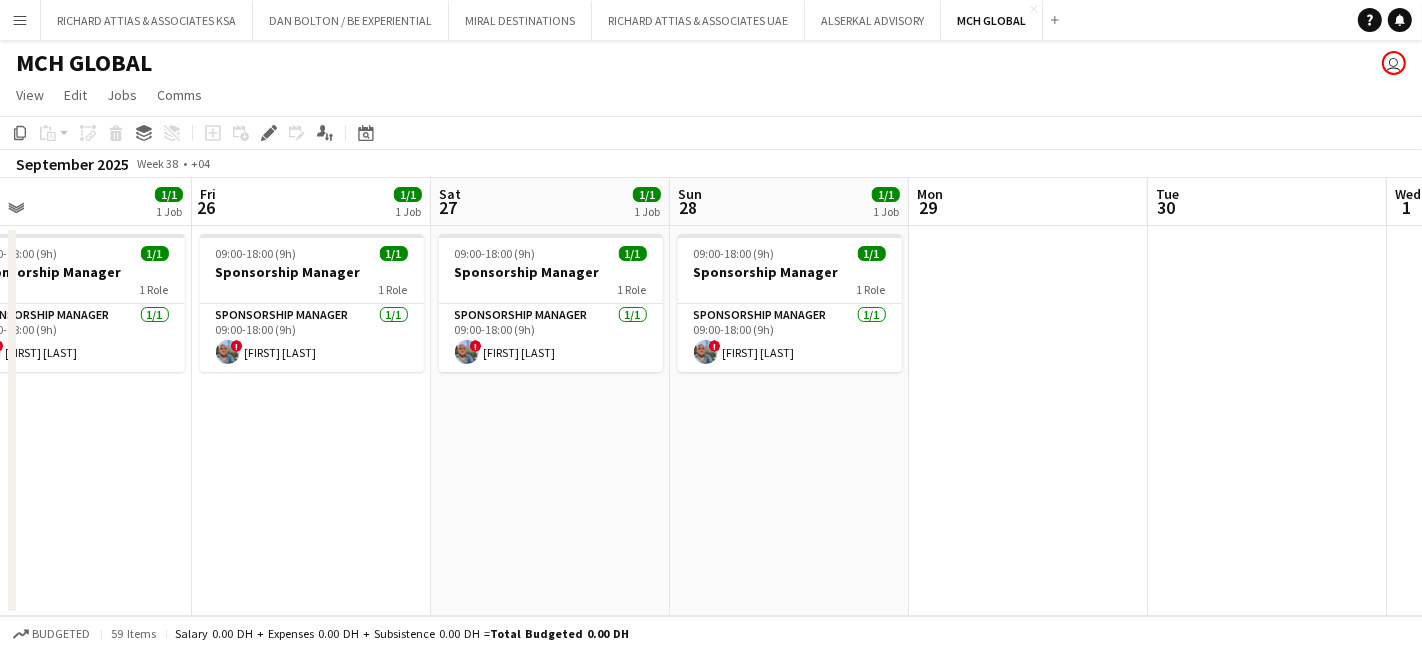 scroll, scrollTop: 0, scrollLeft: 590, axis: horizontal 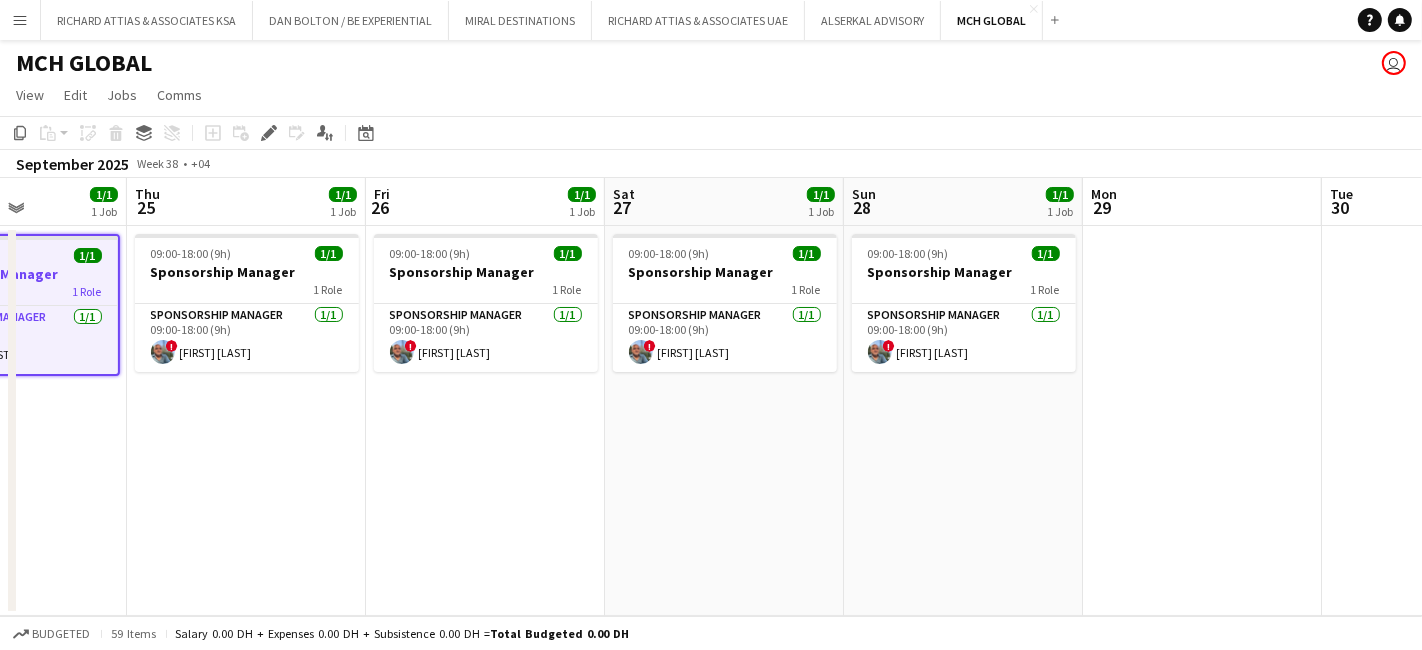 drag, startPoint x: 1063, startPoint y: 423, endPoint x: 79, endPoint y: 432, distance: 984.04114 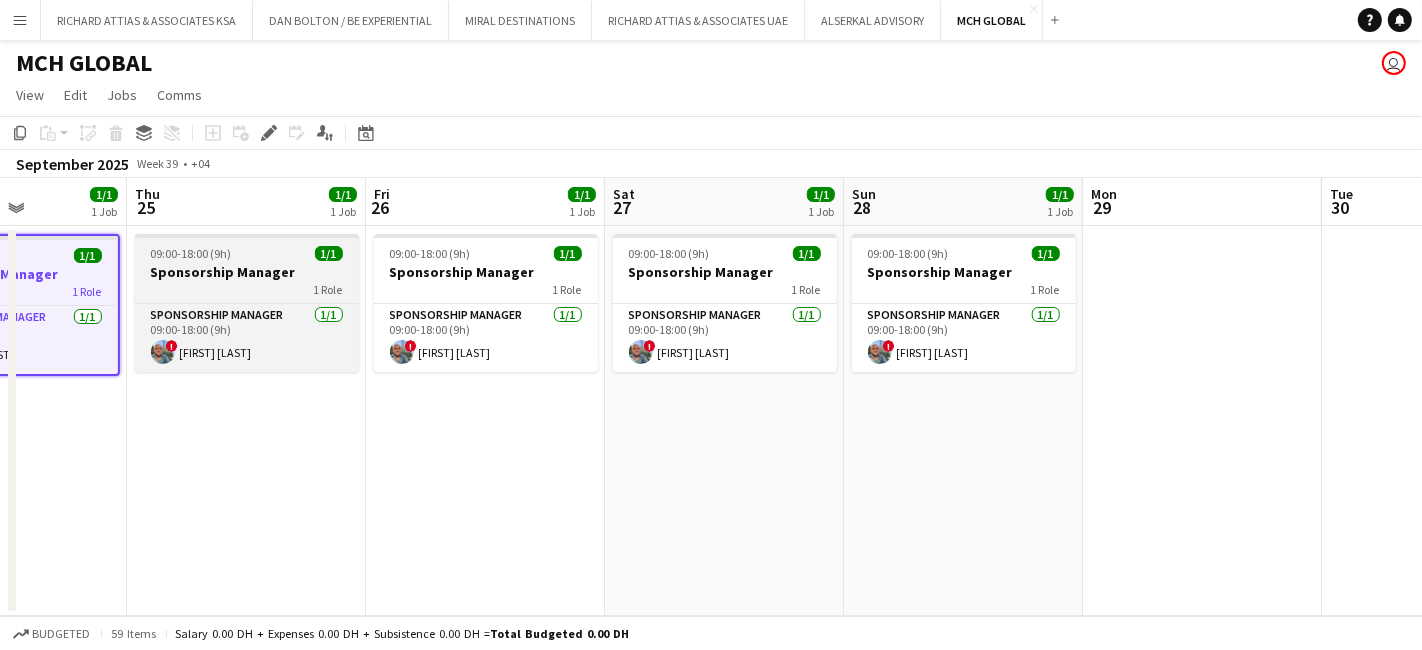 click on "Sponsorship Manager" at bounding box center [247, 272] 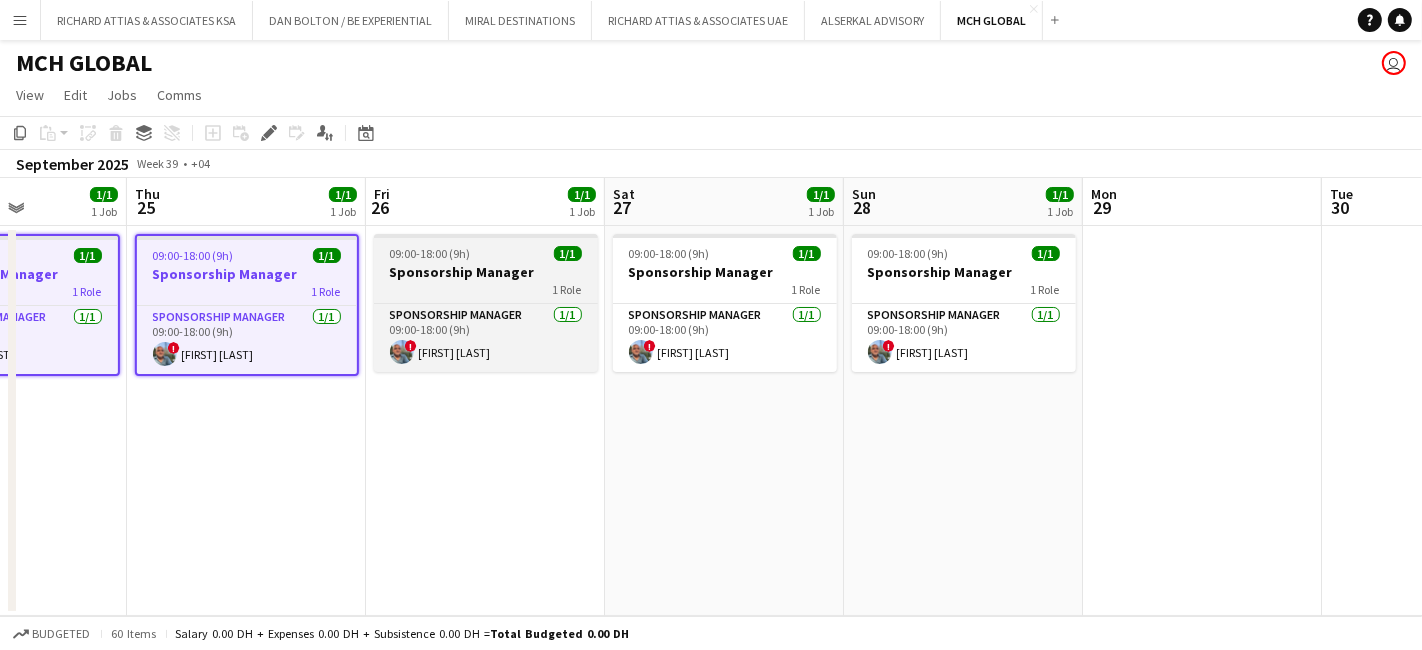 click on "Sponsorship Manager" at bounding box center (486, 272) 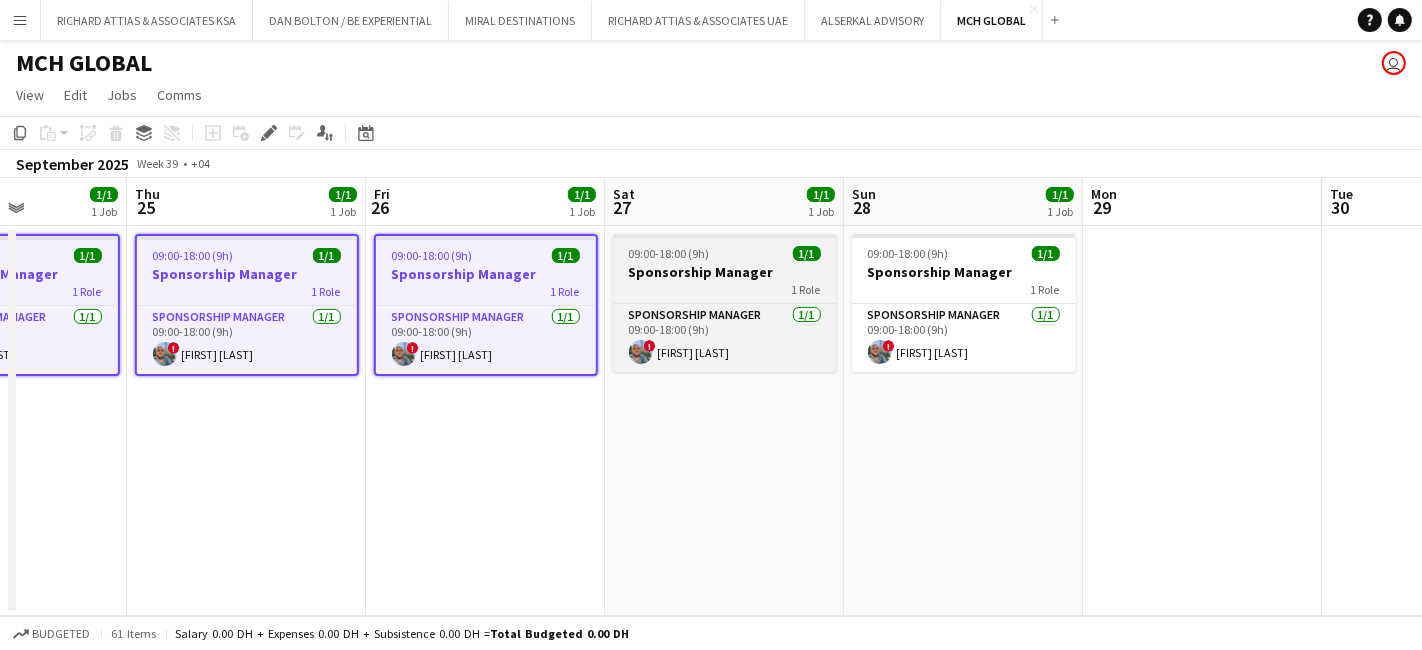 click on "Sponsorship Manager" at bounding box center (725, 272) 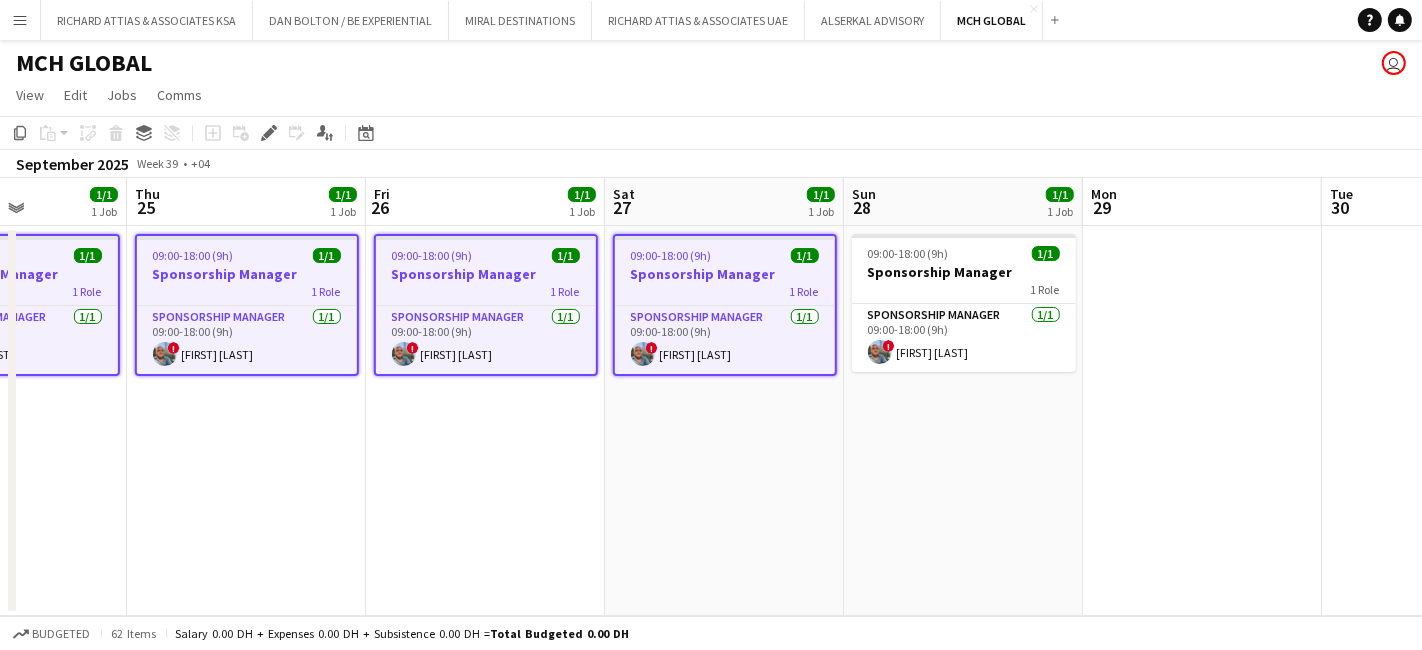 drag, startPoint x: 917, startPoint y: 270, endPoint x: 736, endPoint y: 263, distance: 181.13531 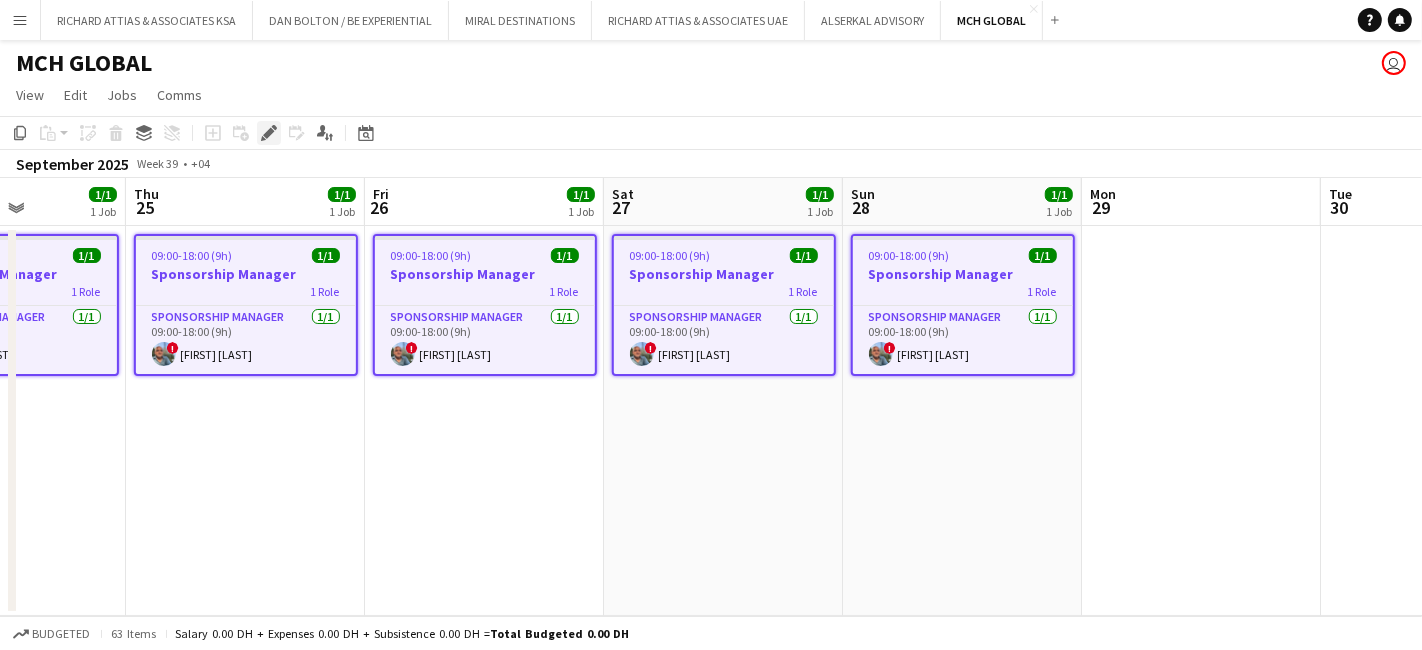 click 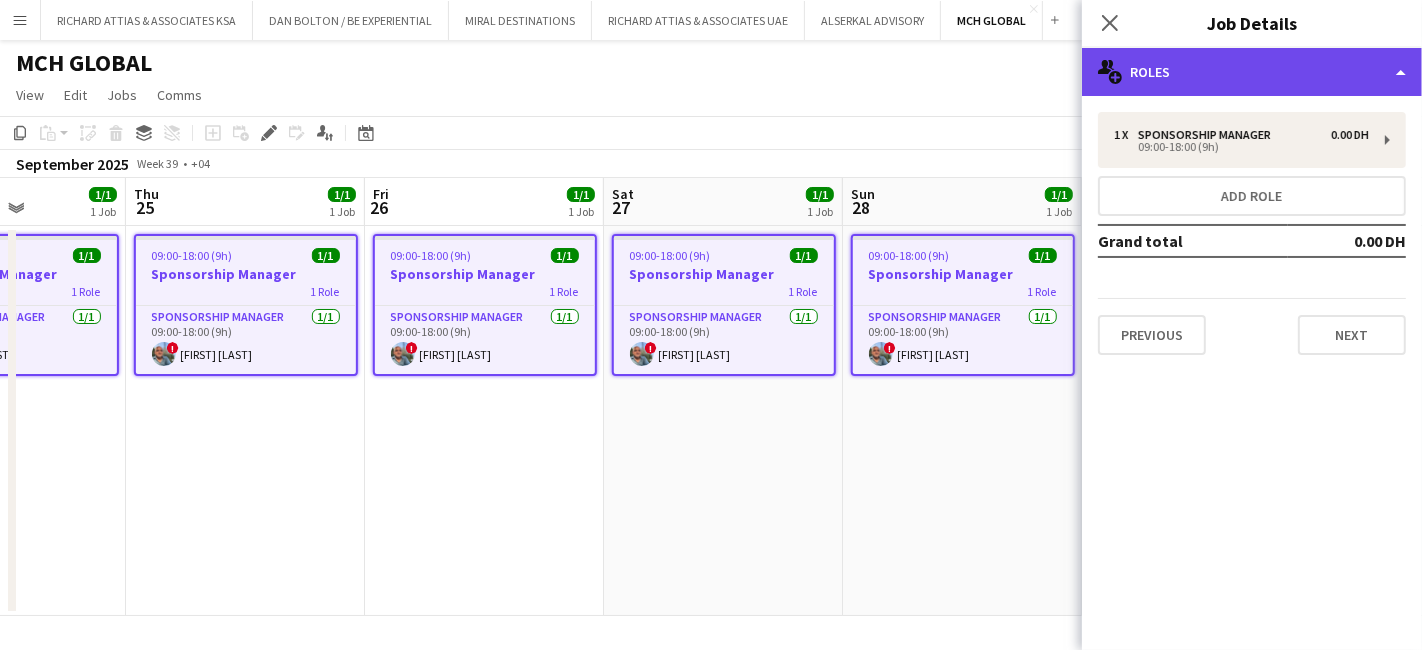 click on "multiple-users-add
Roles" 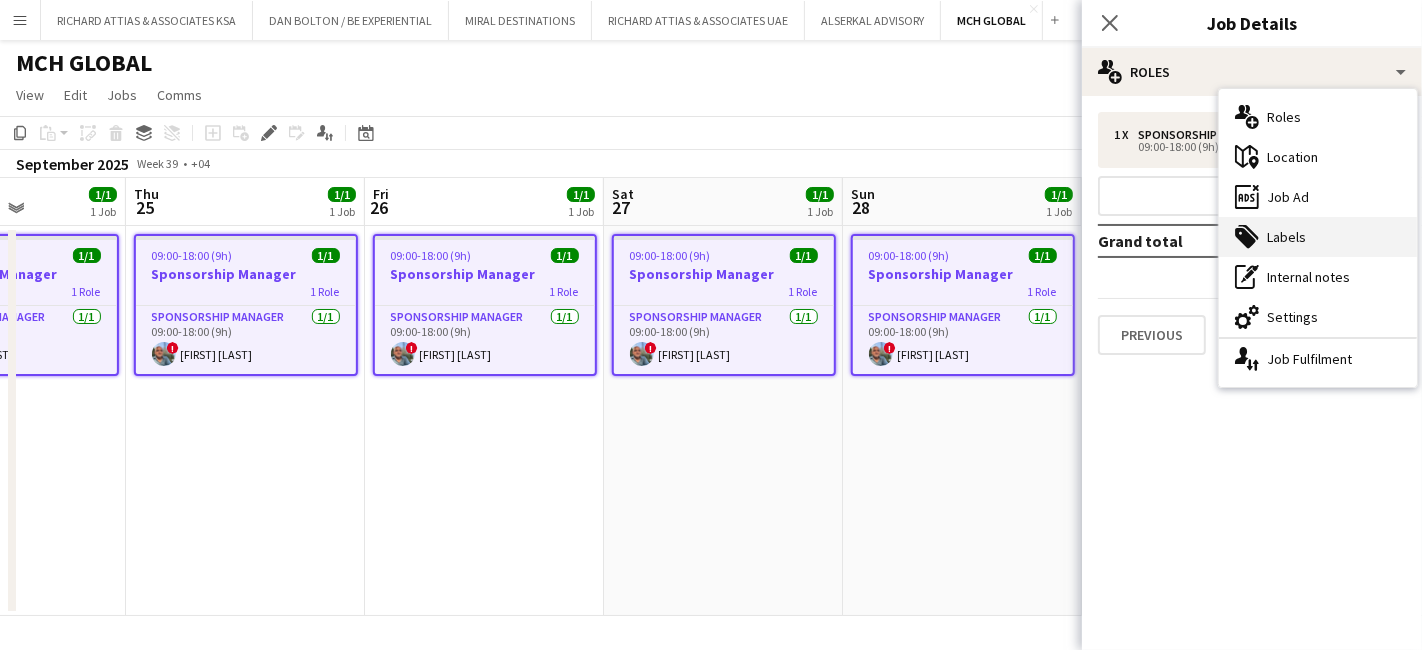 click on "tags-double
Labels" at bounding box center [1318, 237] 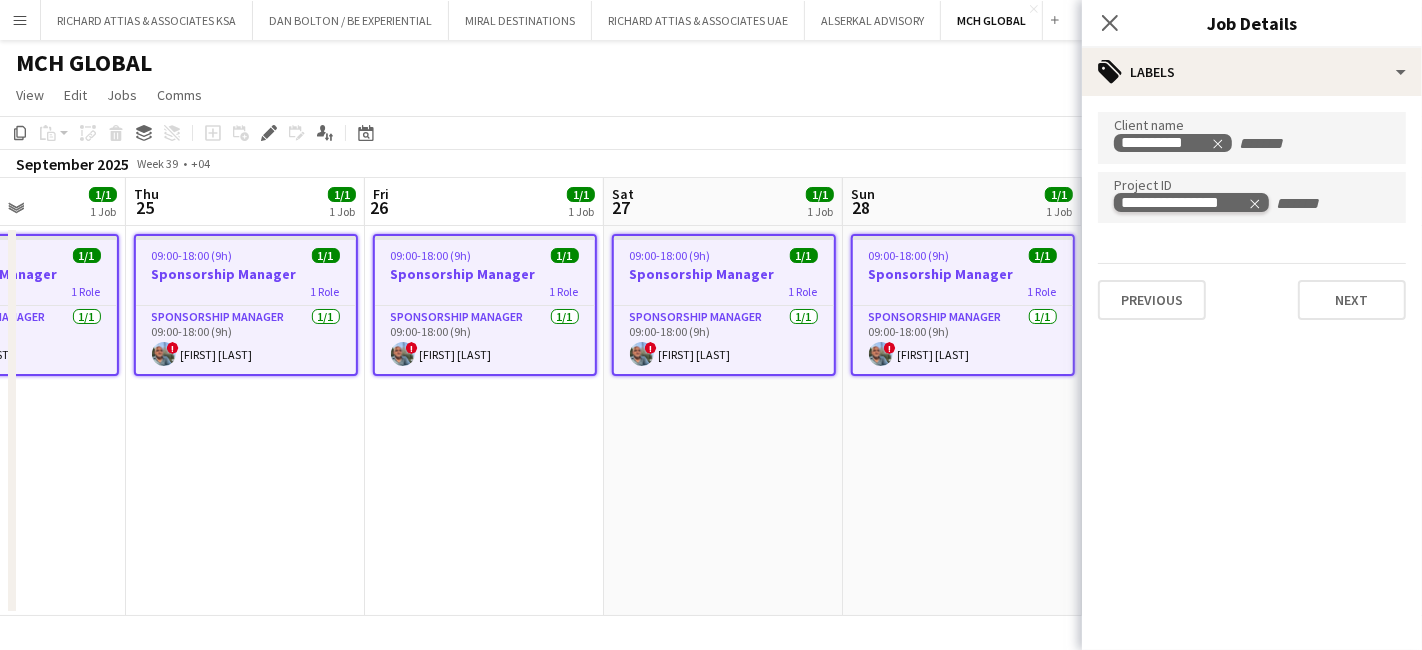 click 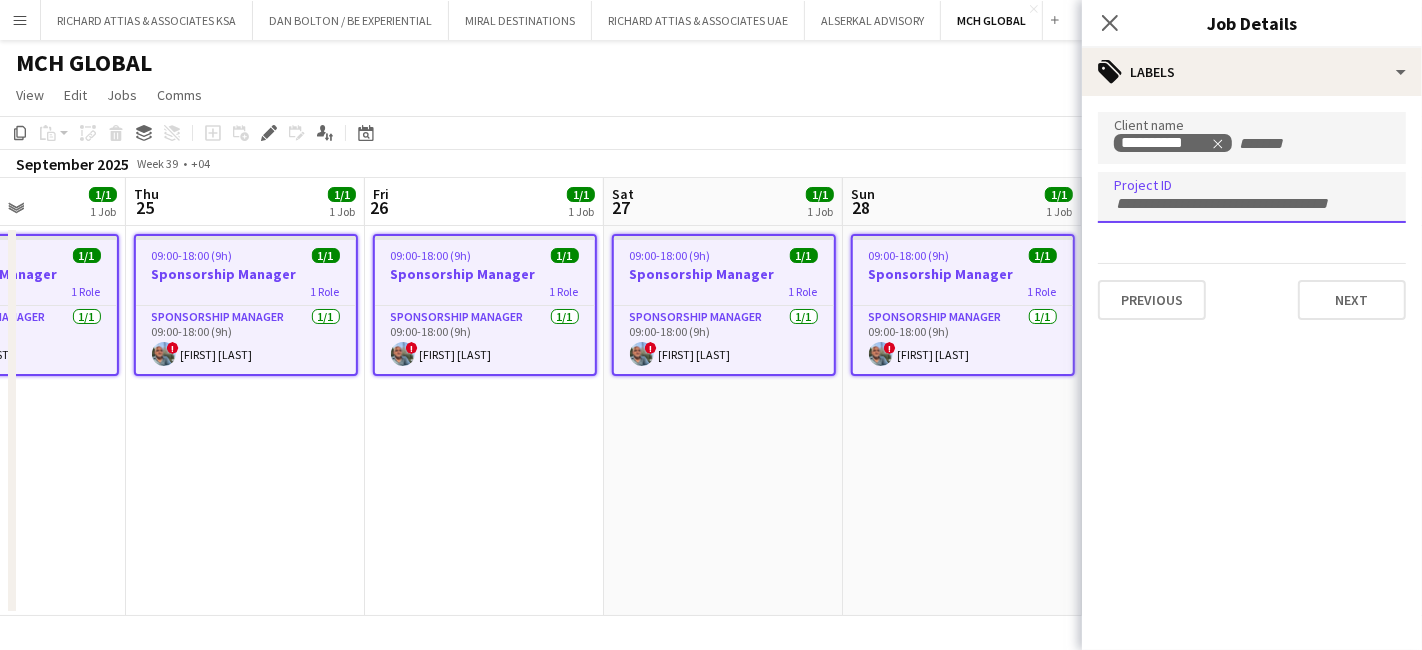 click at bounding box center (1252, 204) 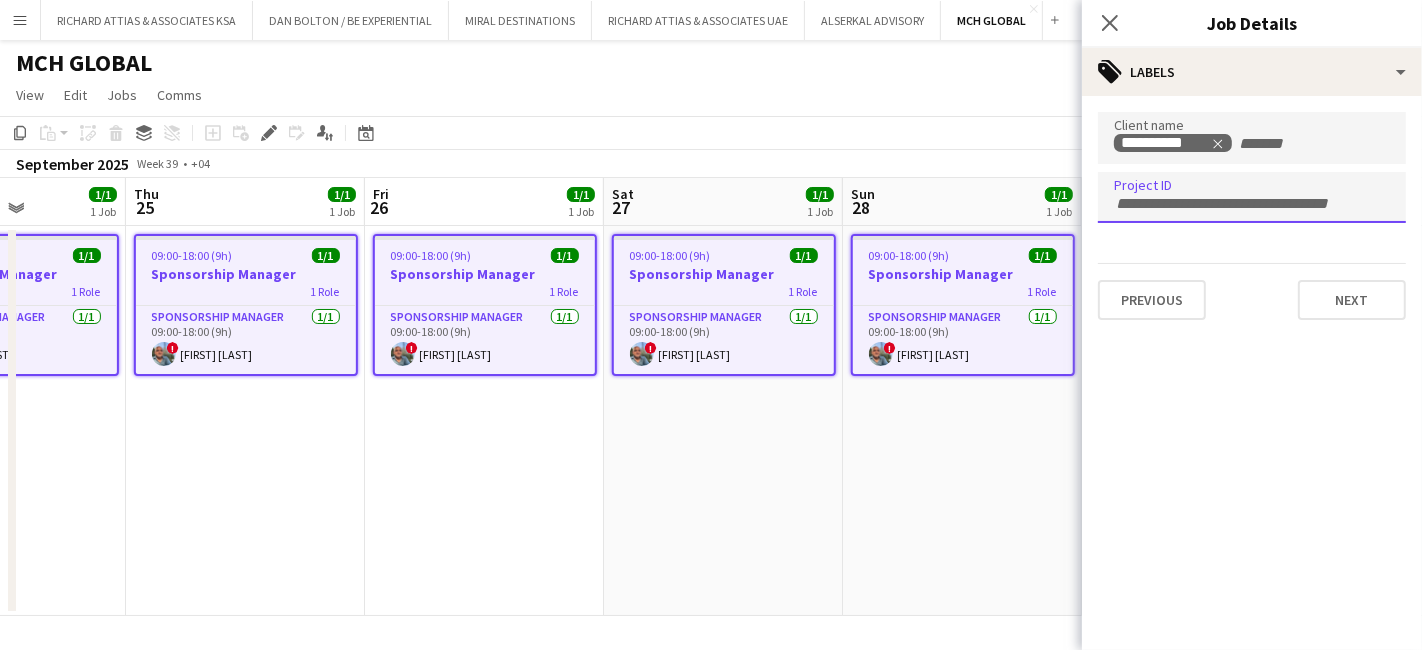 paste on "**********" 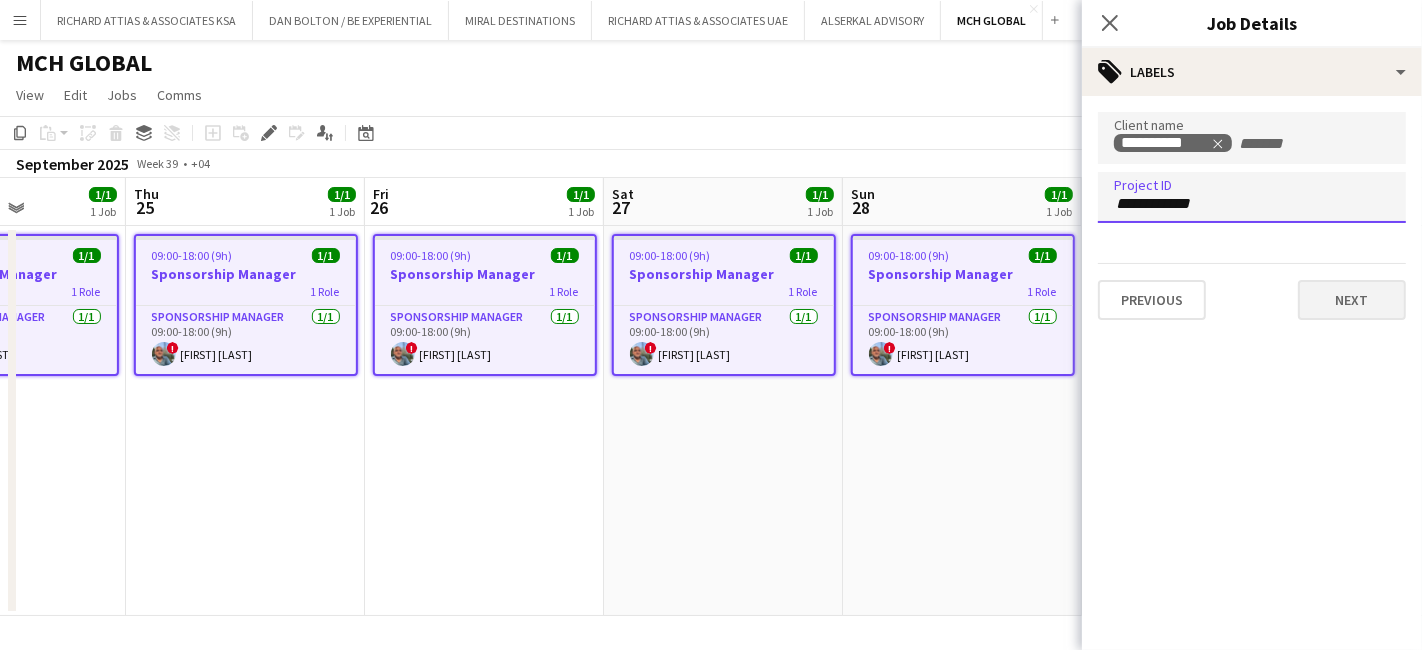type on "**********" 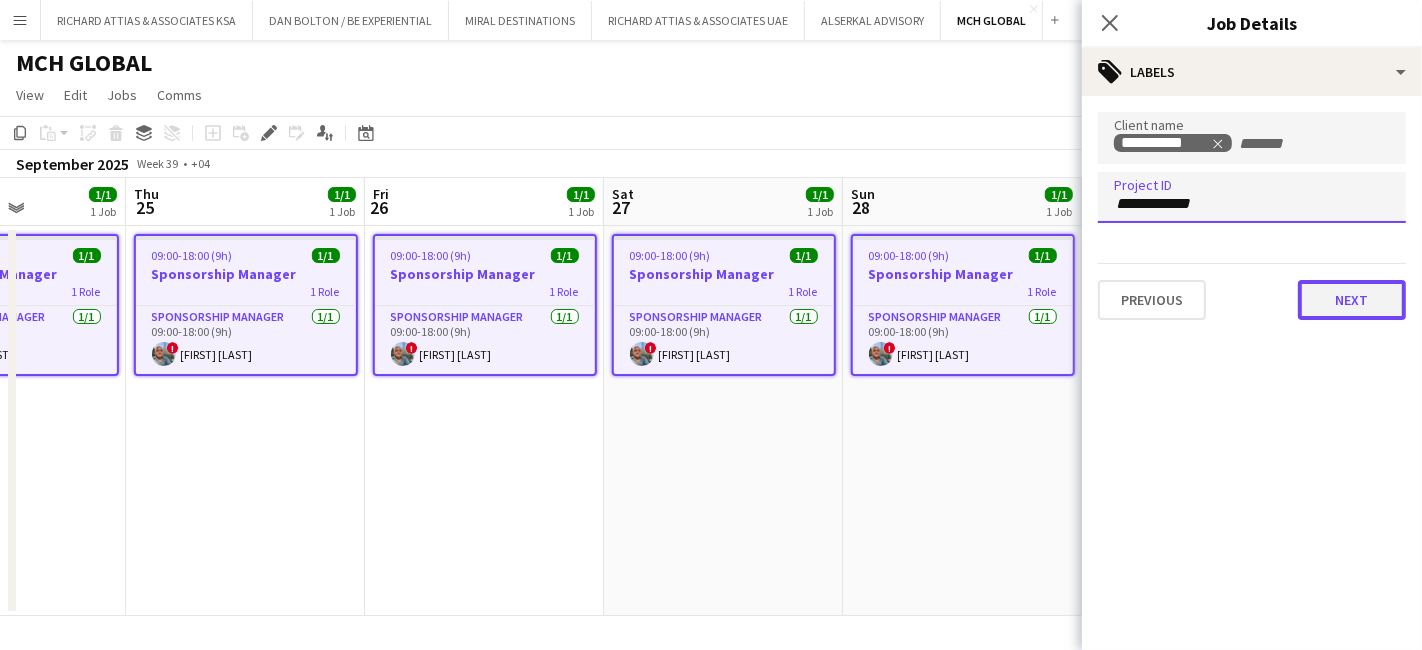 click on "Next" at bounding box center (1352, 300) 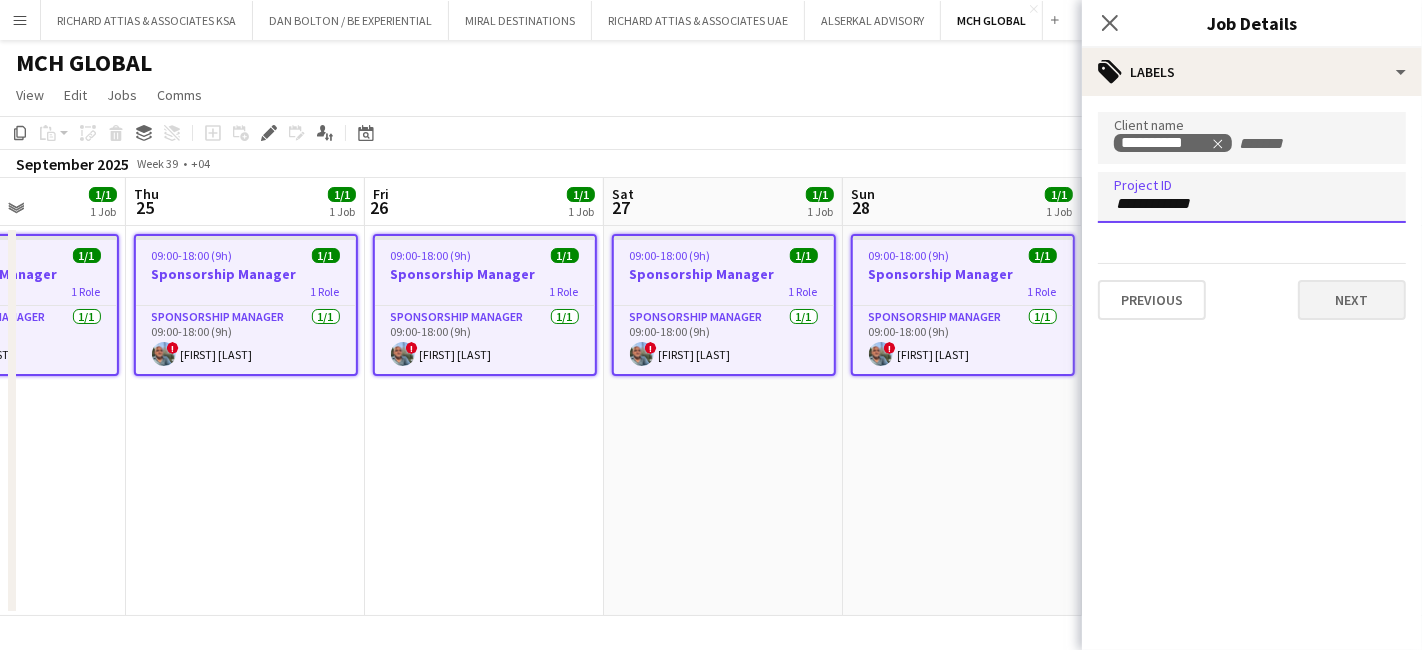 type on "*******" 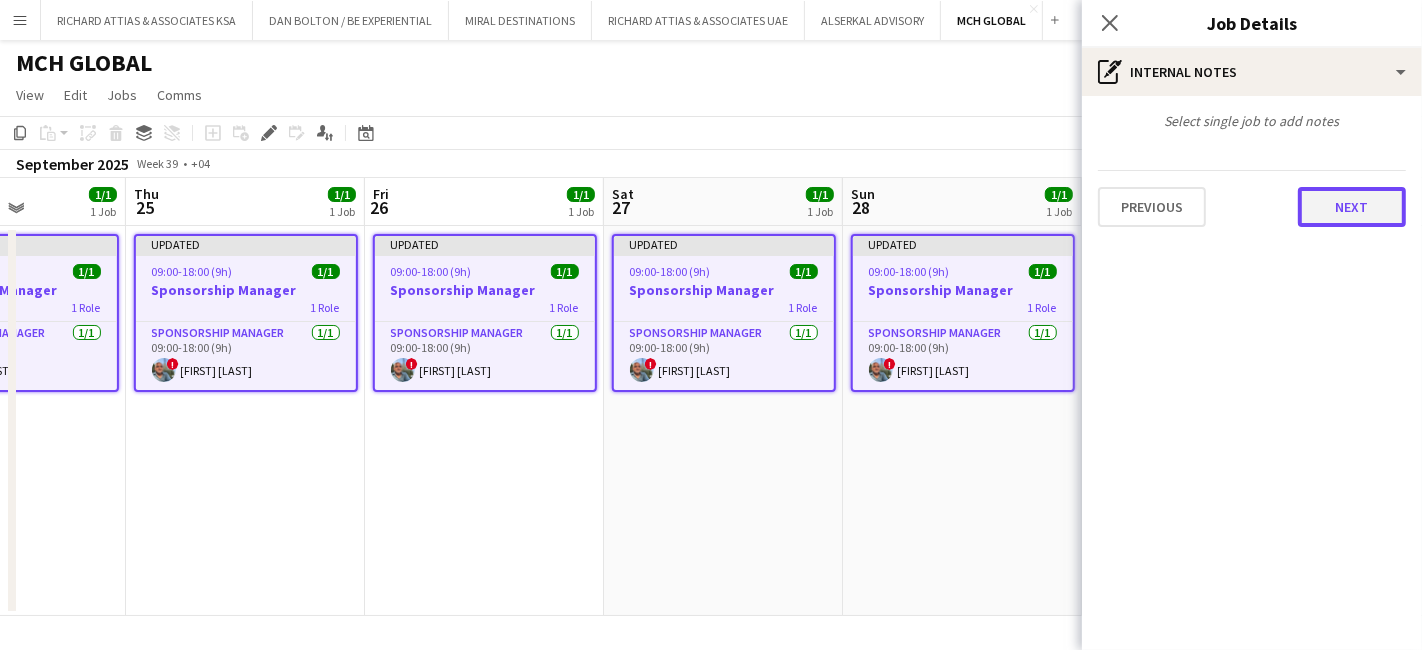 click on "Next" at bounding box center (1352, 207) 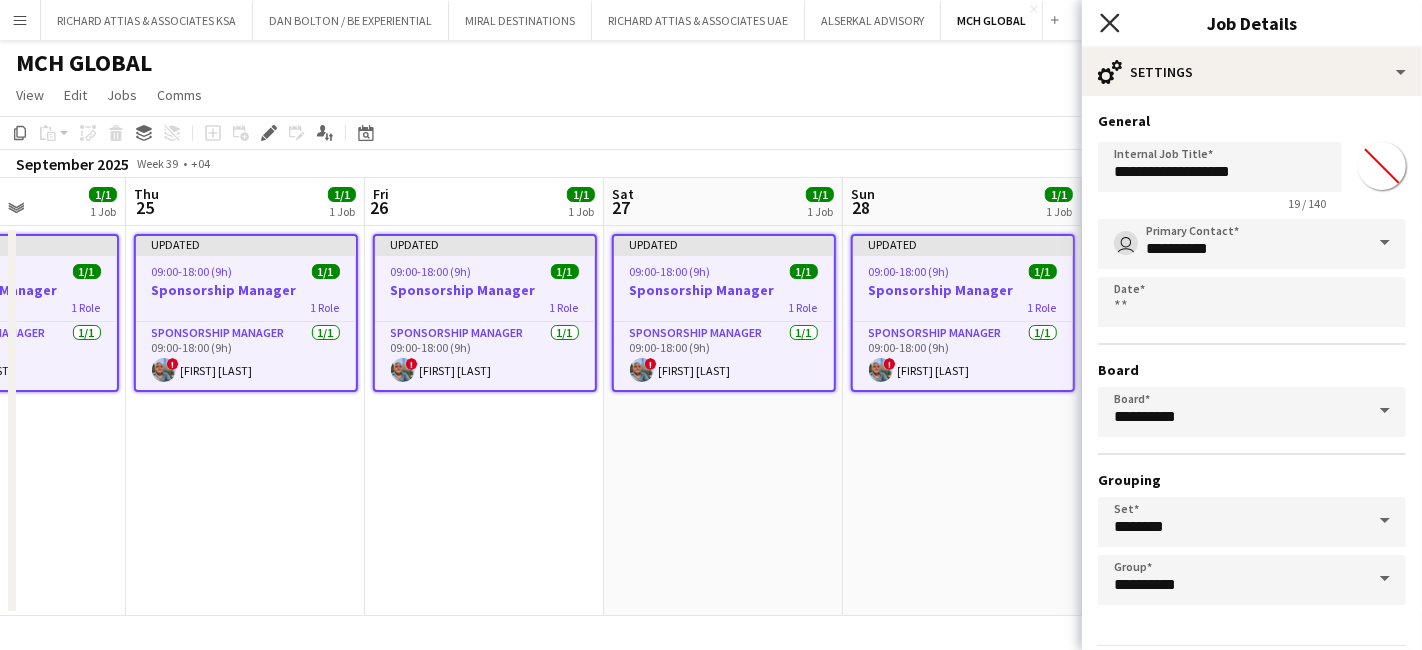 click 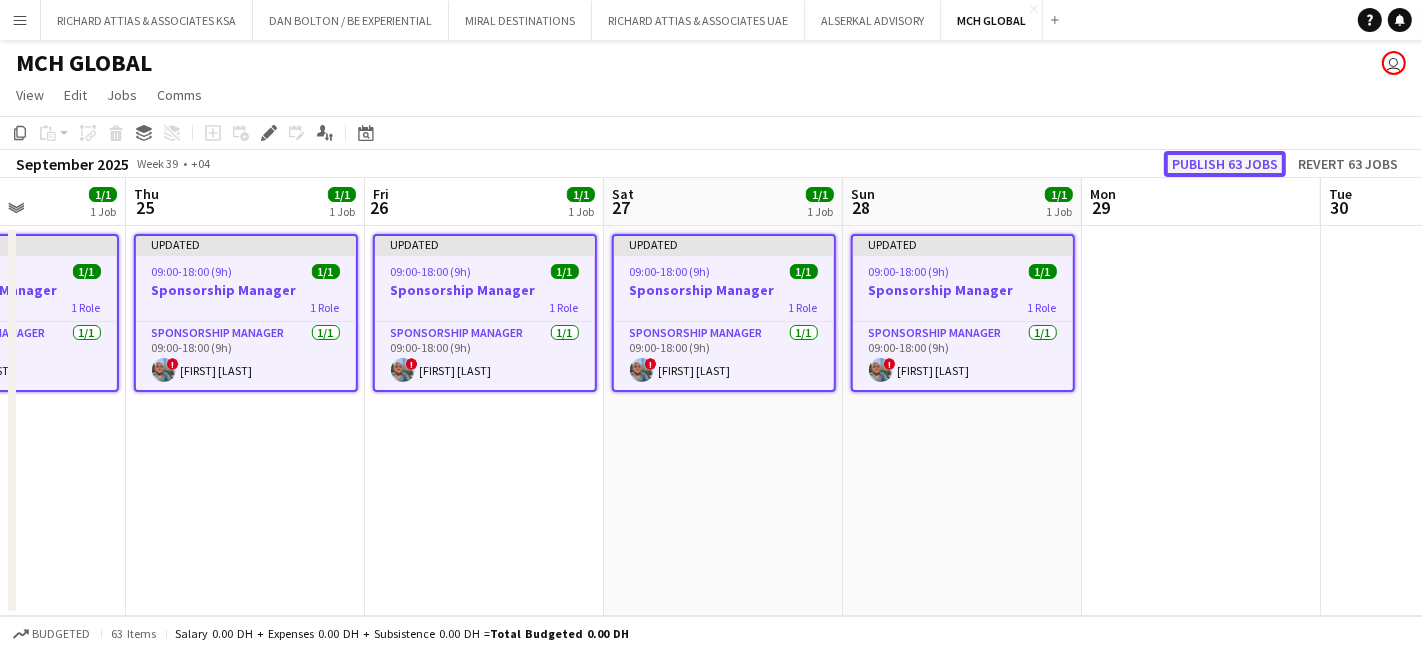 click on "Publish 63 jobs" 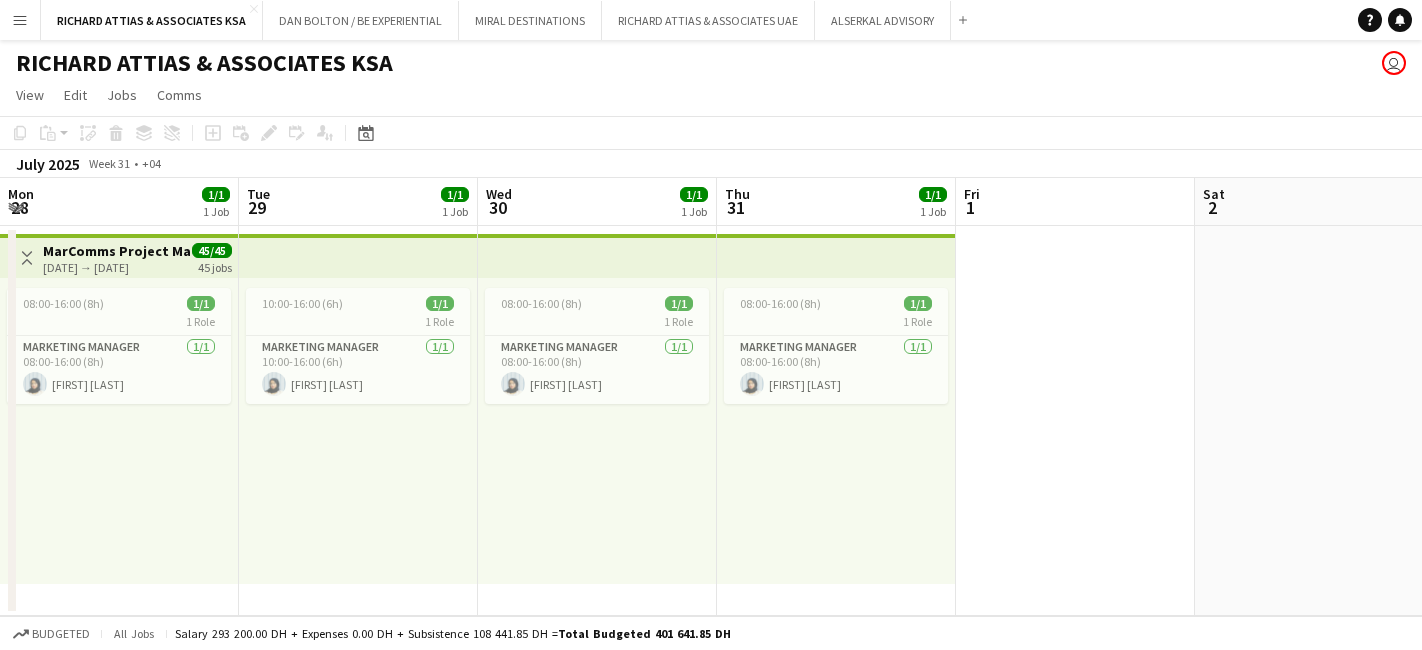 scroll, scrollTop: 0, scrollLeft: 0, axis: both 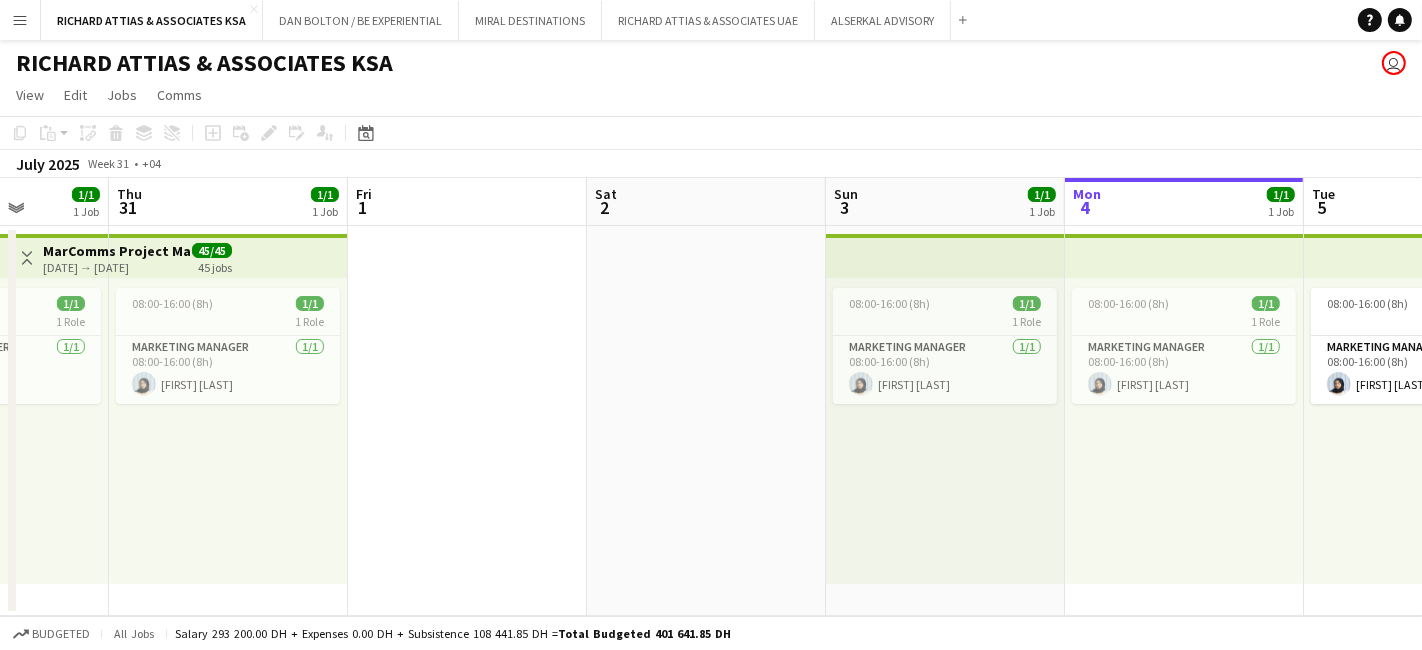 click on "Menu" at bounding box center (20, 20) 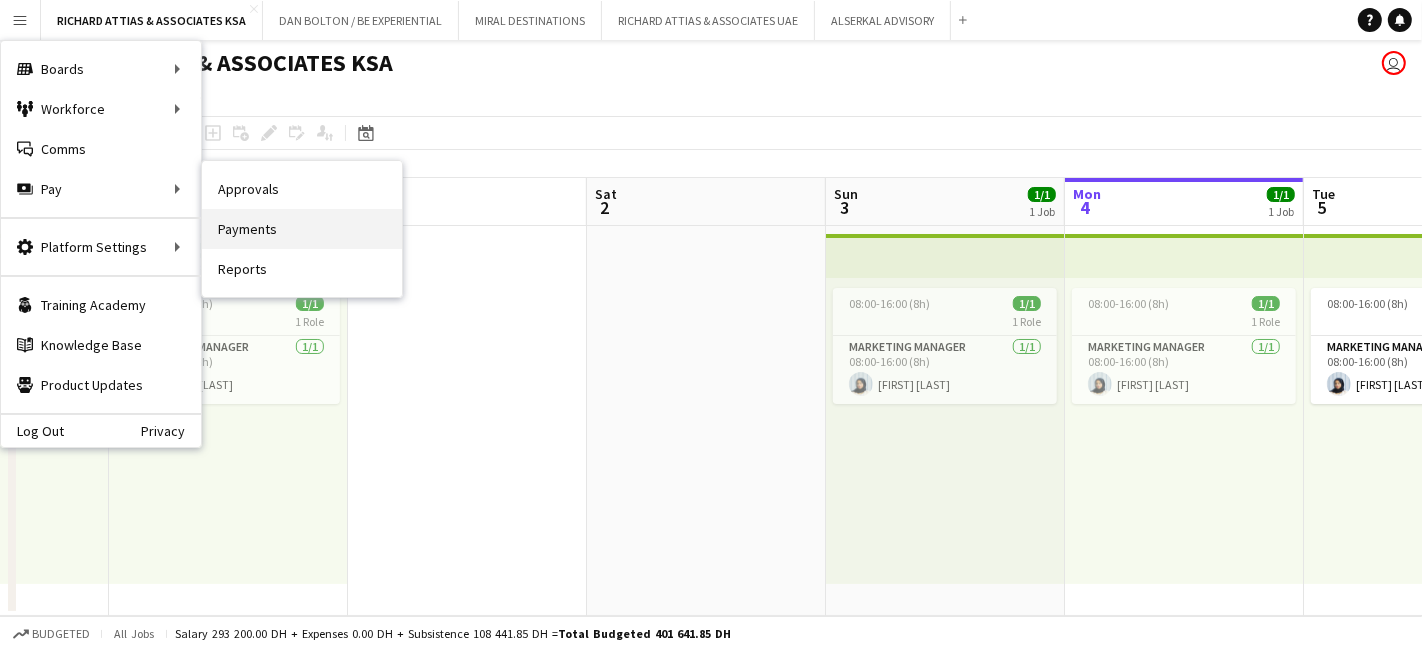 click on "Payments" at bounding box center (302, 229) 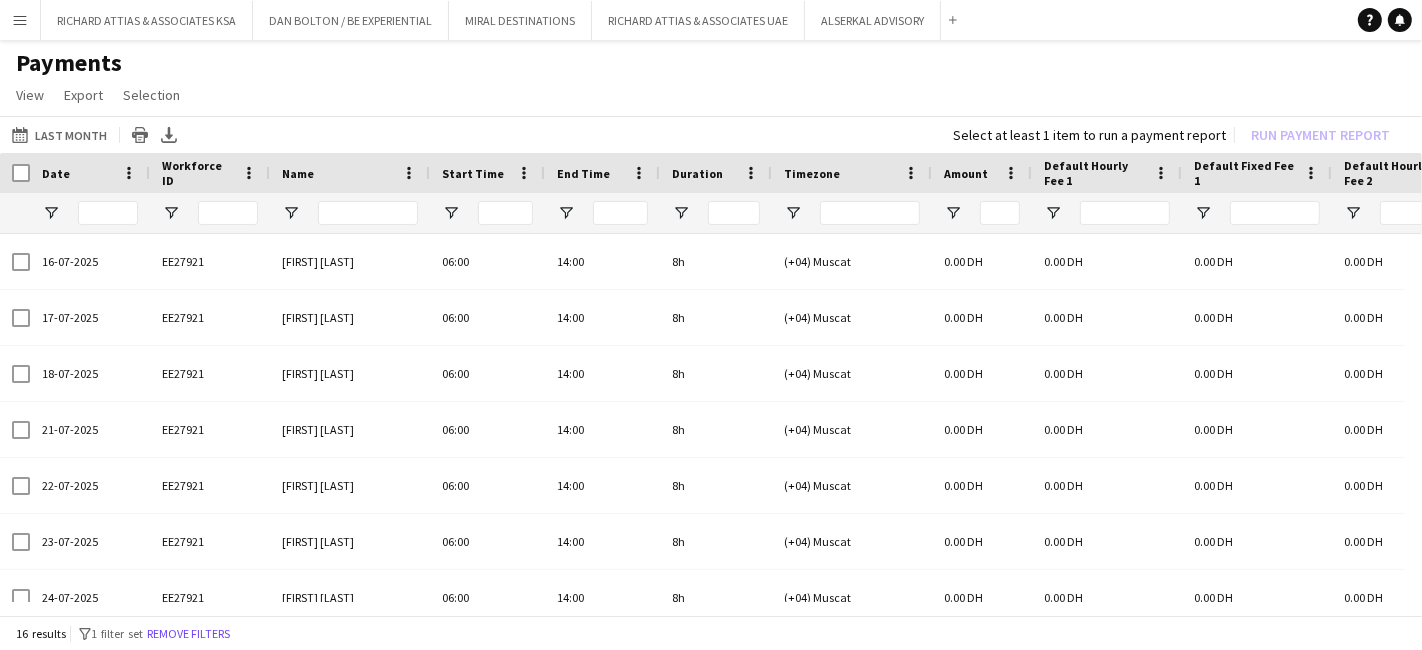 scroll, scrollTop: 0, scrollLeft: 857, axis: horizontal 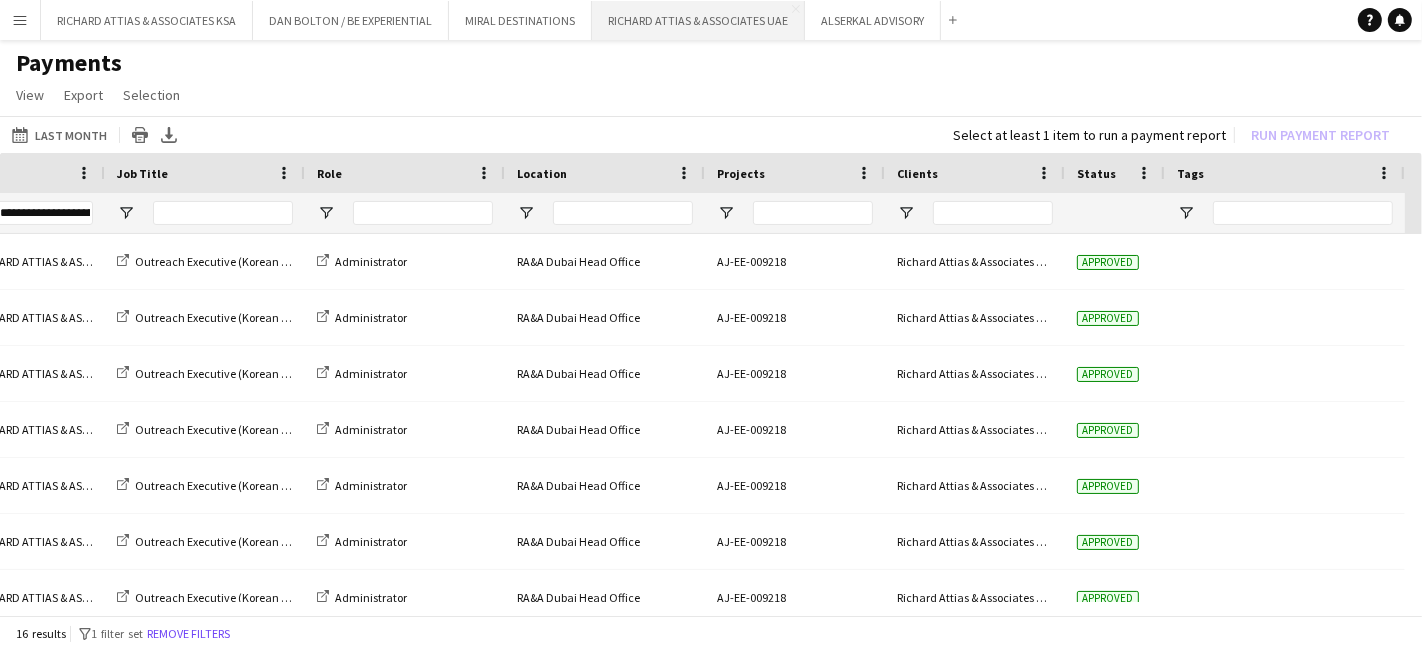 click on "RICHARD ATTIAS & ASSOCIATES UAE
Close" at bounding box center [698, 20] 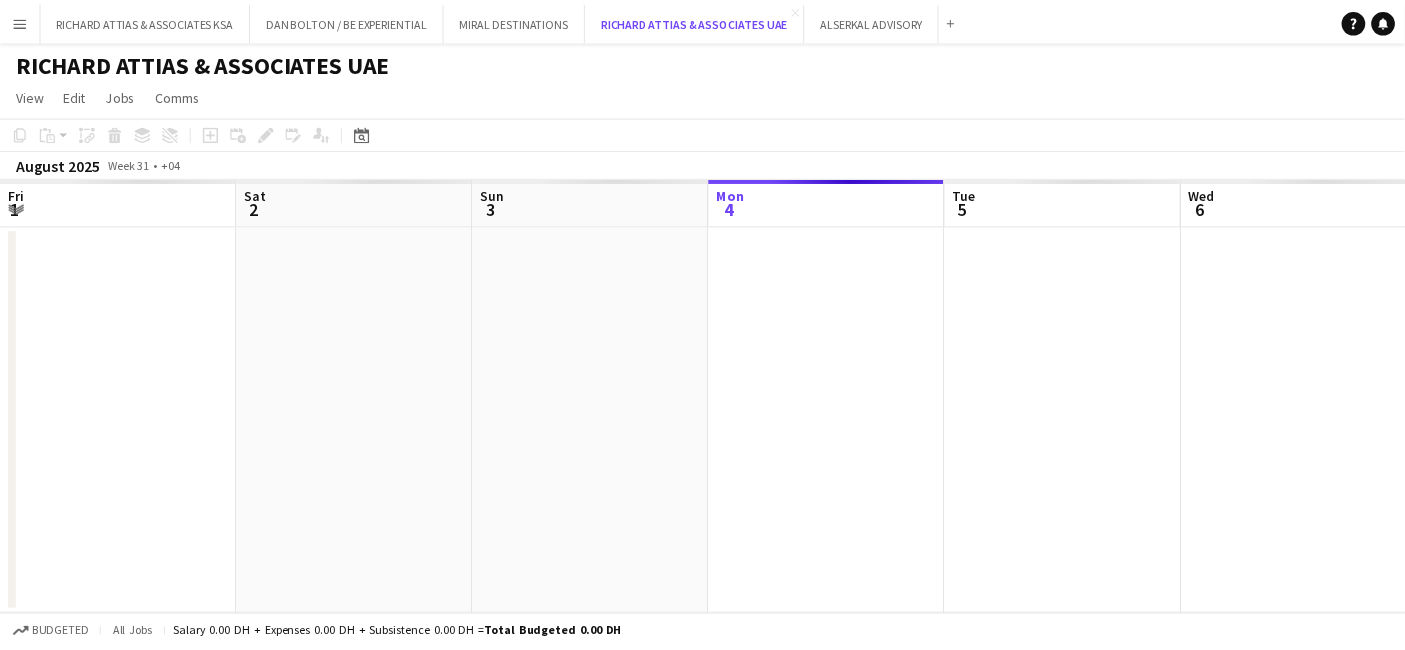 scroll, scrollTop: 0, scrollLeft: 477, axis: horizontal 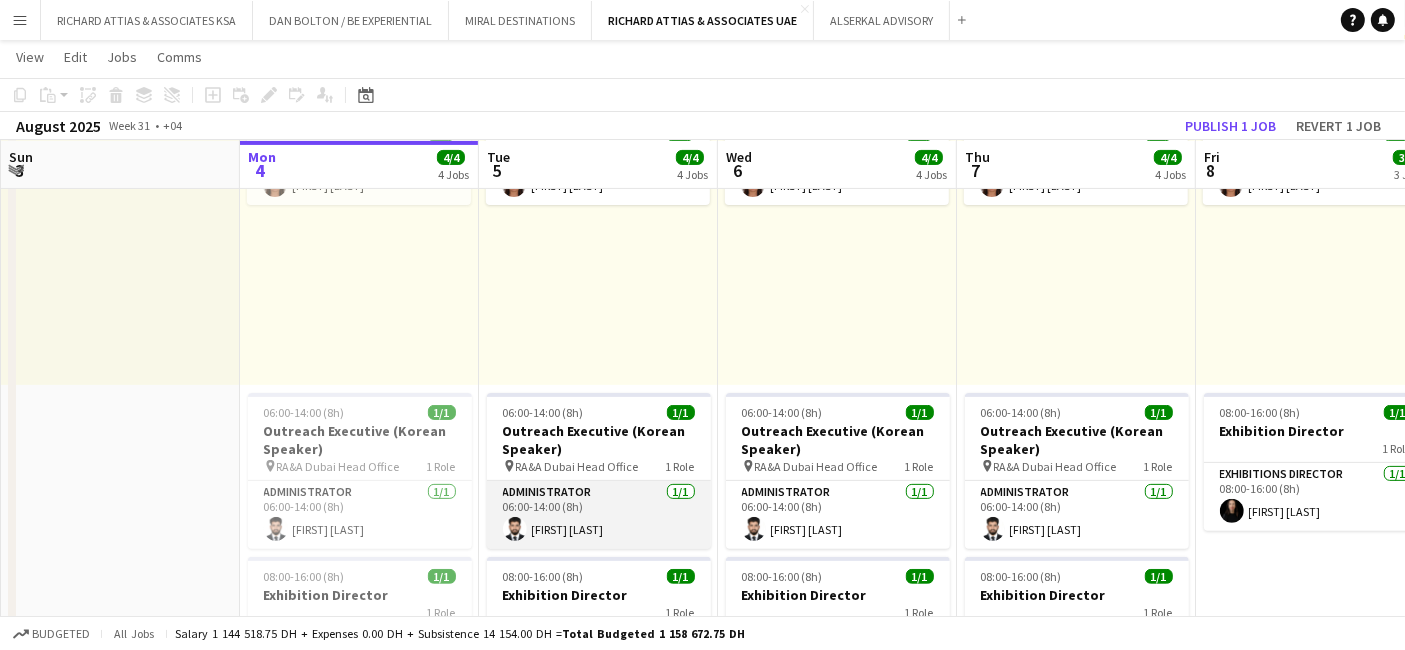 click on "Administrator   1/1   06:00-14:00 (8h)
Md Farzan Alam" at bounding box center (599, 515) 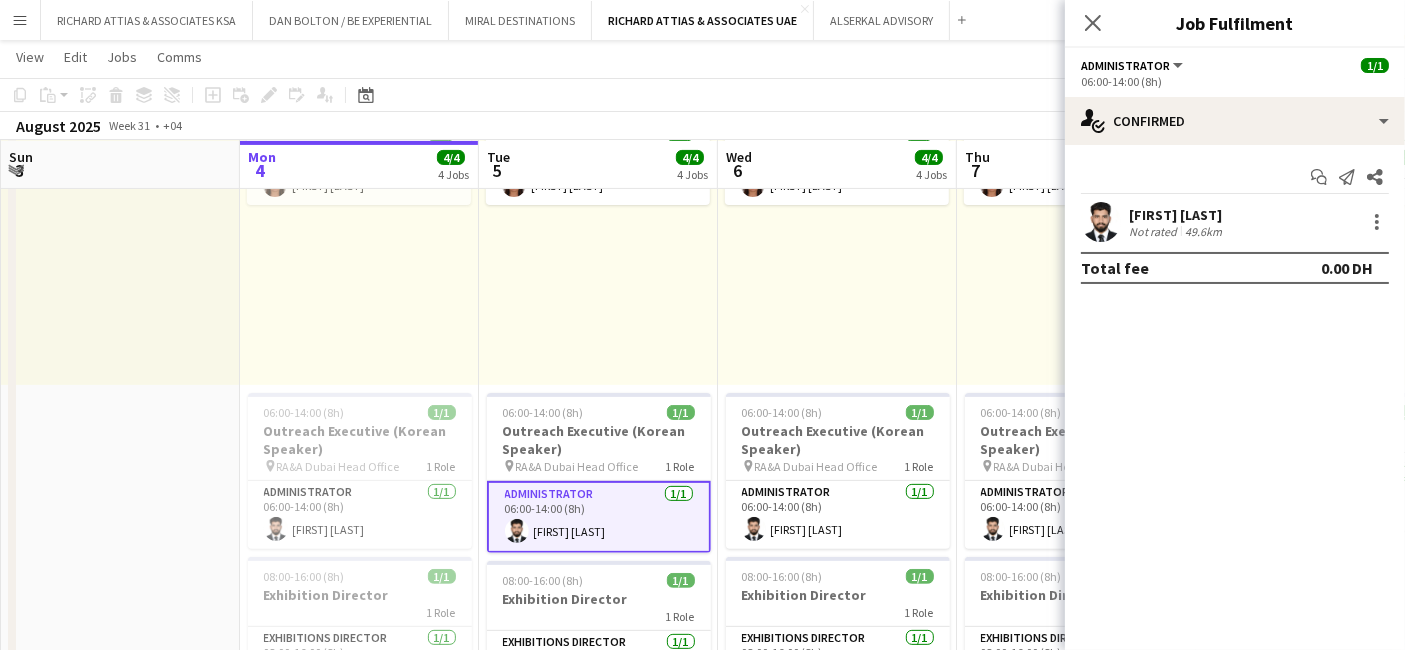click on "[FIRST] [LAST]" at bounding box center (1177, 215) 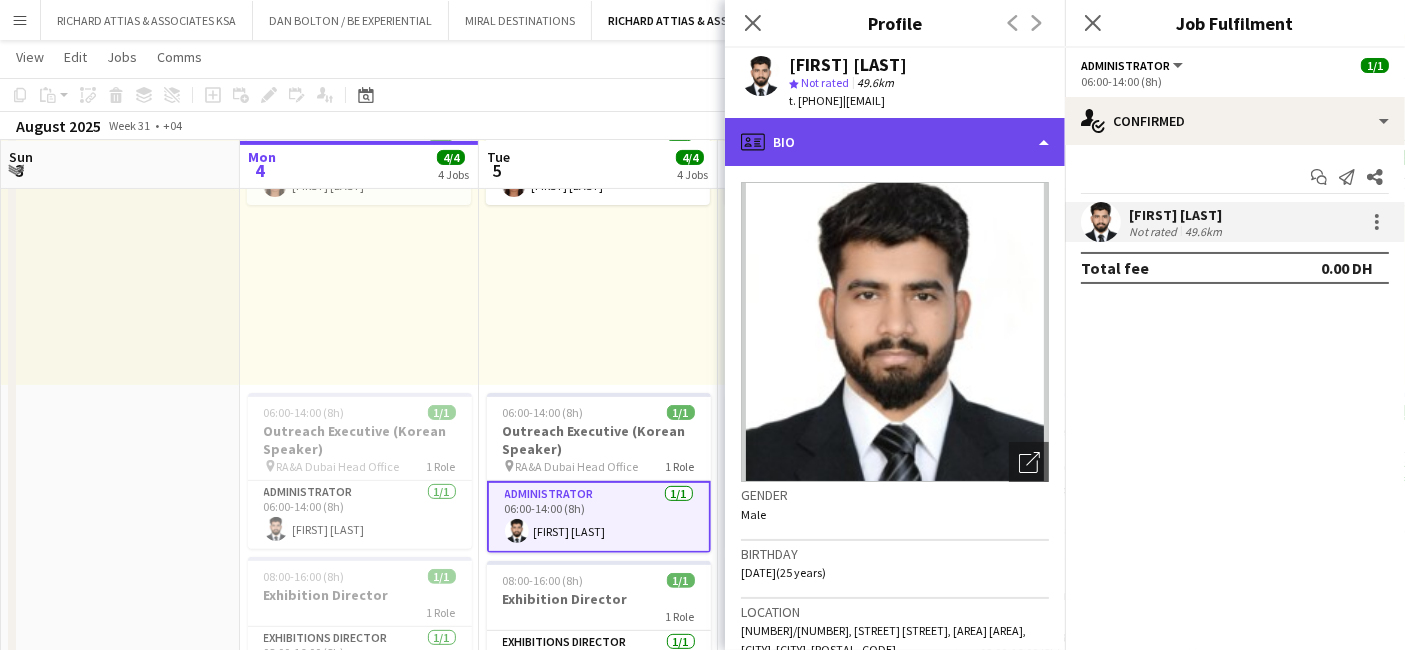click on "profile
Bio" 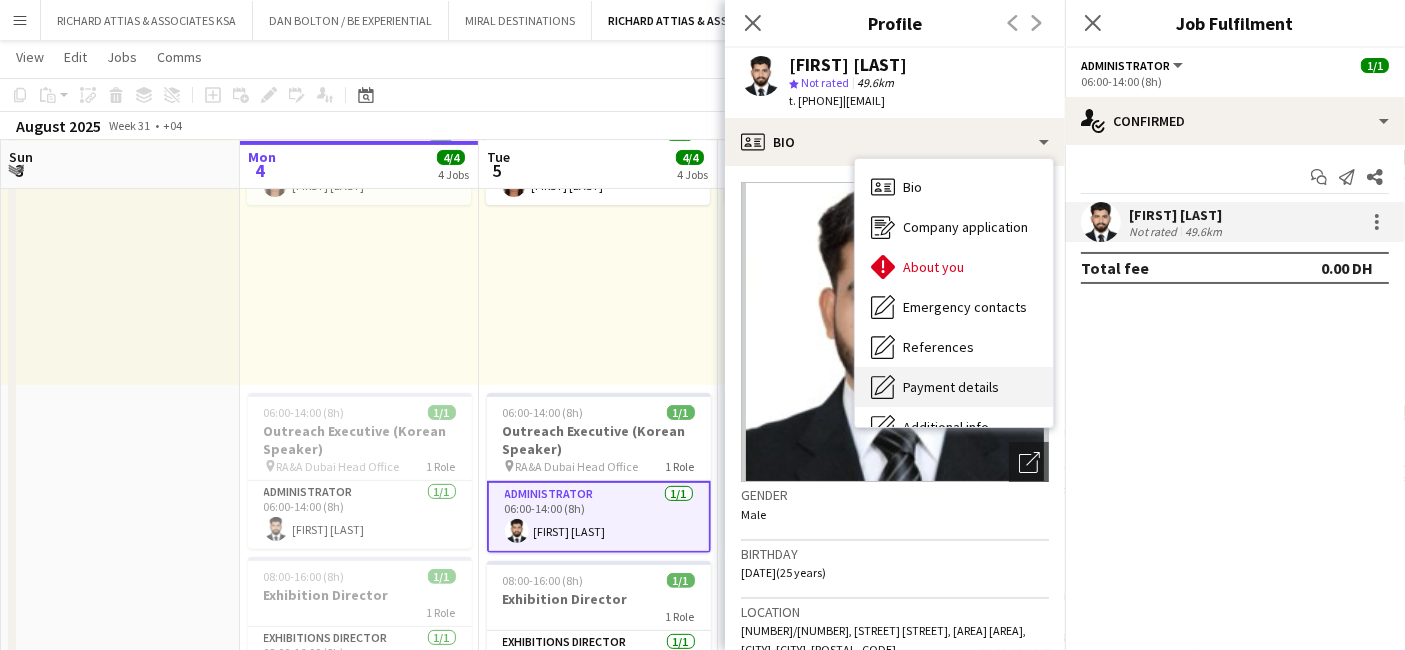 click on "Payment details" at bounding box center [951, 387] 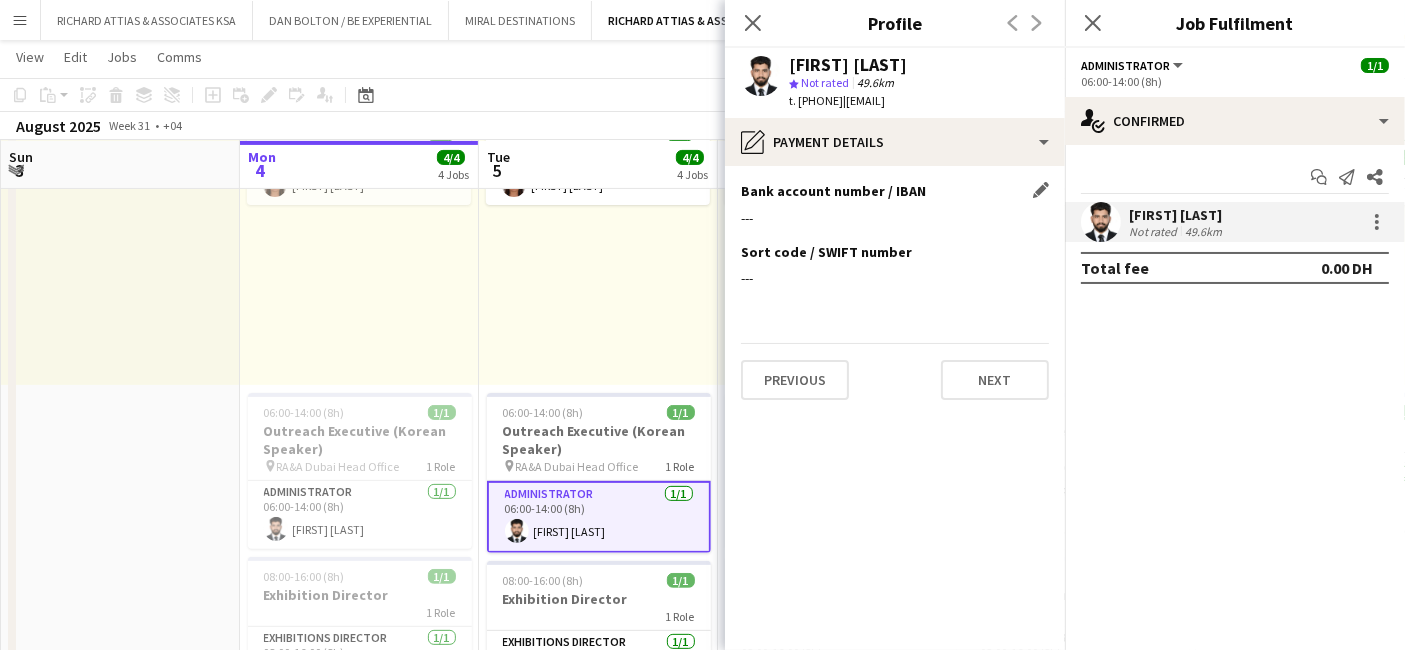 click on "Bank account number / IBAN
Edit this field" 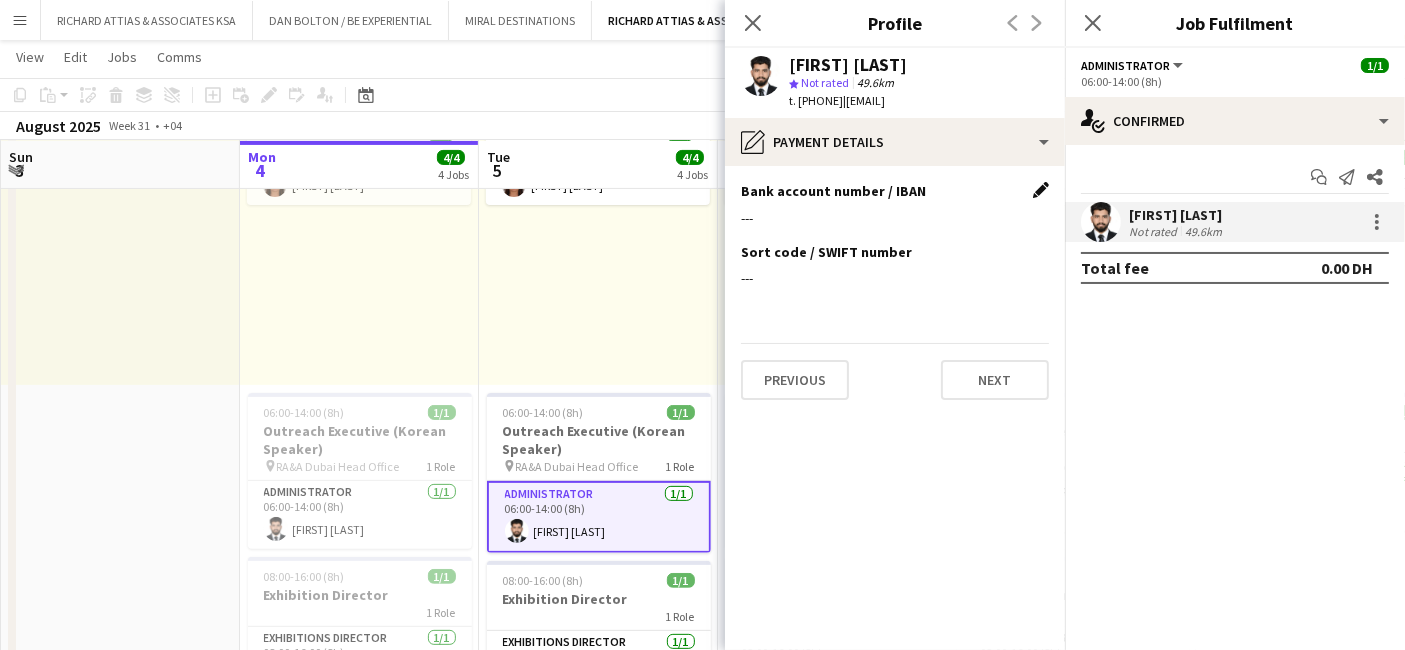 click on "Edit this field" 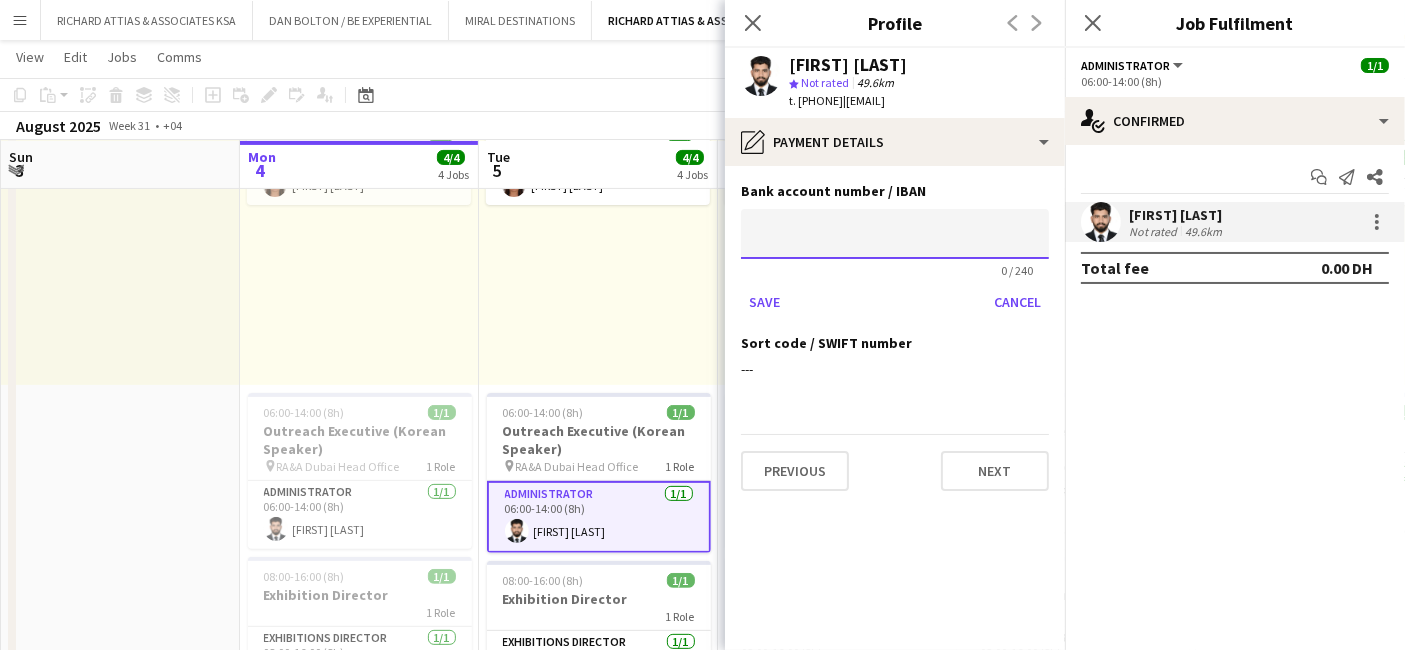 click 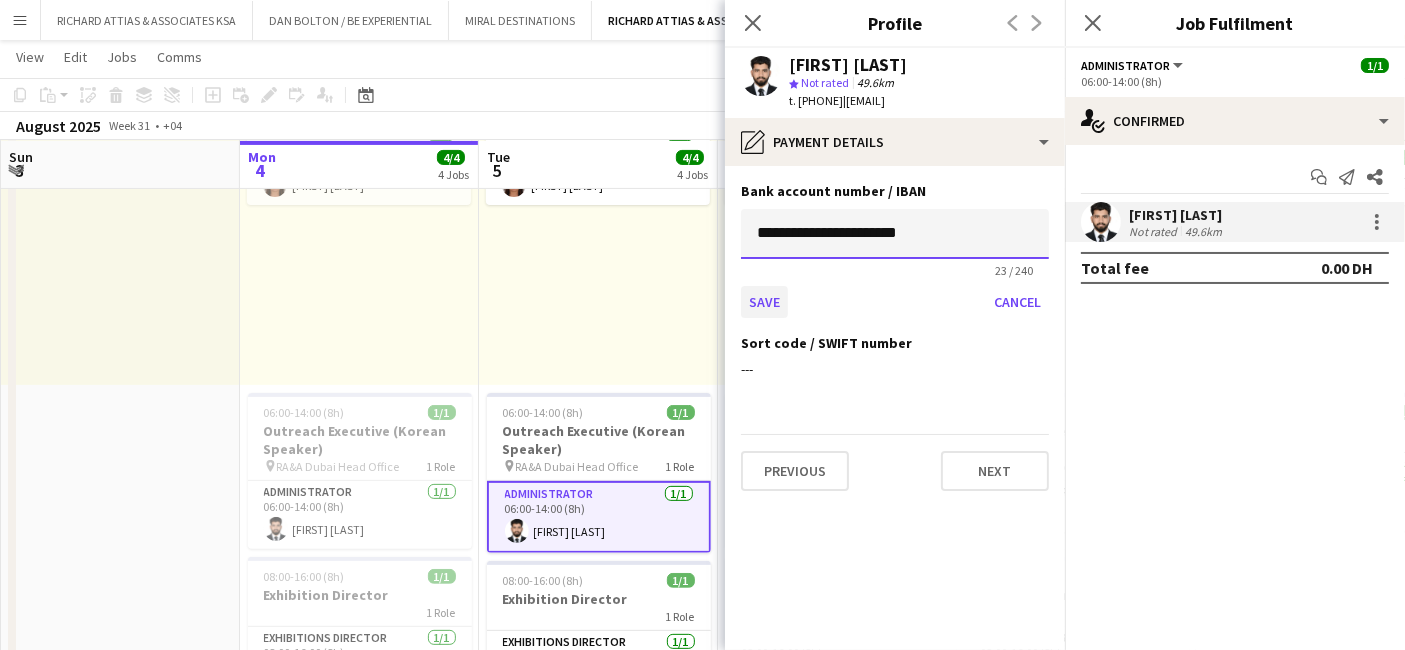 type on "**********" 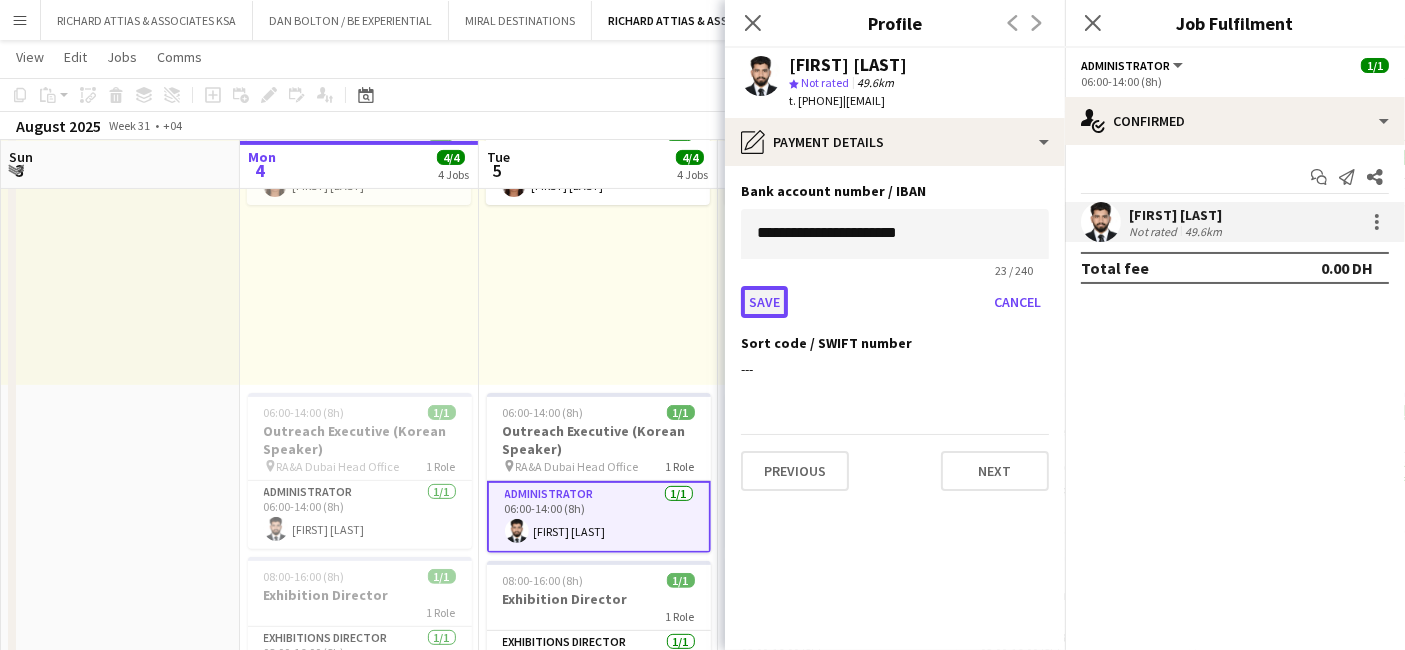 click on "Save" 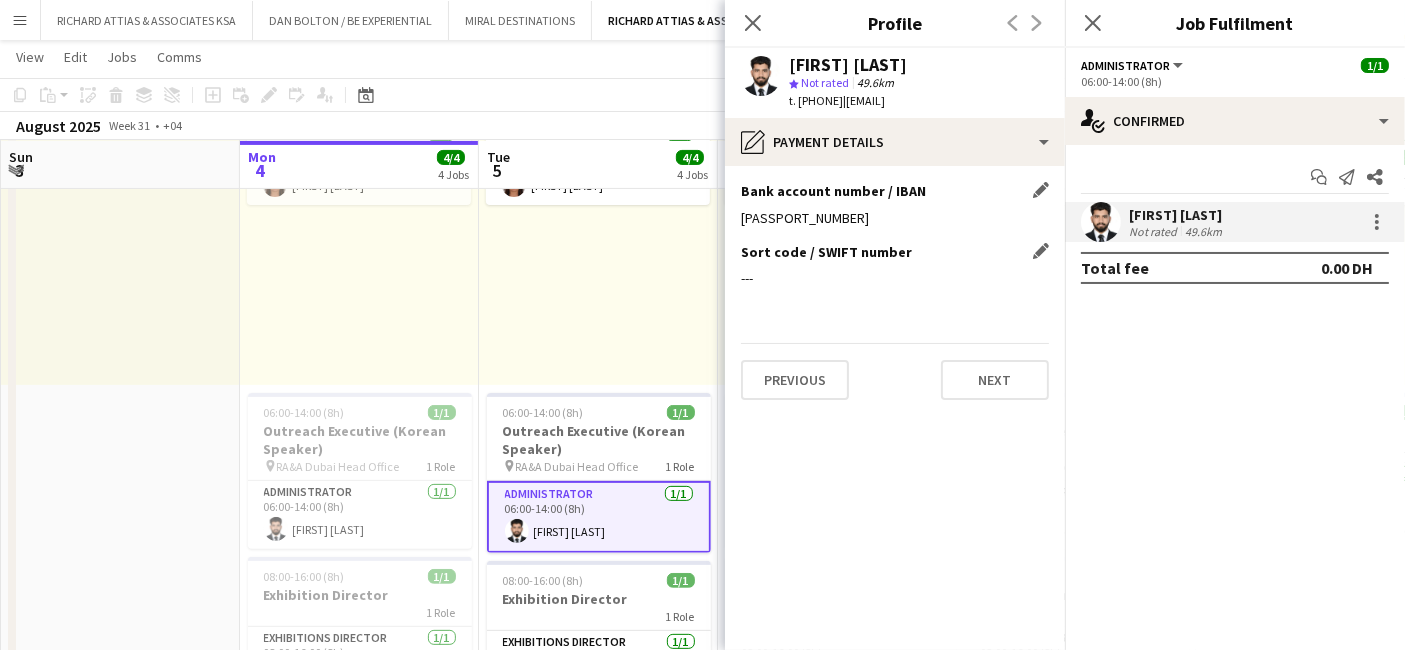 click on "Edit this field" 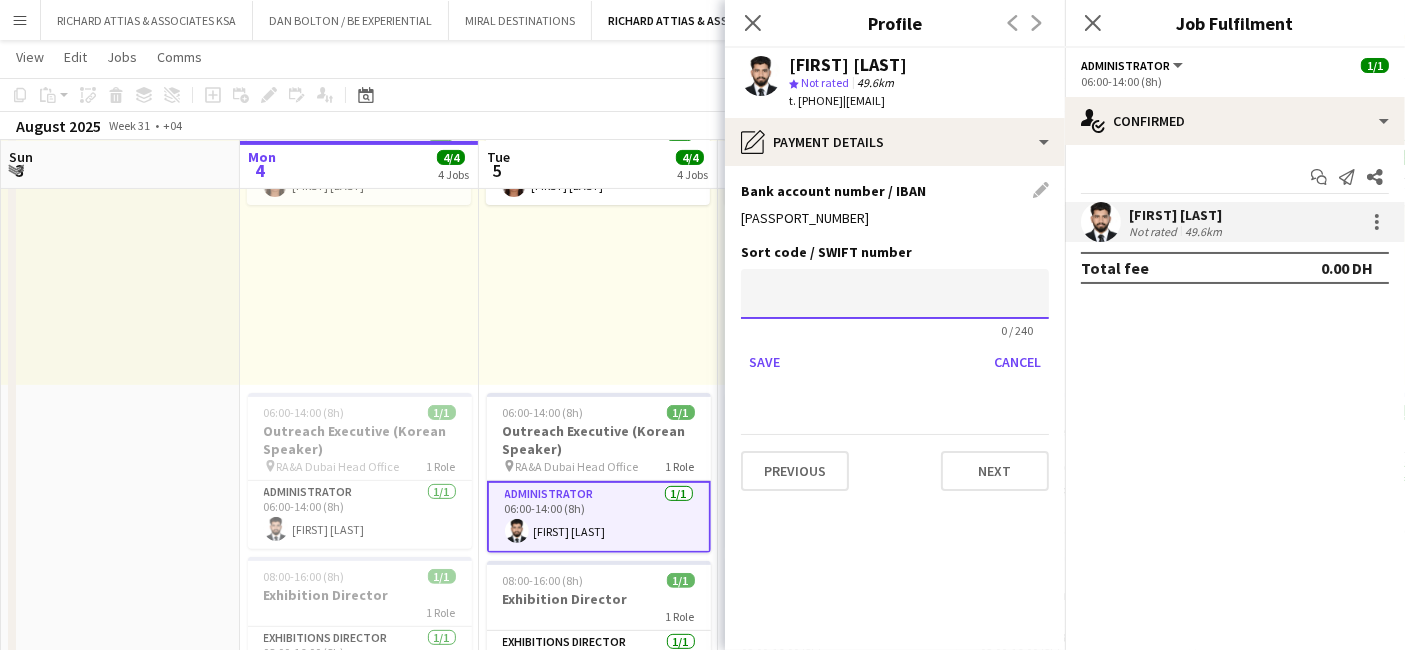 click 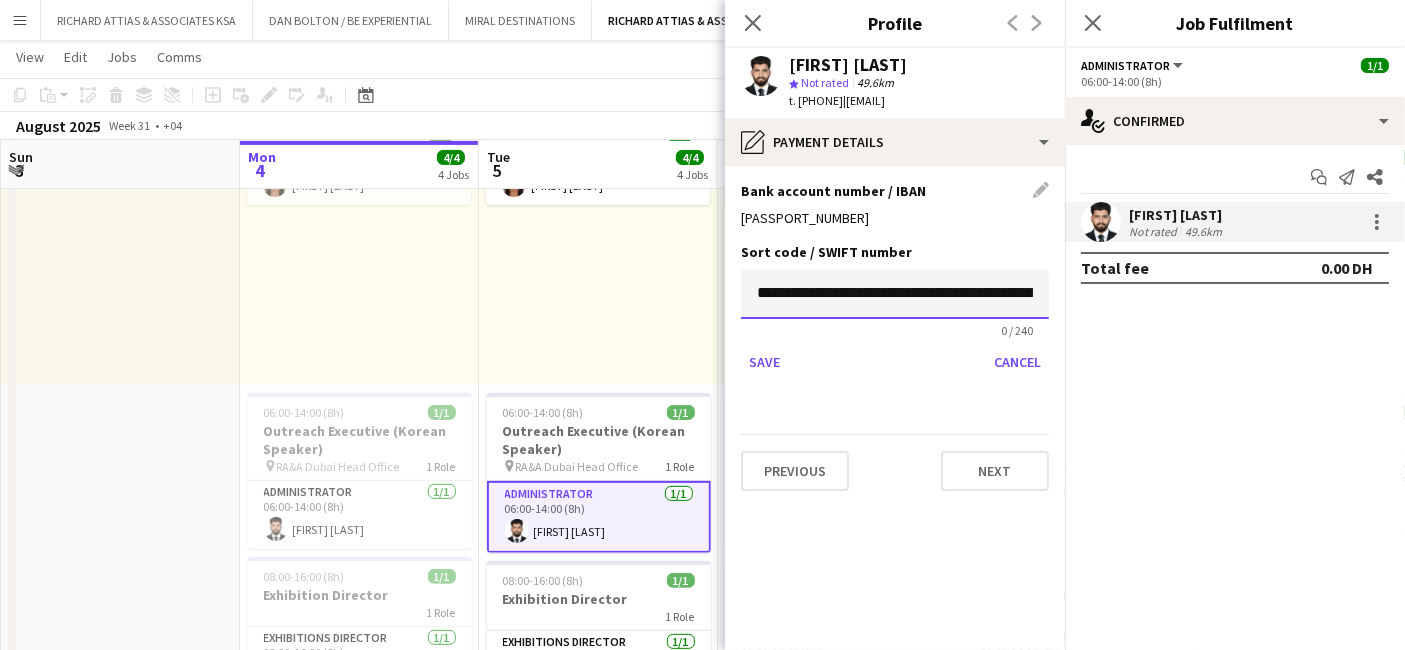 scroll, scrollTop: 0, scrollLeft: 420, axis: horizontal 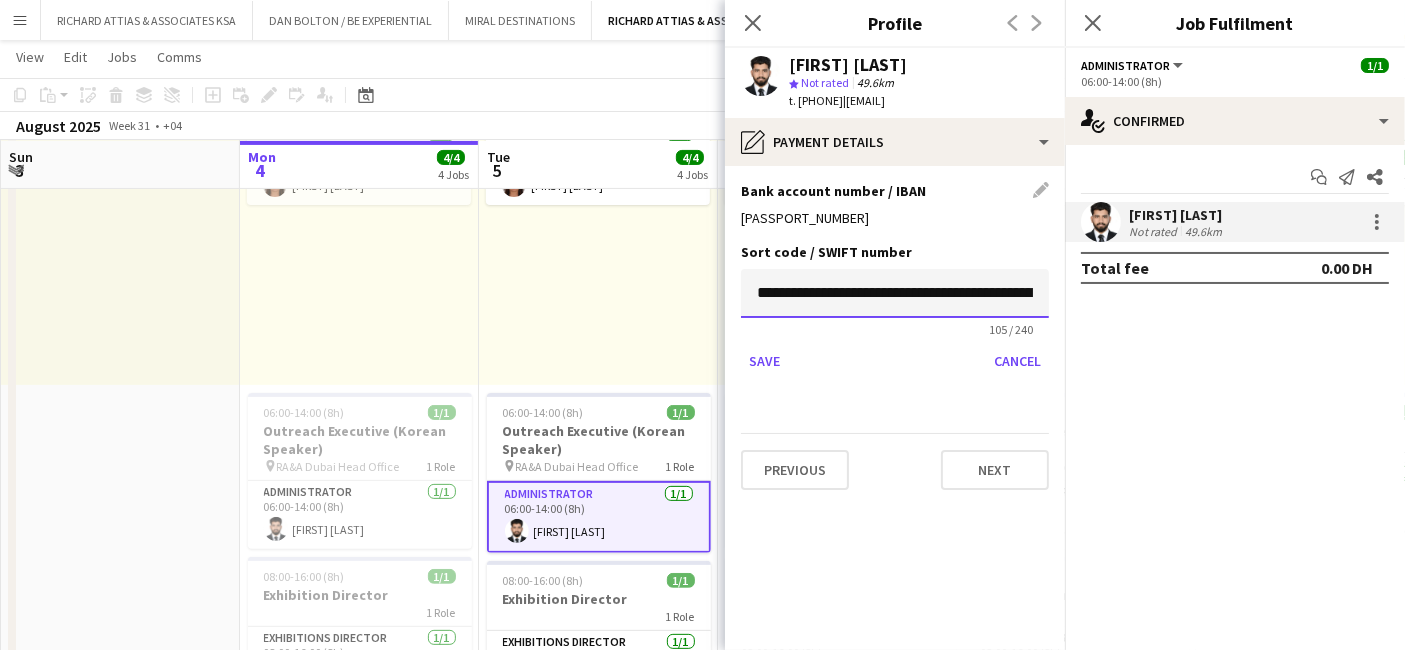drag, startPoint x: 926, startPoint y: 292, endPoint x: 671, endPoint y: 310, distance: 255.6345 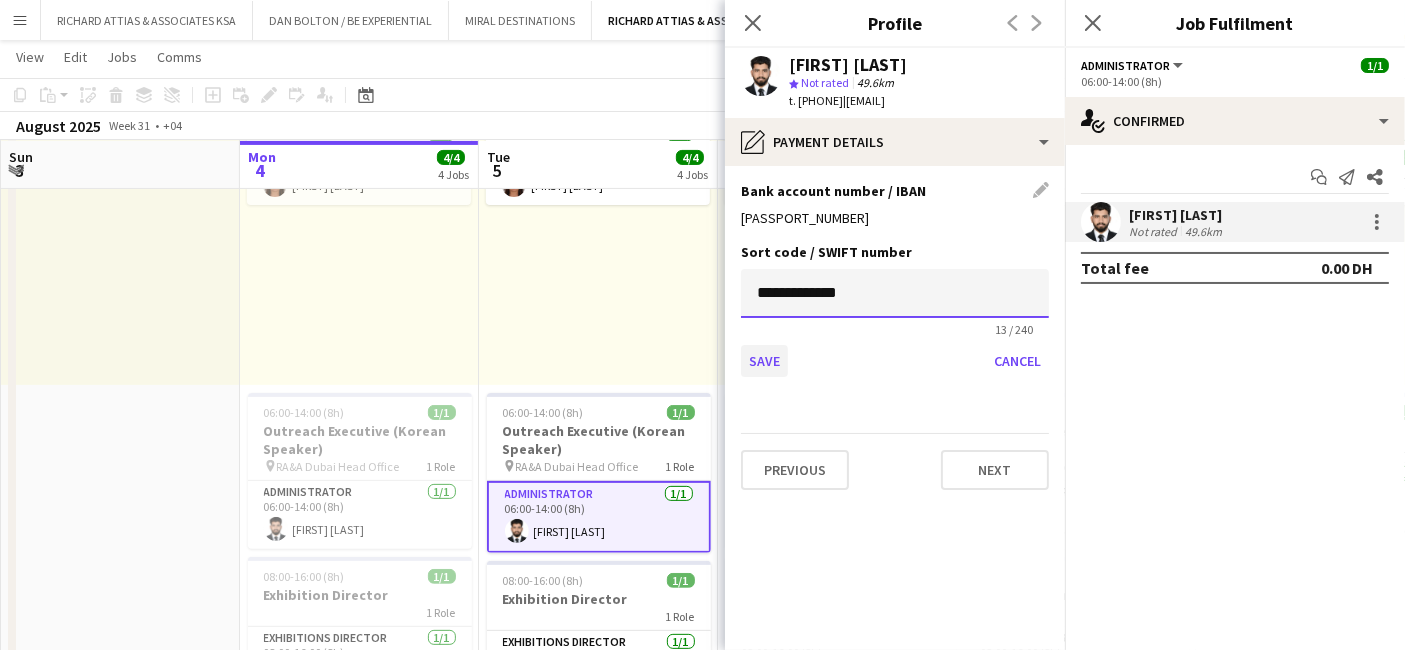 type on "**********" 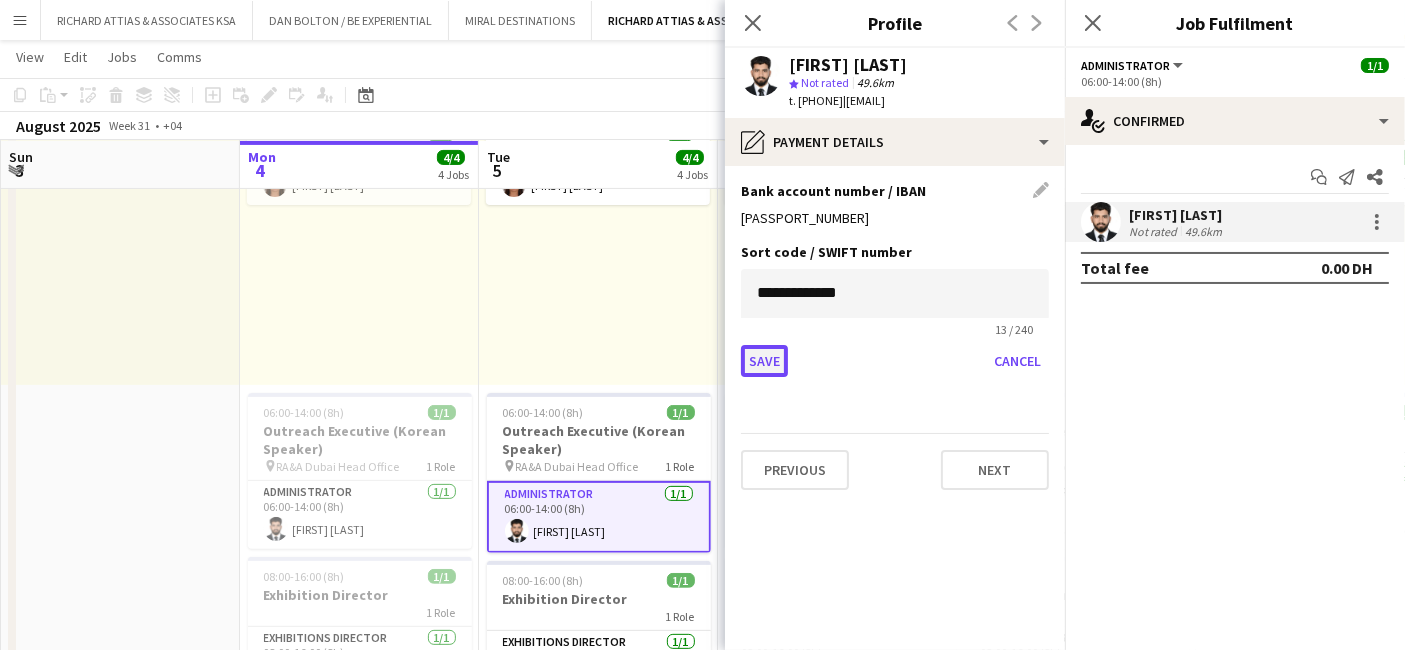 click on "Save" 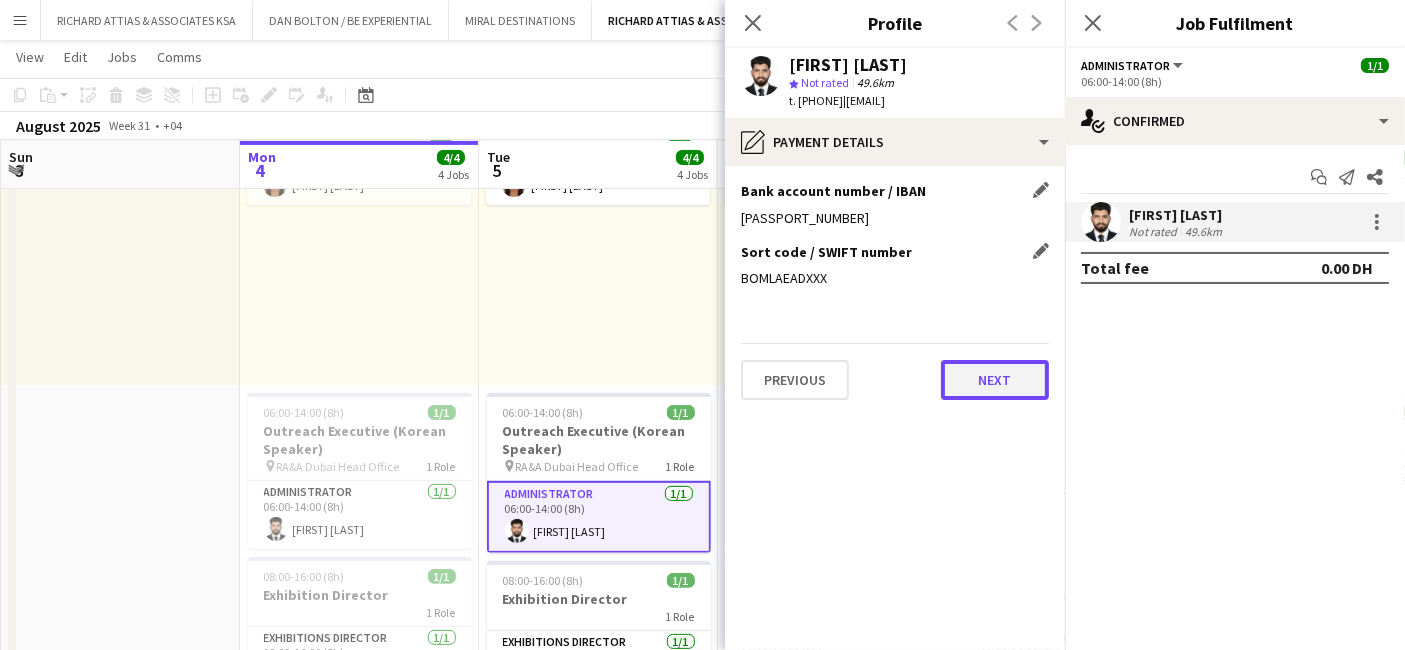 click on "Next" 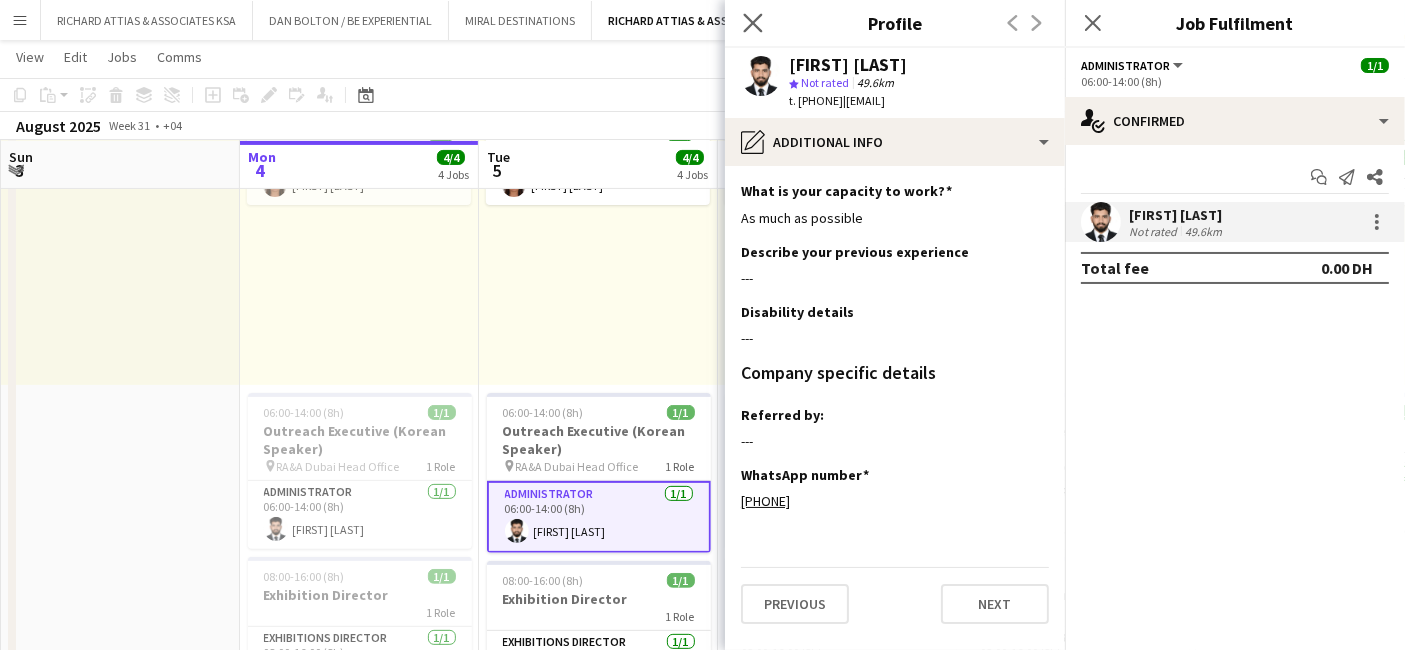 click on "Close pop-in" 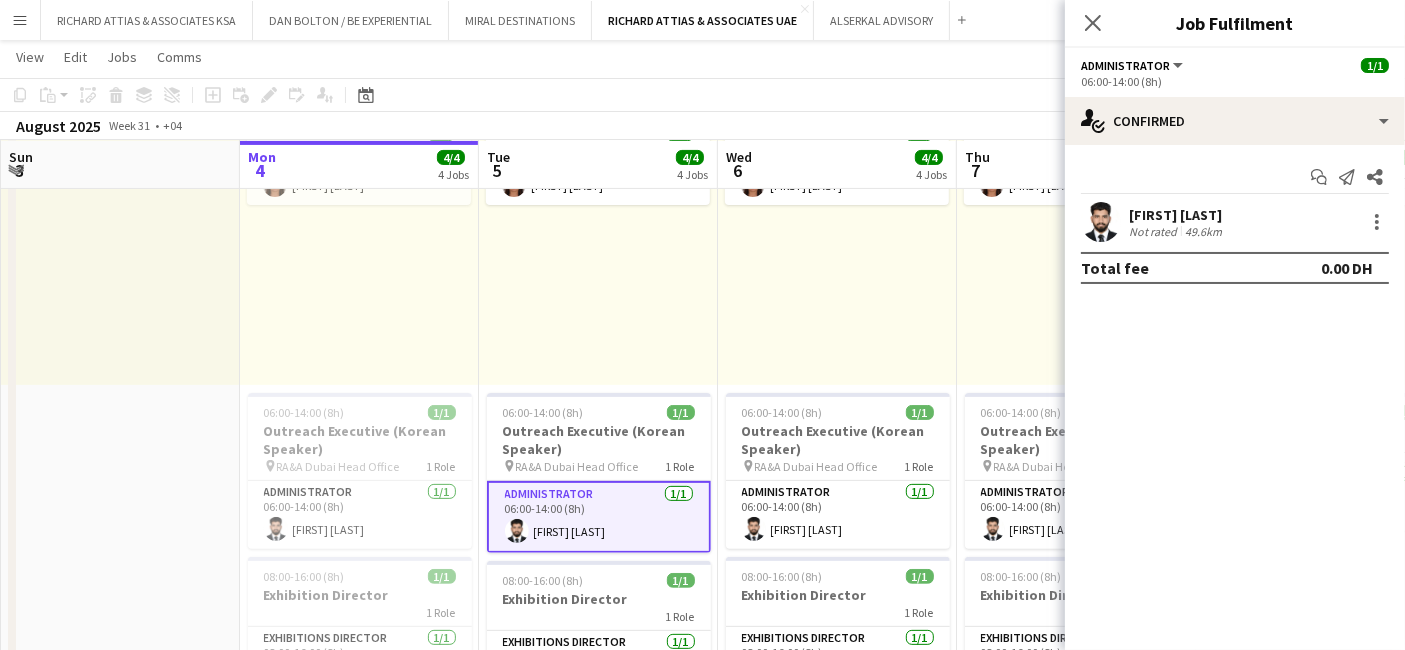 click on "[FIRST] [LAST]" at bounding box center (1177, 215) 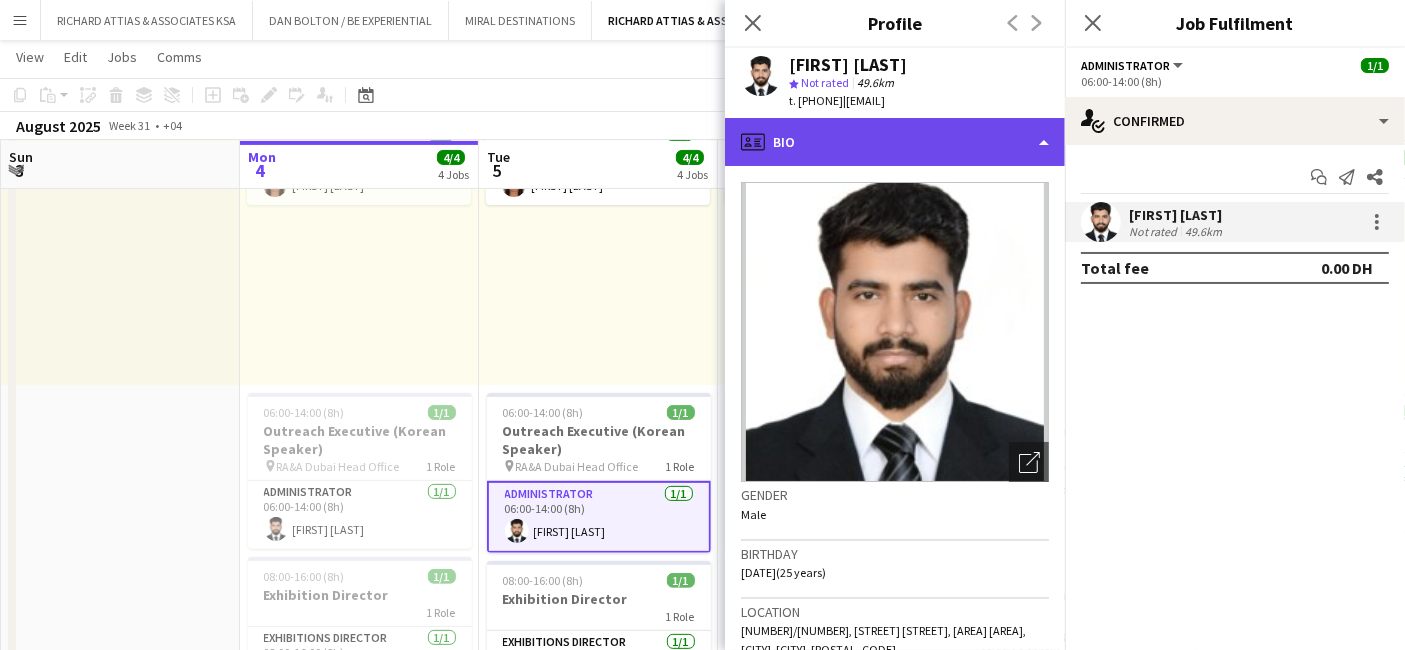 click on "profile
Bio" 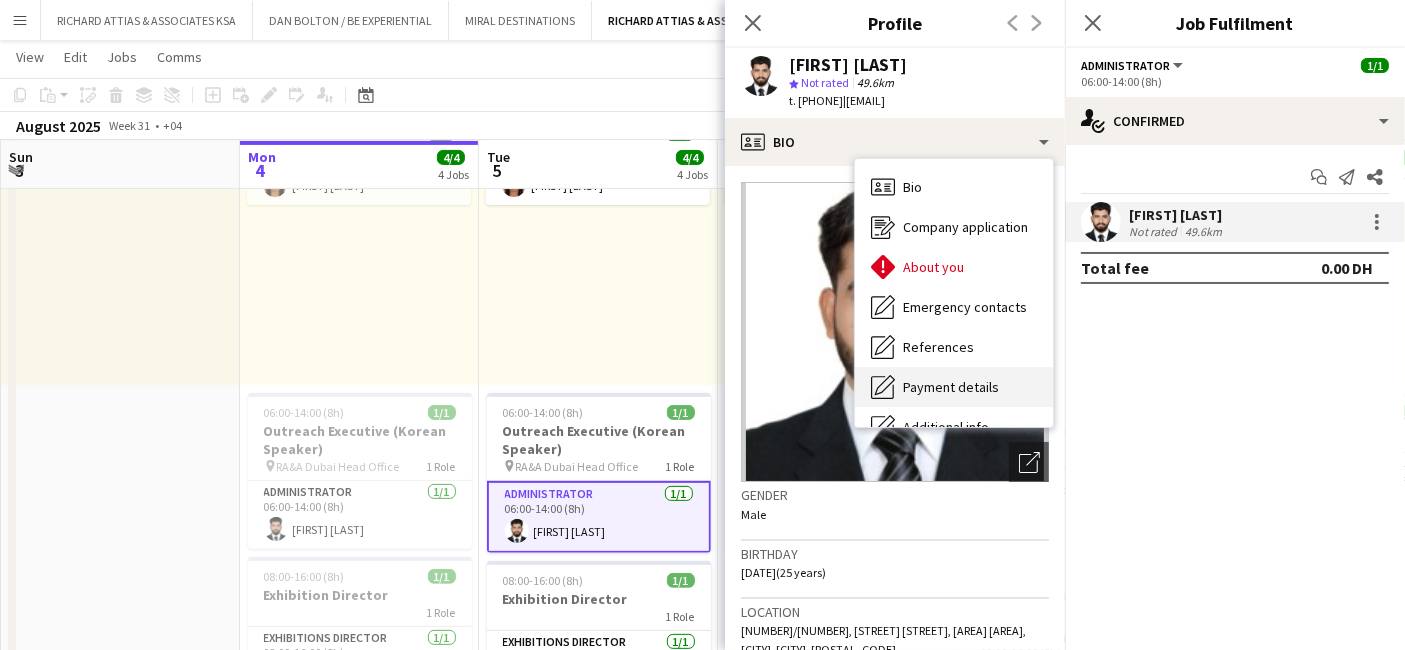 click on "Payment details" at bounding box center [951, 387] 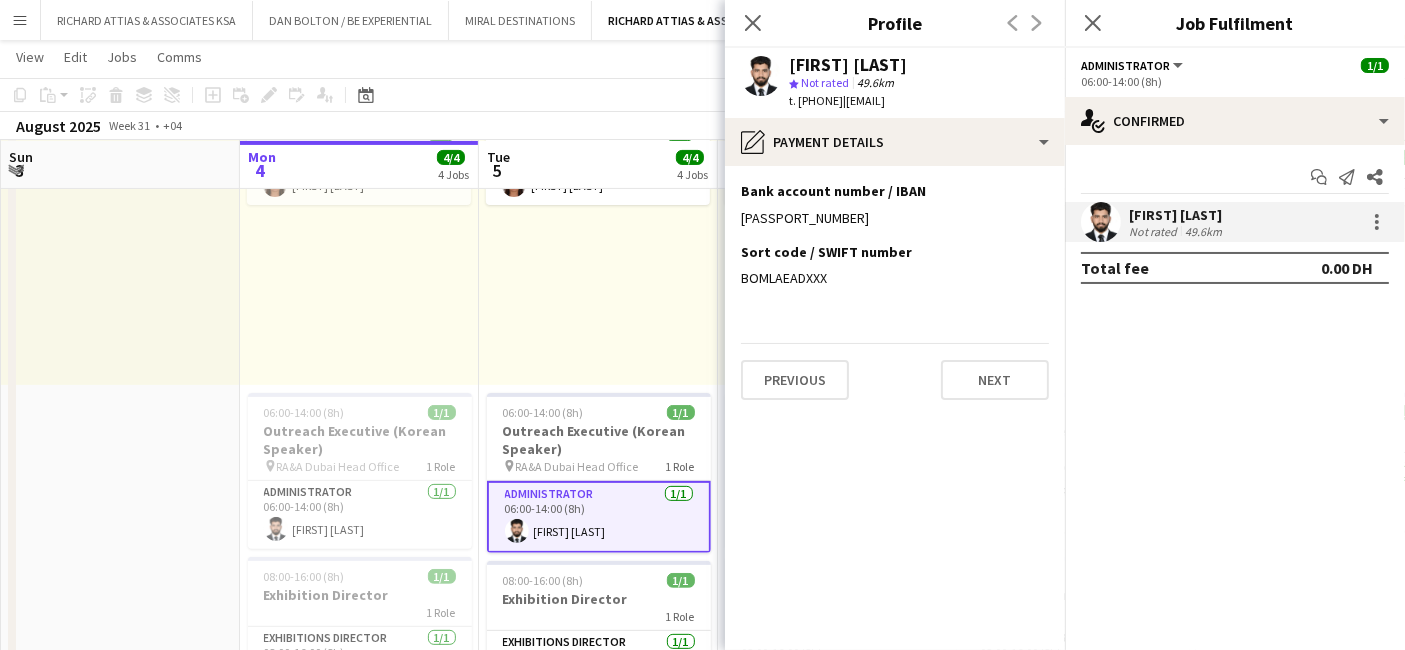drag, startPoint x: 825, startPoint y: 273, endPoint x: 735, endPoint y: 278, distance: 90.13878 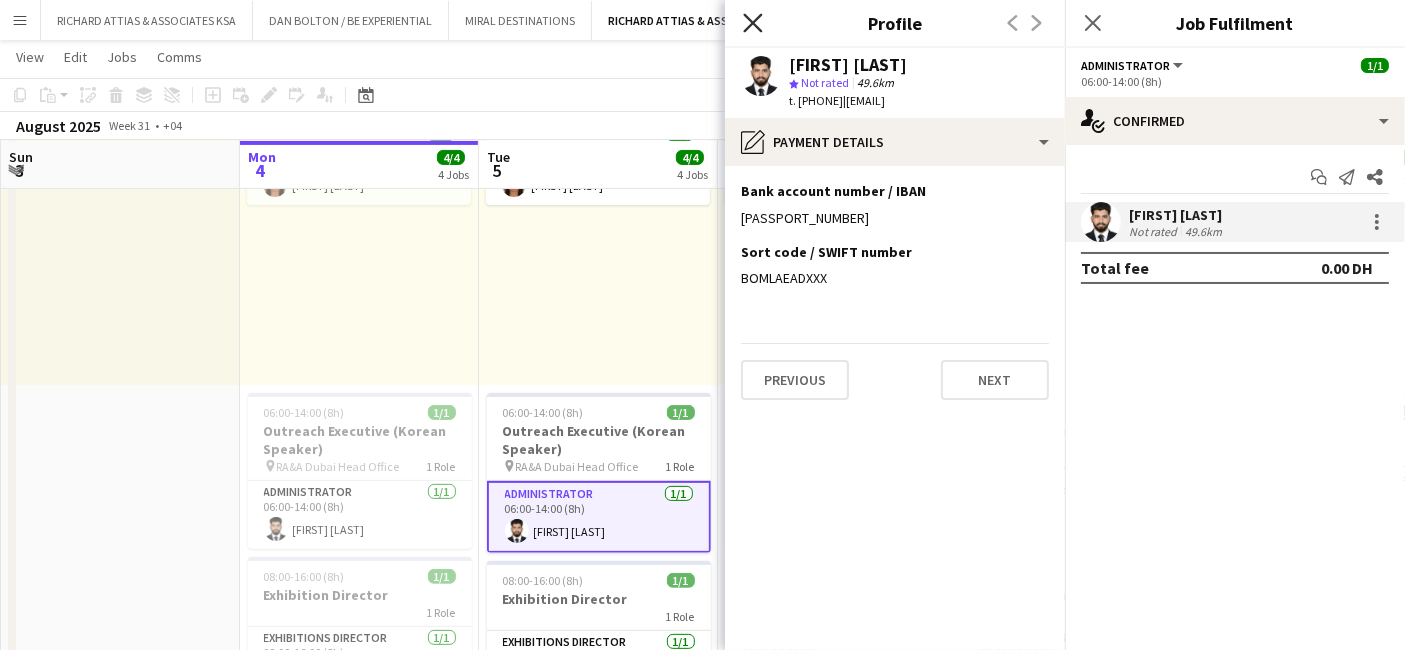 click on "Close pop-in" 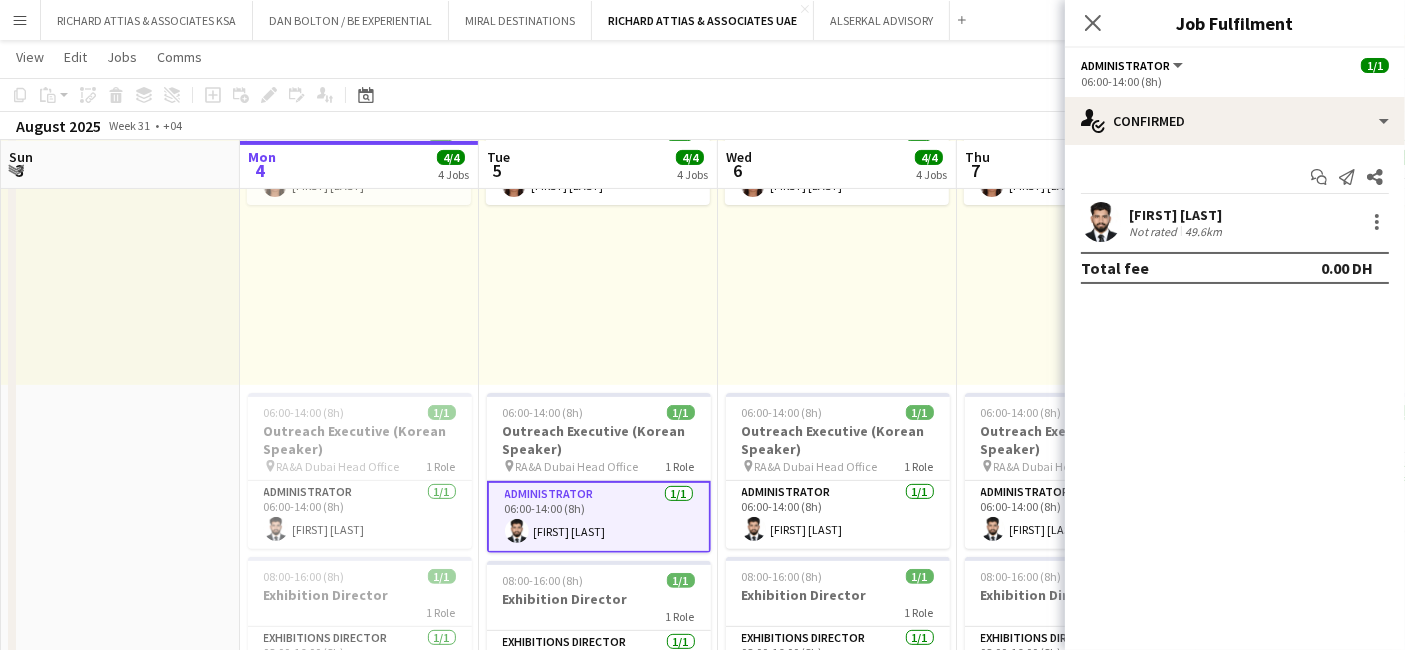 drag, startPoint x: 1101, startPoint y: 21, endPoint x: 760, endPoint y: 207, distance: 388.4289 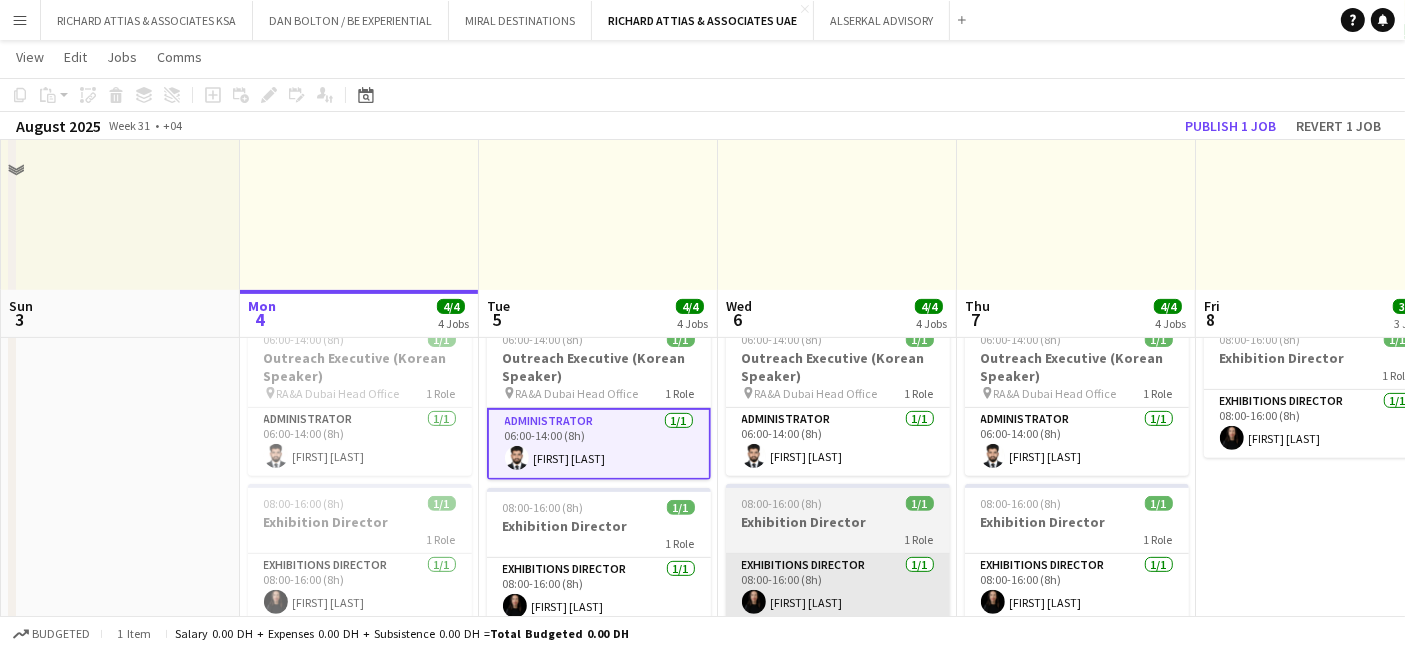 scroll, scrollTop: 444, scrollLeft: 0, axis: vertical 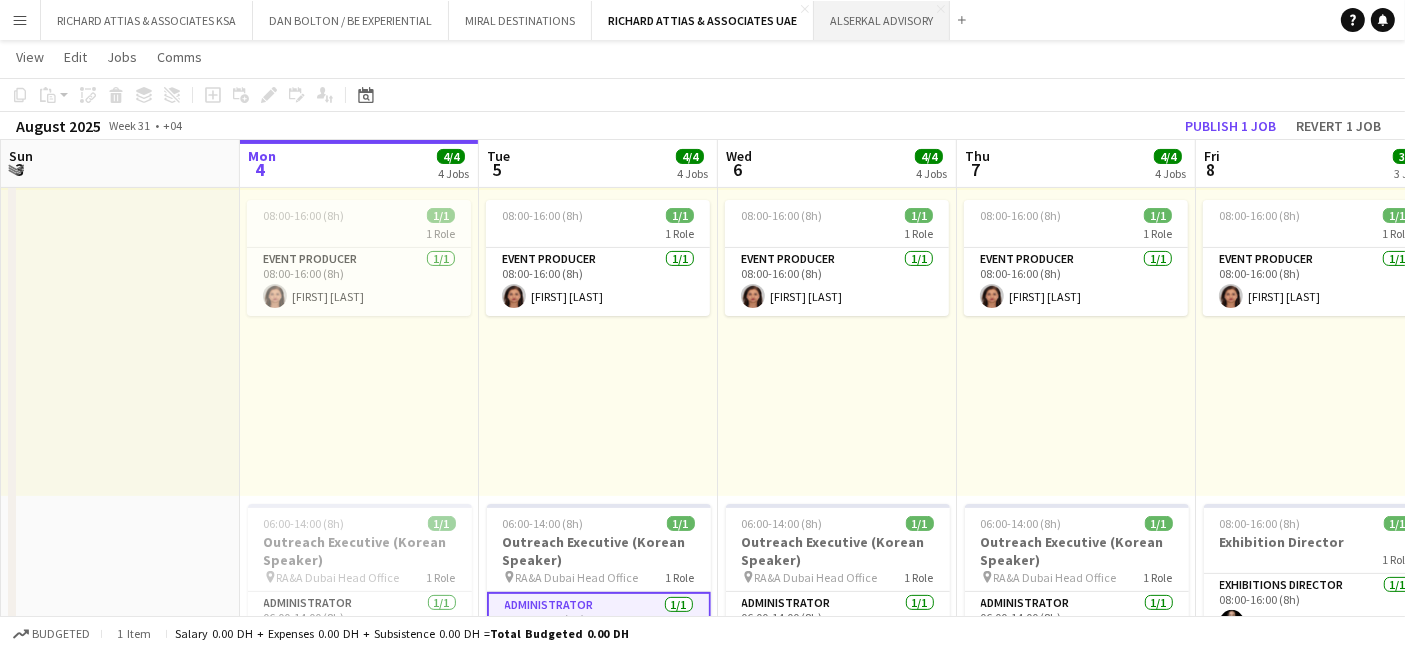 click on "Add" at bounding box center (962, 20) 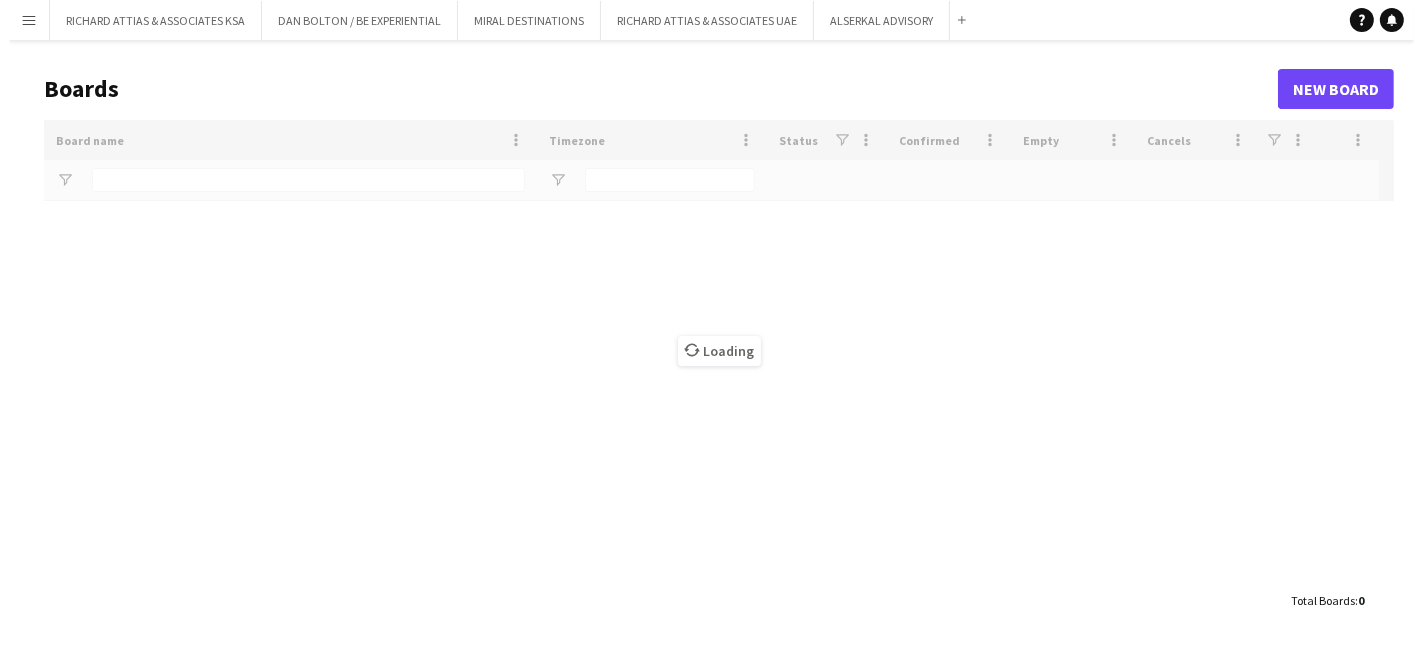 scroll, scrollTop: 0, scrollLeft: 0, axis: both 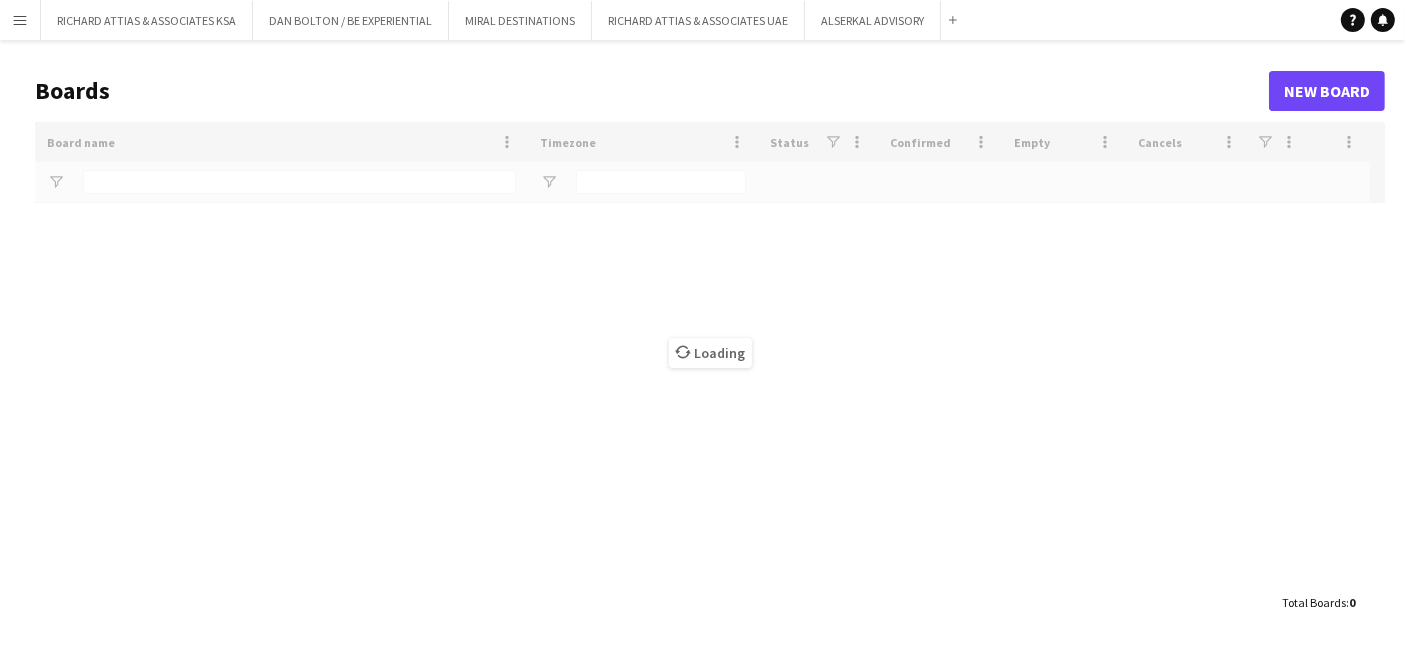 type on "***" 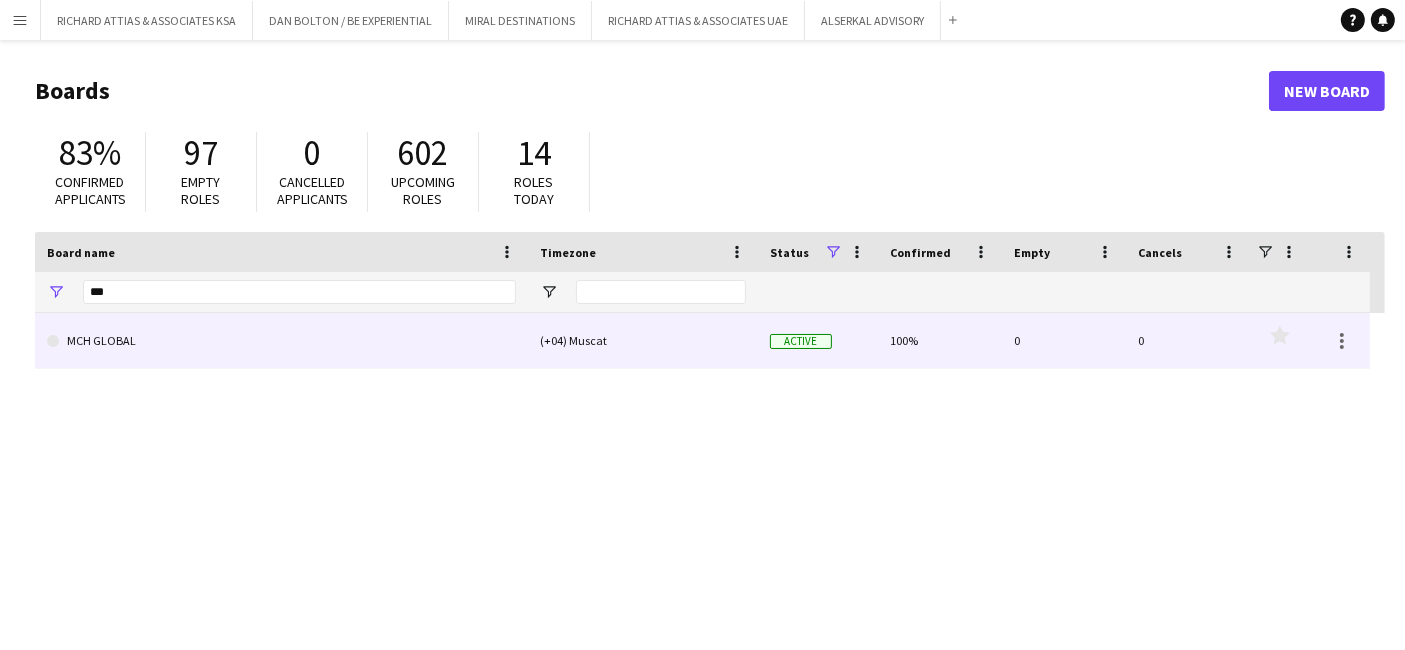 click on "MCH GLOBAL" 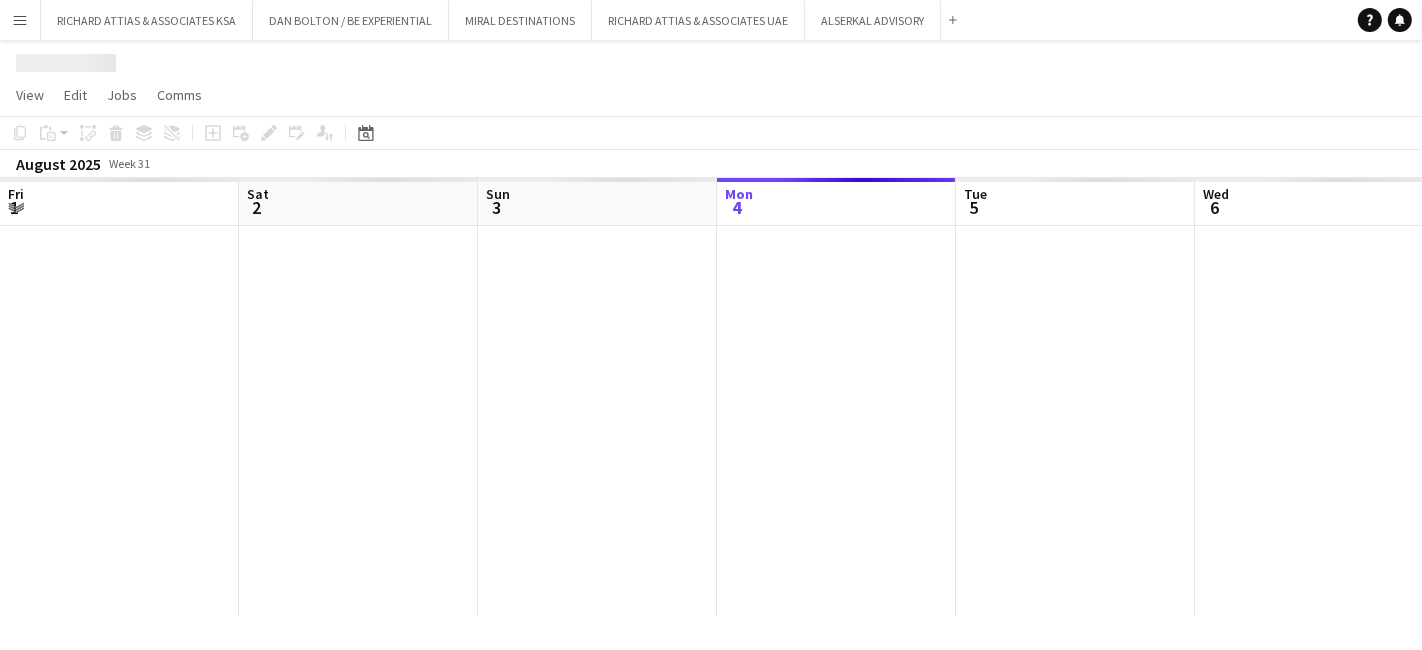scroll, scrollTop: 0, scrollLeft: 477, axis: horizontal 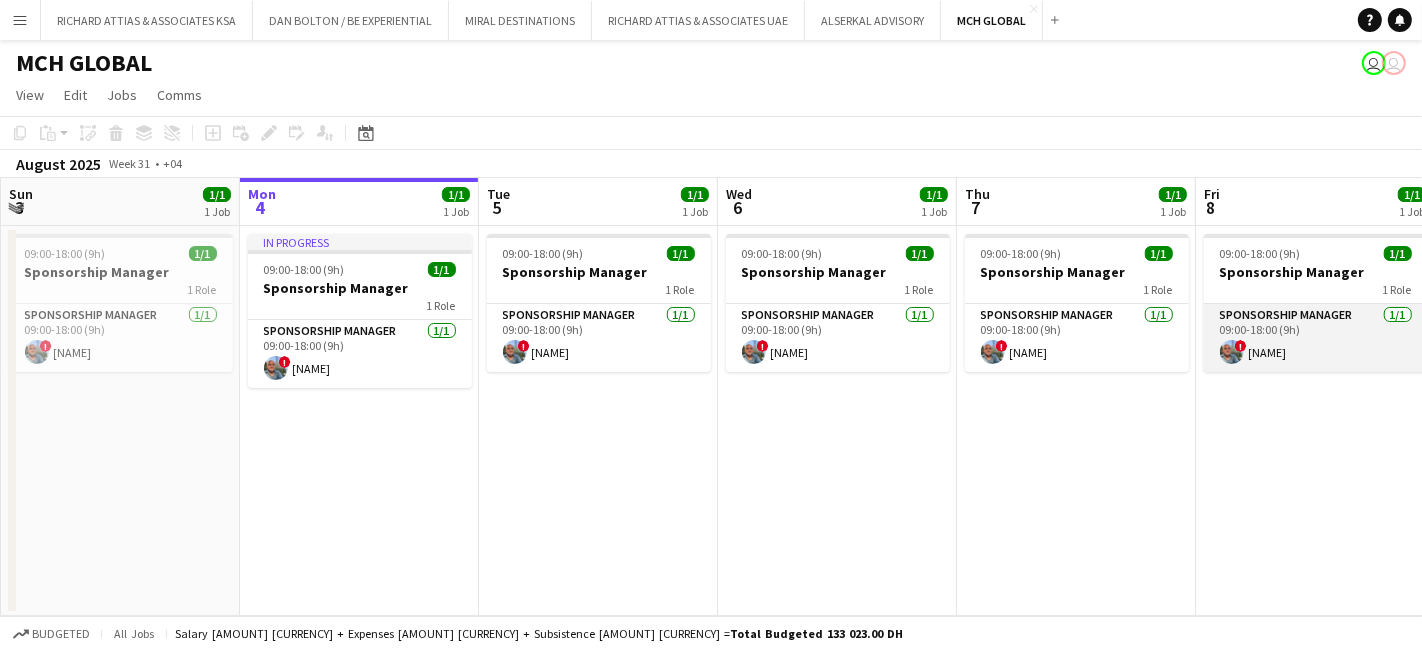 click on "Sponsorship Manager   1/1   09:00-18:00 (9h)
! Rishi Raj" at bounding box center [1316, 338] 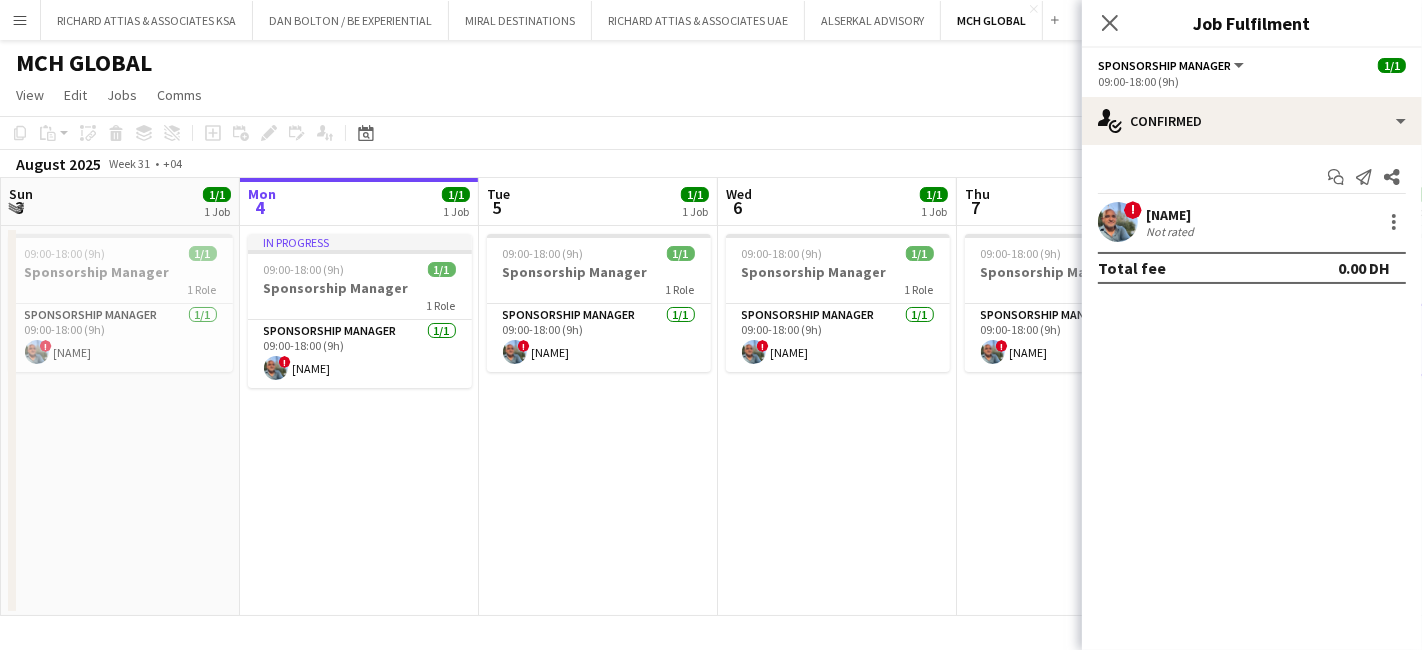 click on "[FIRST] [LAST]" at bounding box center [1172, 215] 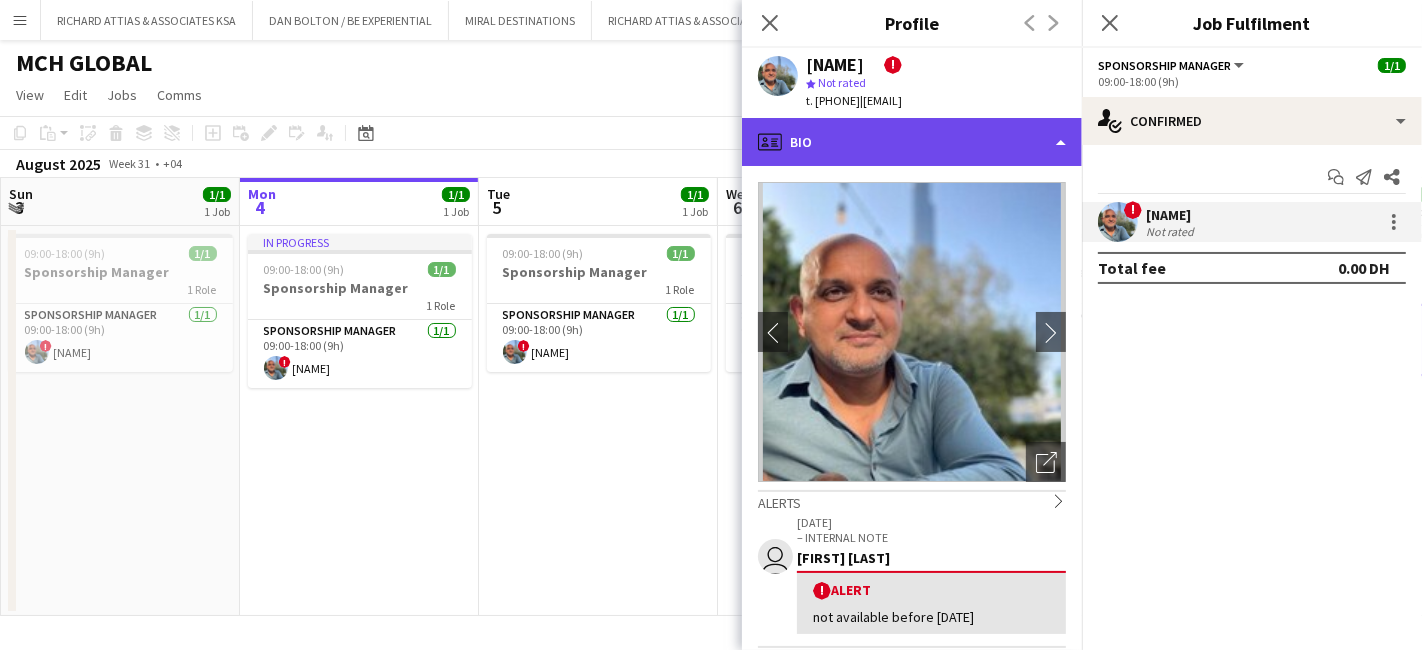 click on "profile
Bio" 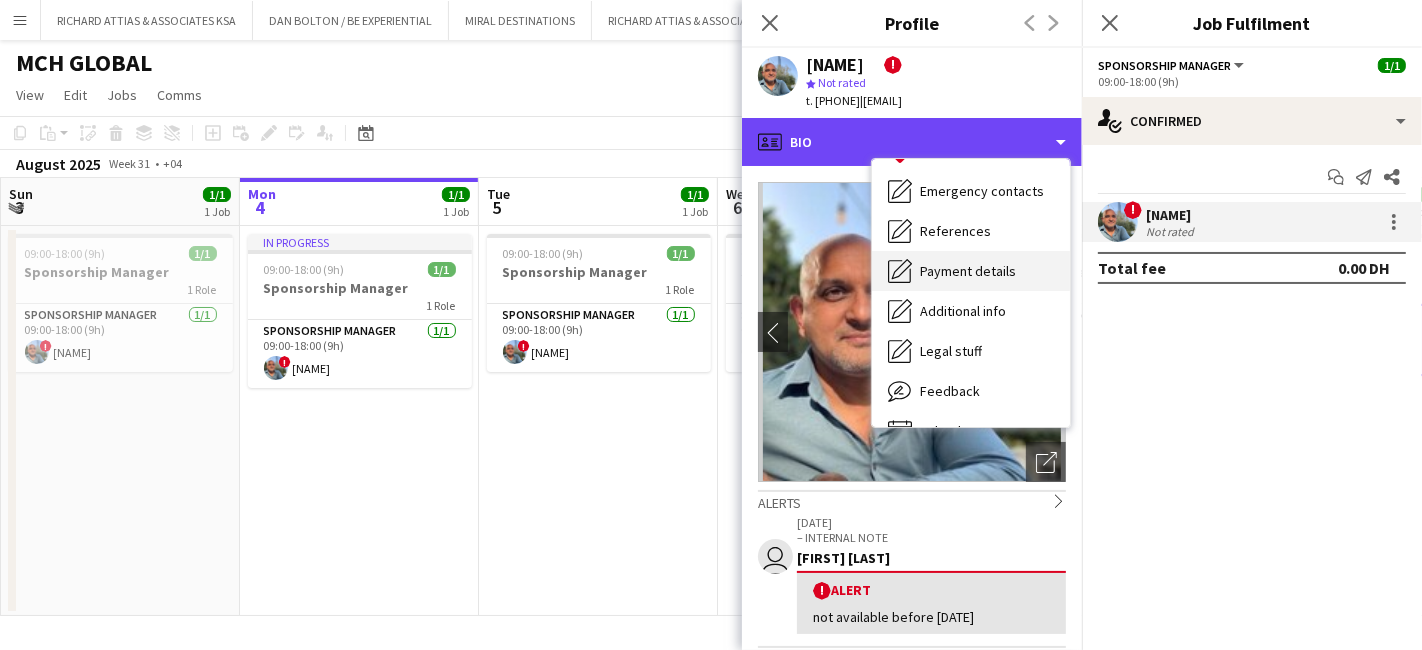 scroll, scrollTop: 147, scrollLeft: 0, axis: vertical 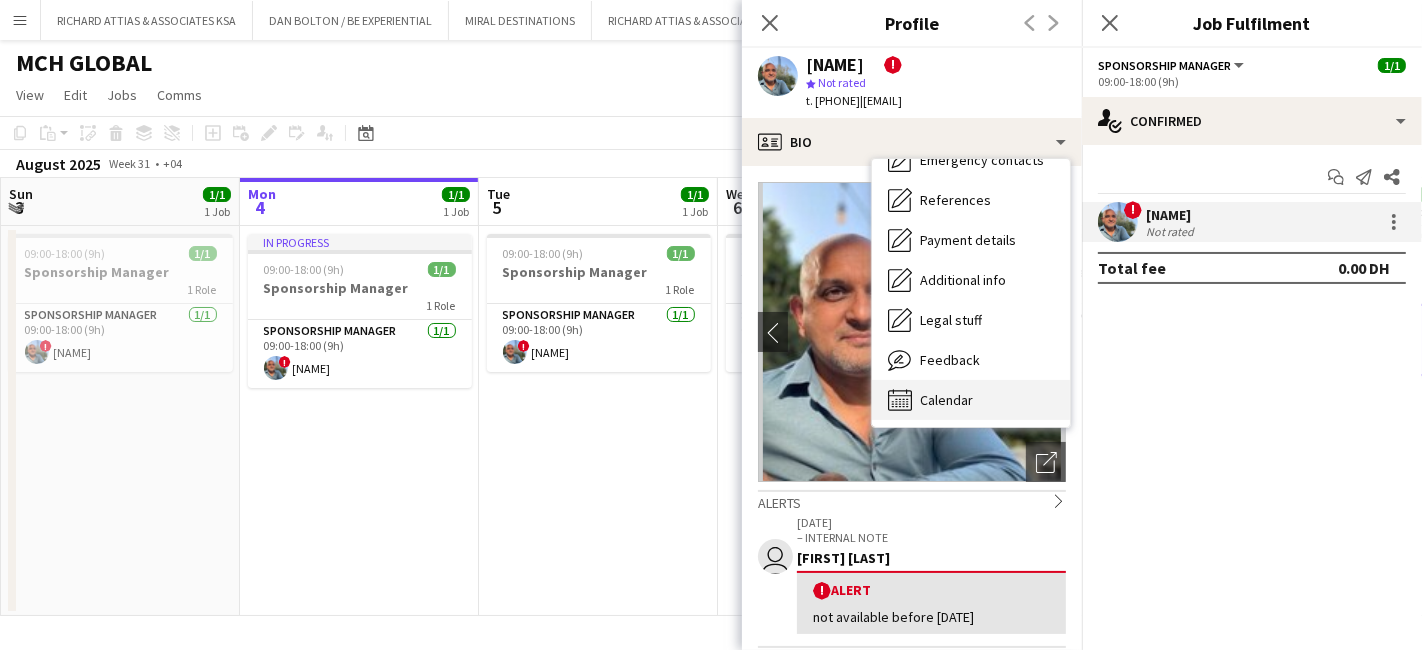 click on "Calendar" at bounding box center [946, 400] 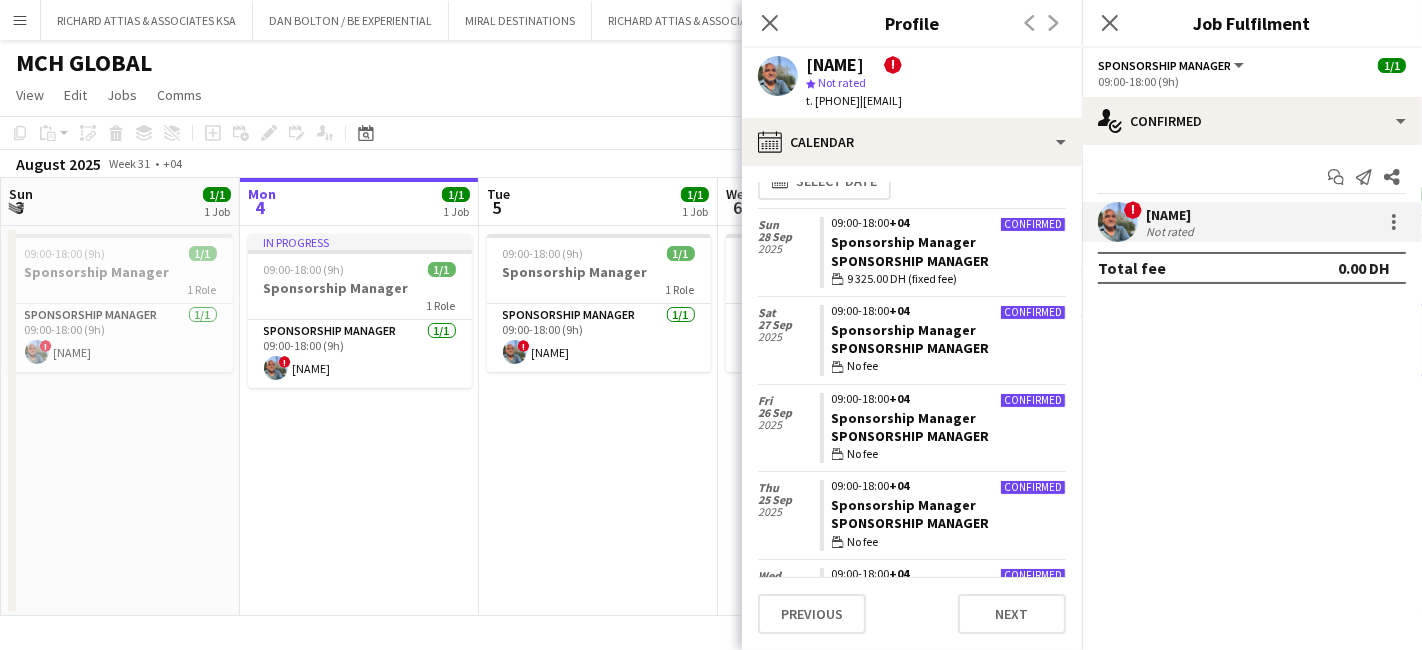 scroll, scrollTop: 0, scrollLeft: 0, axis: both 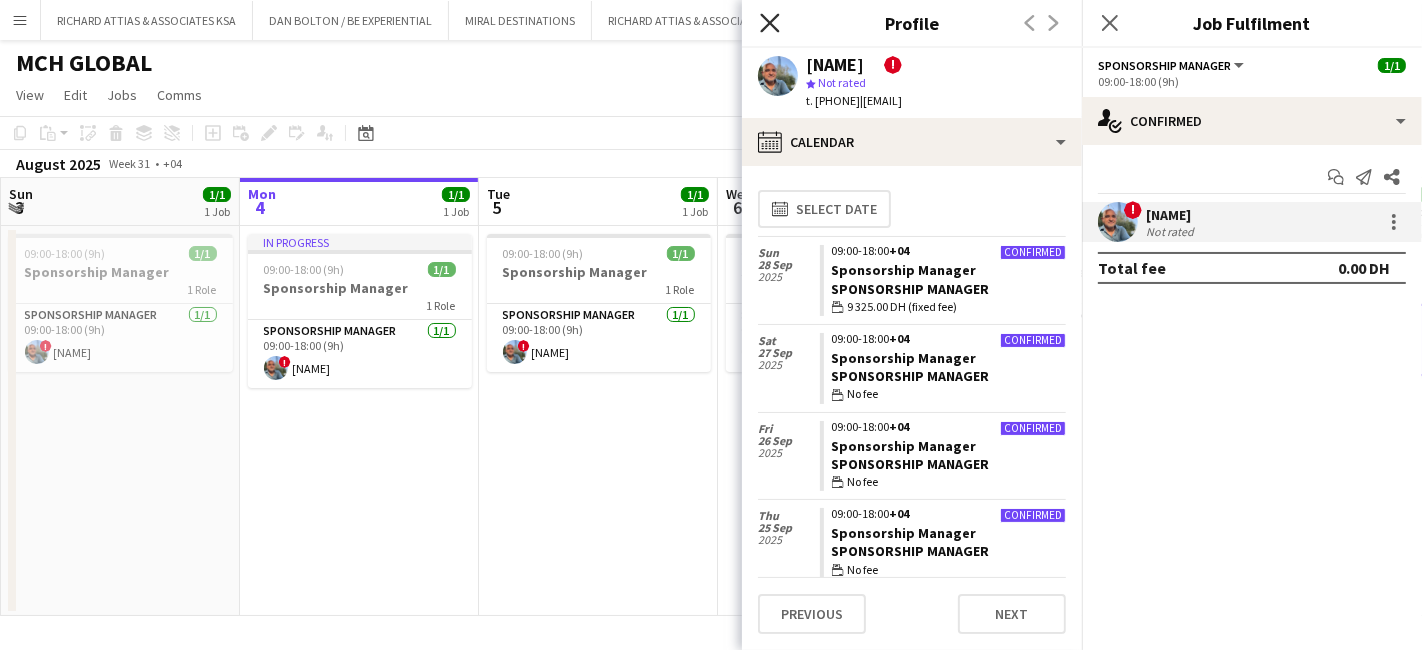 click on "Close pop-in" 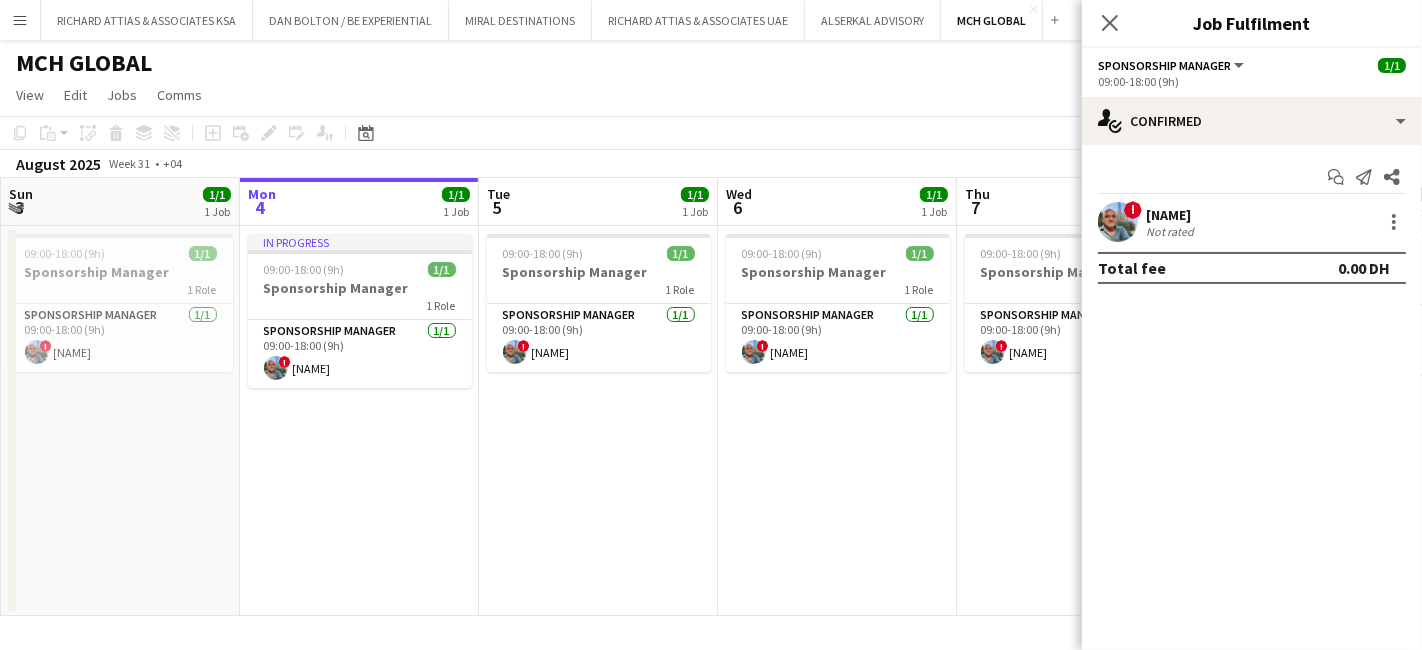 click on "[FIRST] [LAST]" at bounding box center [1172, 215] 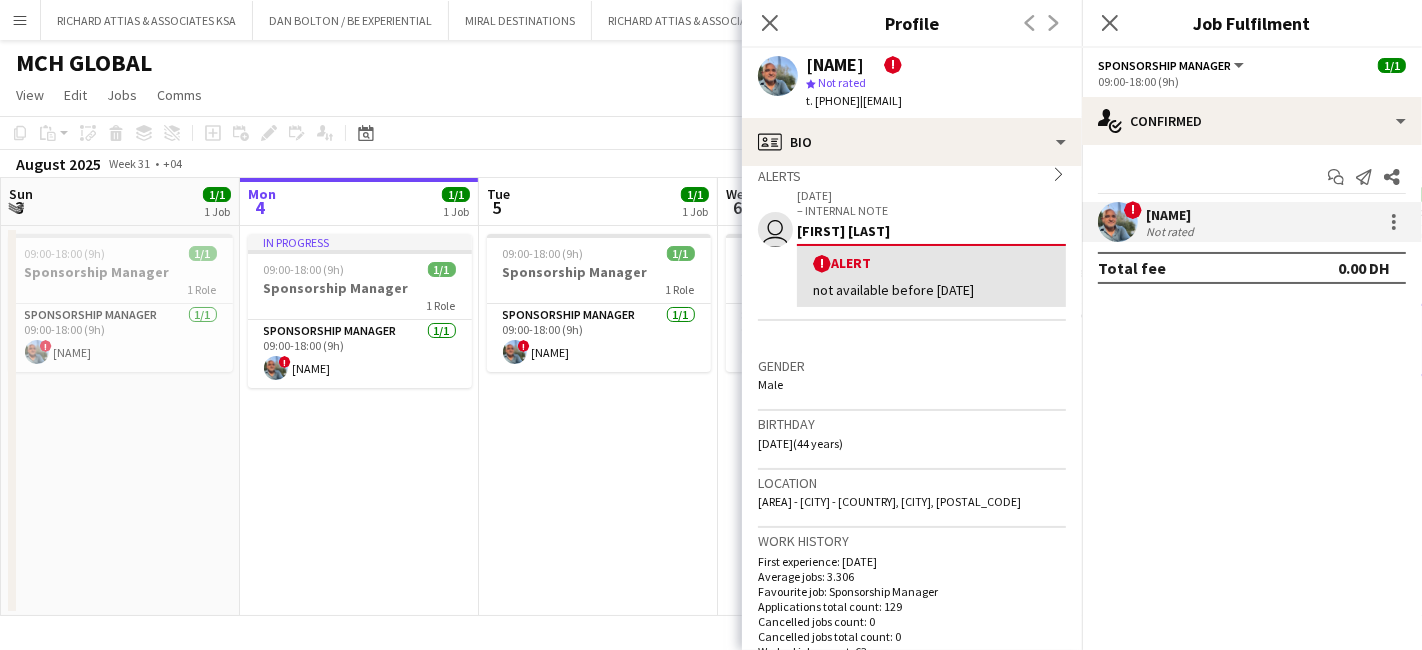 scroll, scrollTop: 314, scrollLeft: 0, axis: vertical 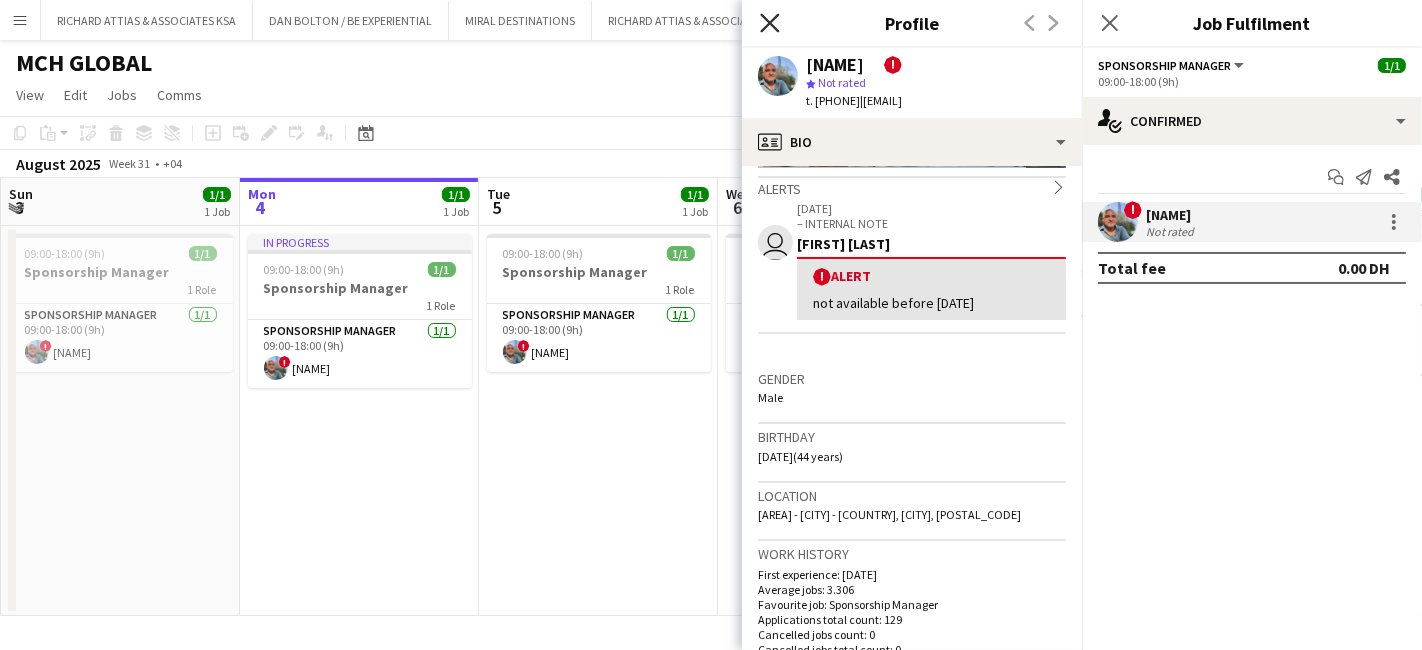 click 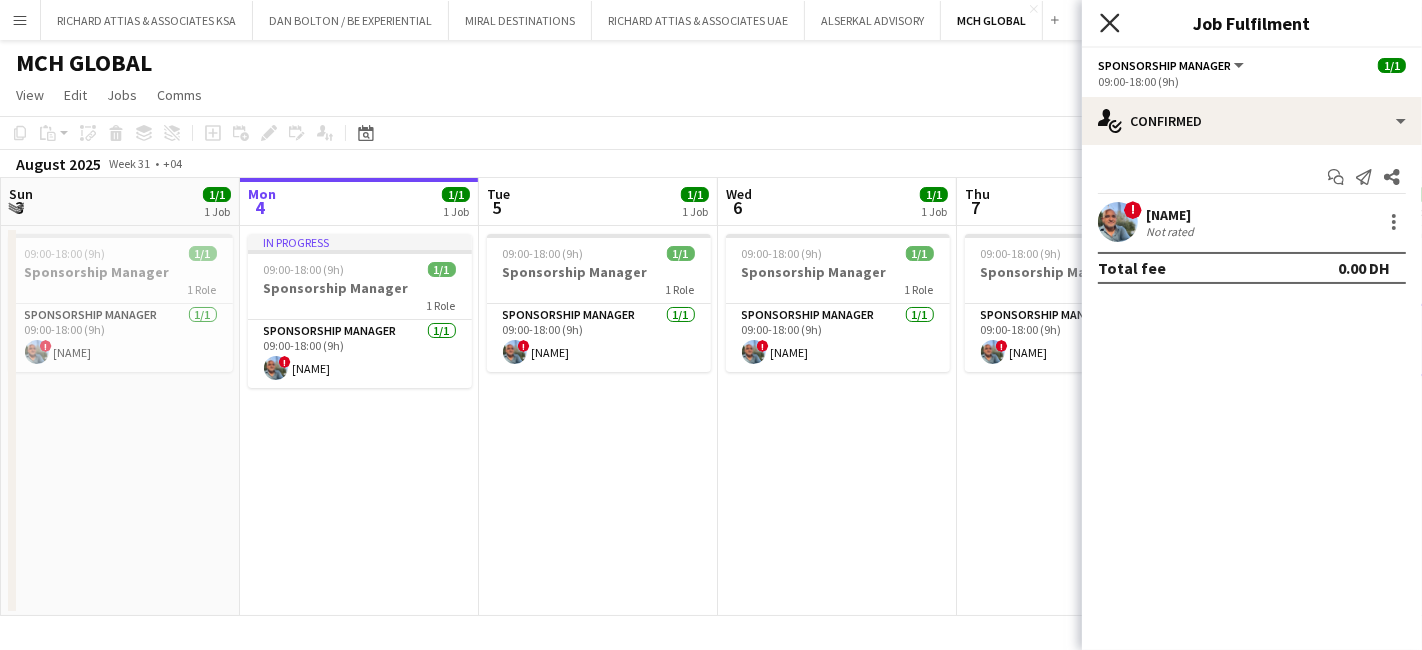click on "Close pop-in" 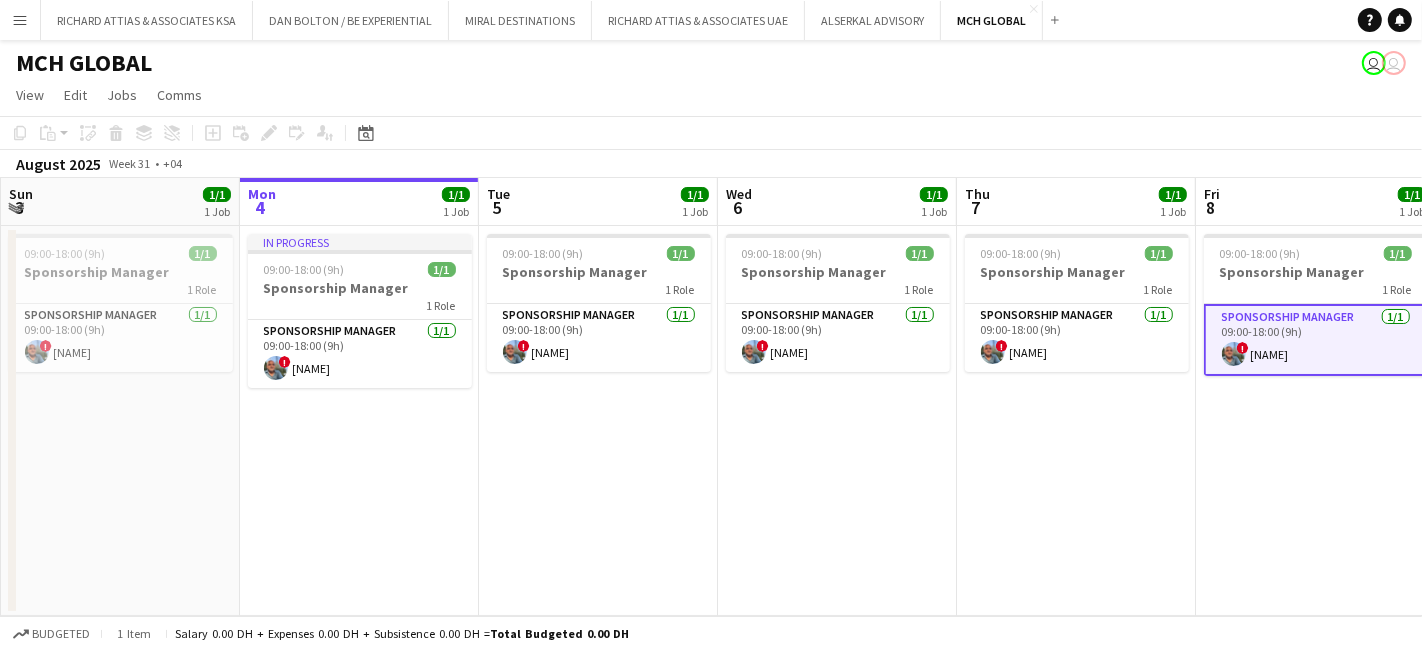 click on "Menu" at bounding box center (20, 20) 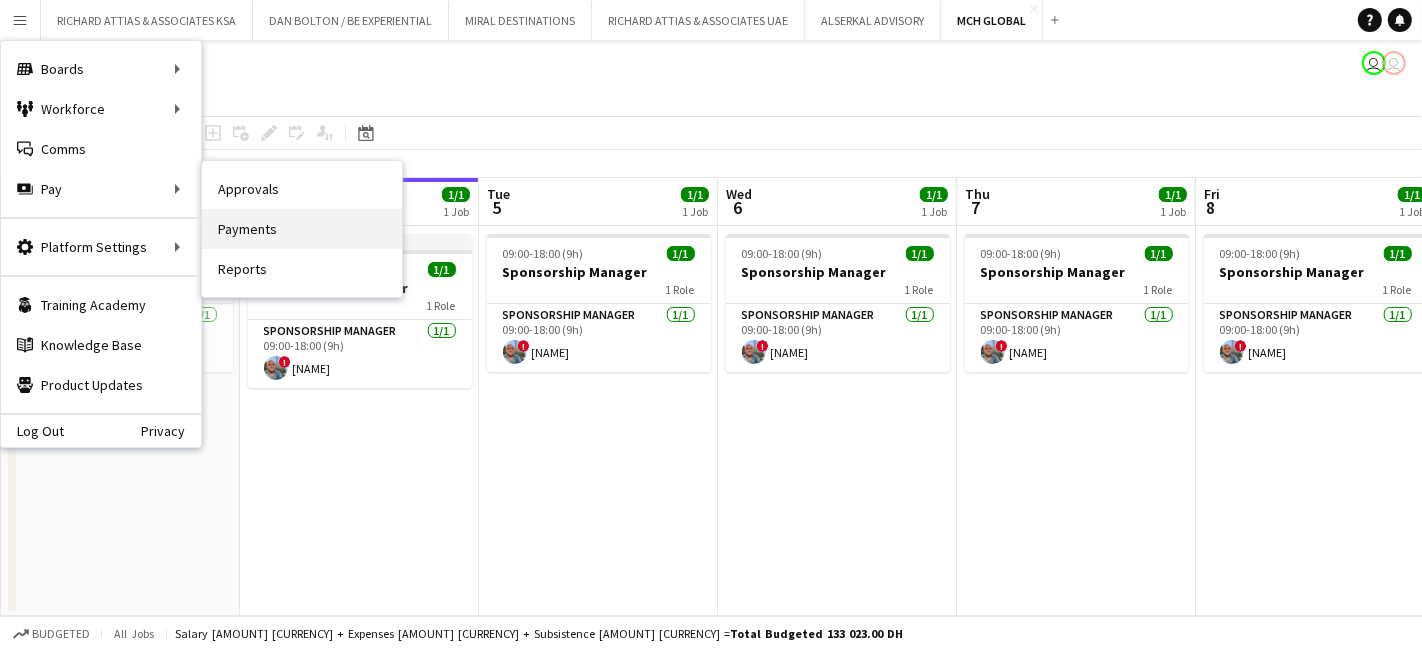 click on "Payments" at bounding box center (302, 229) 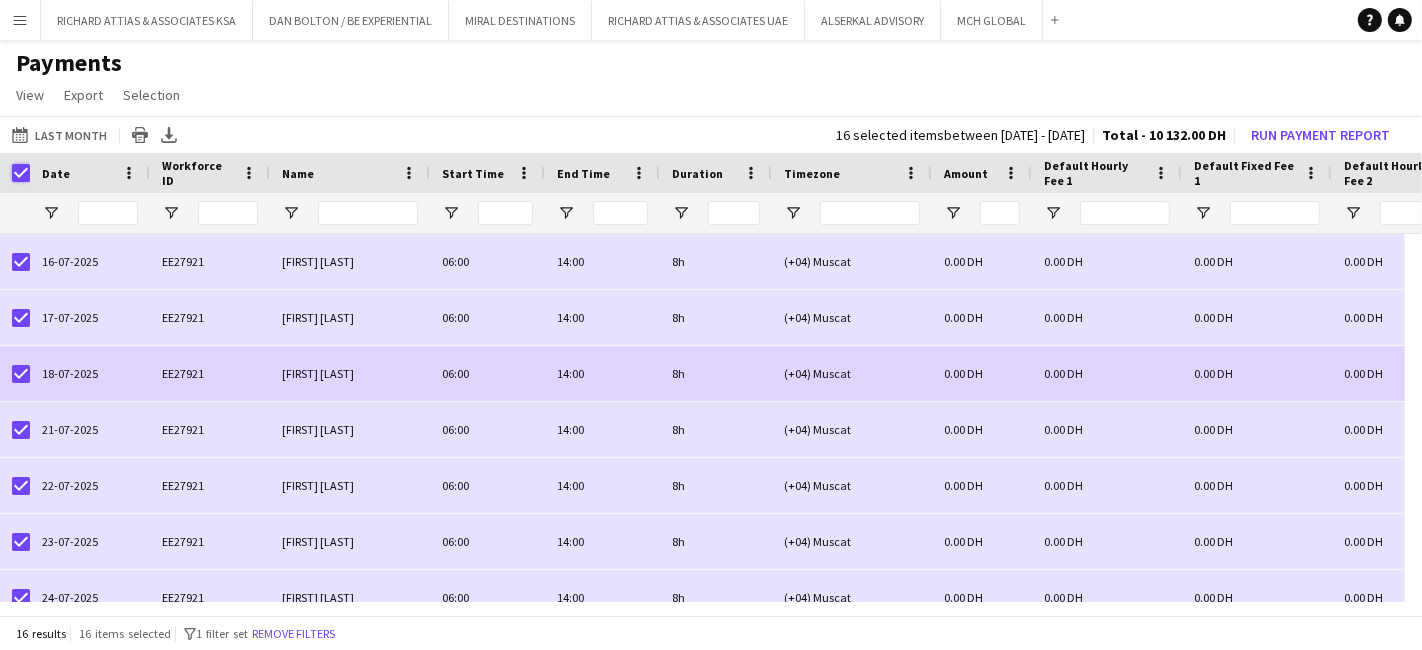 scroll, scrollTop: 408, scrollLeft: 0, axis: vertical 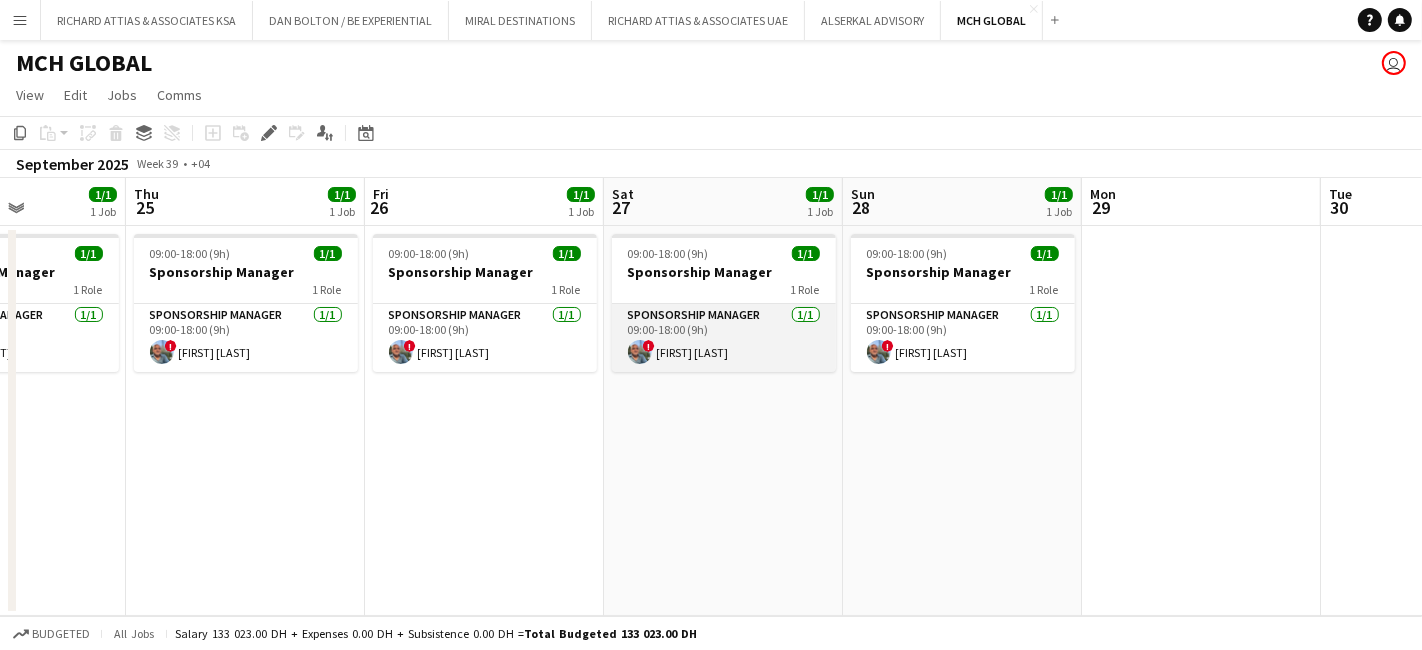 click on "Sponsorship Manager   1/1   09:00-18:00 (9h)
! [FIRST] [LAST]" at bounding box center (724, 338) 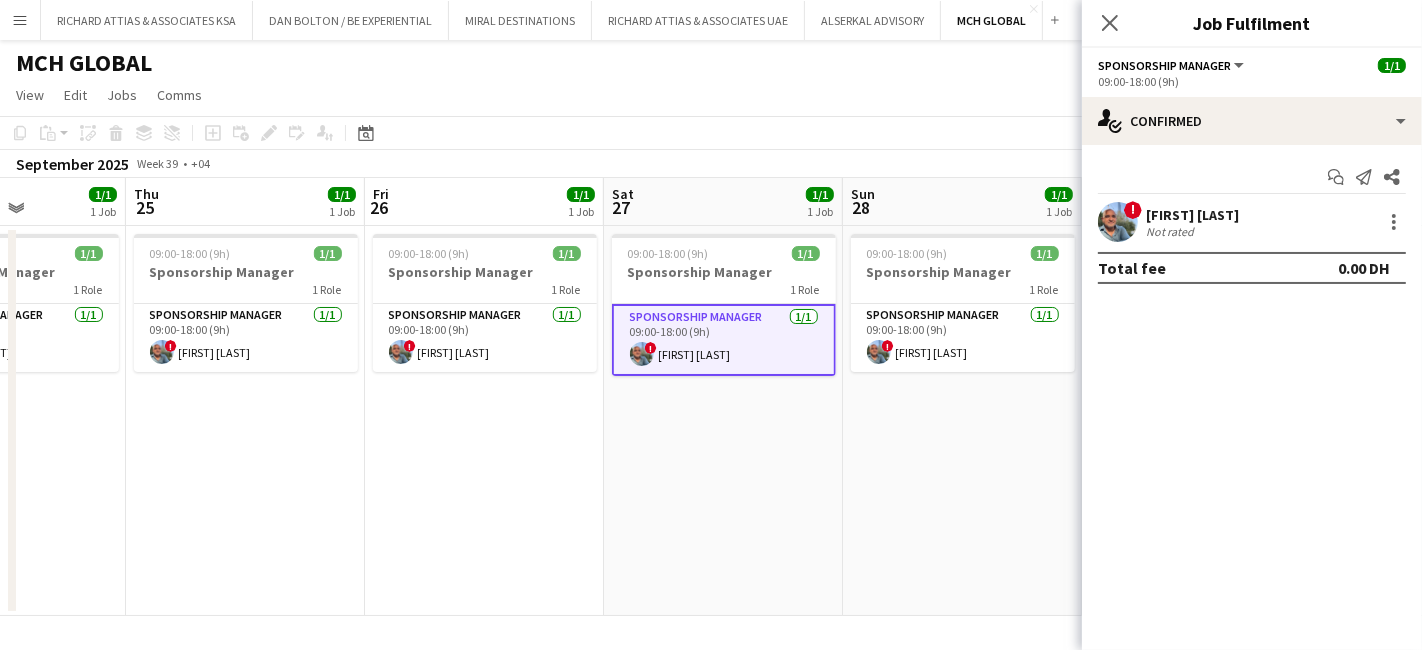click on "[NAME]" at bounding box center [1192, 215] 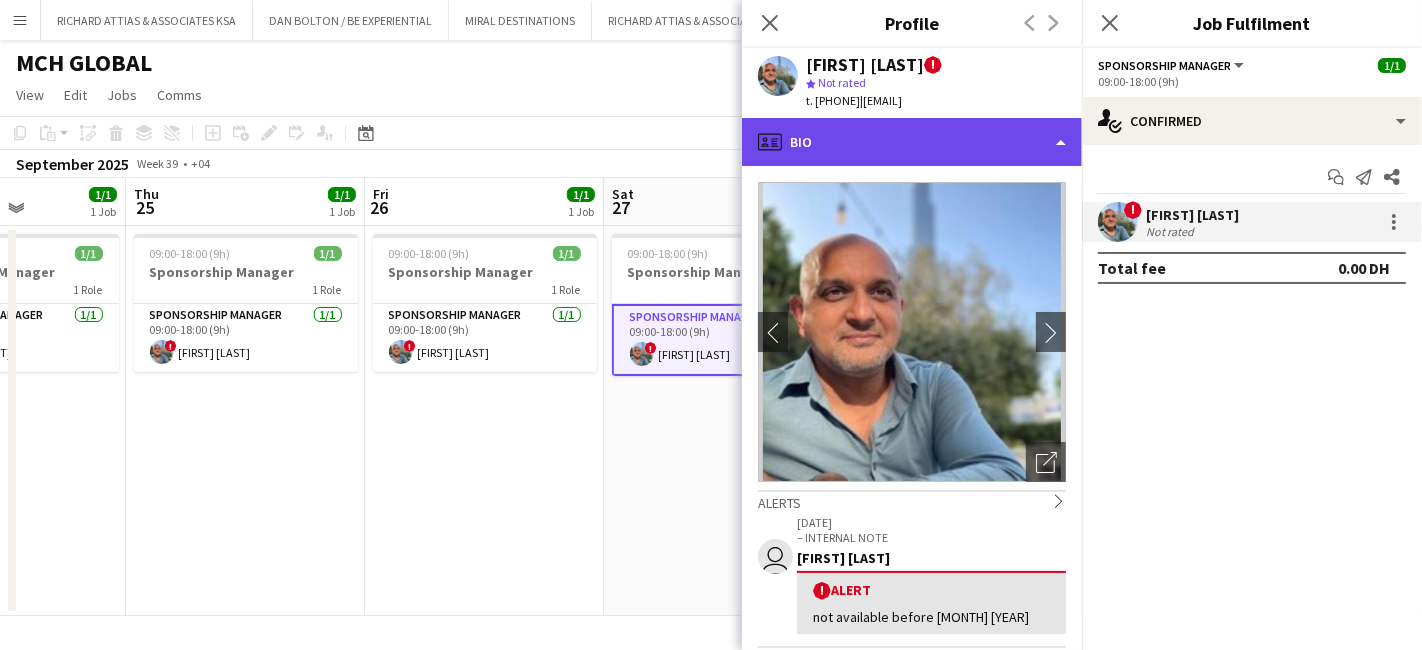 click on "profile
Bio" 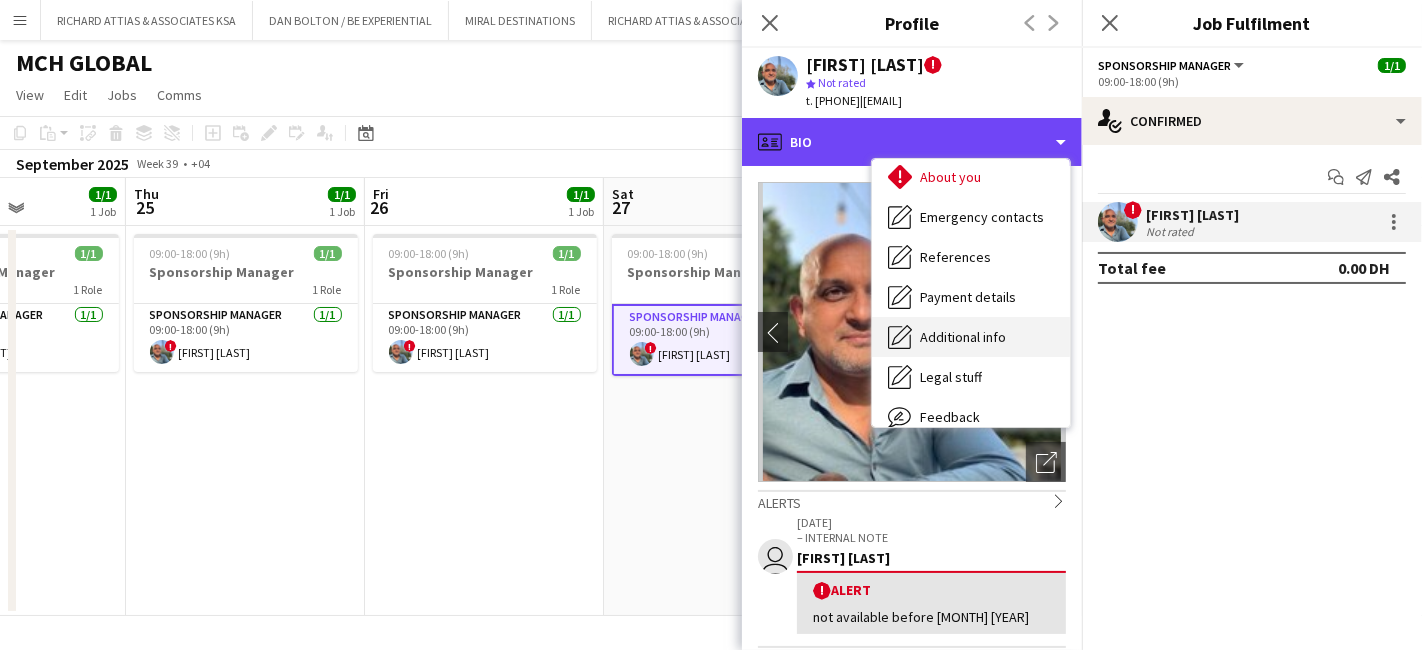 scroll, scrollTop: 147, scrollLeft: 0, axis: vertical 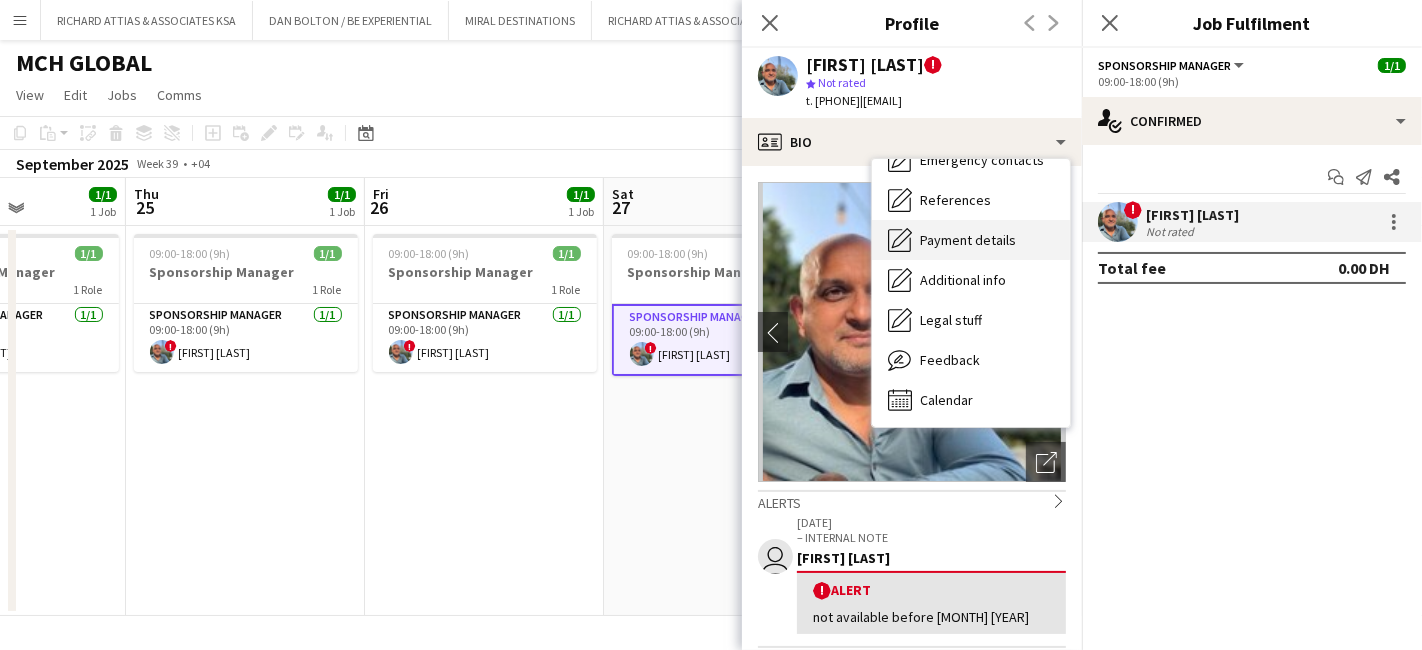 click on "Payment details" at bounding box center (968, 240) 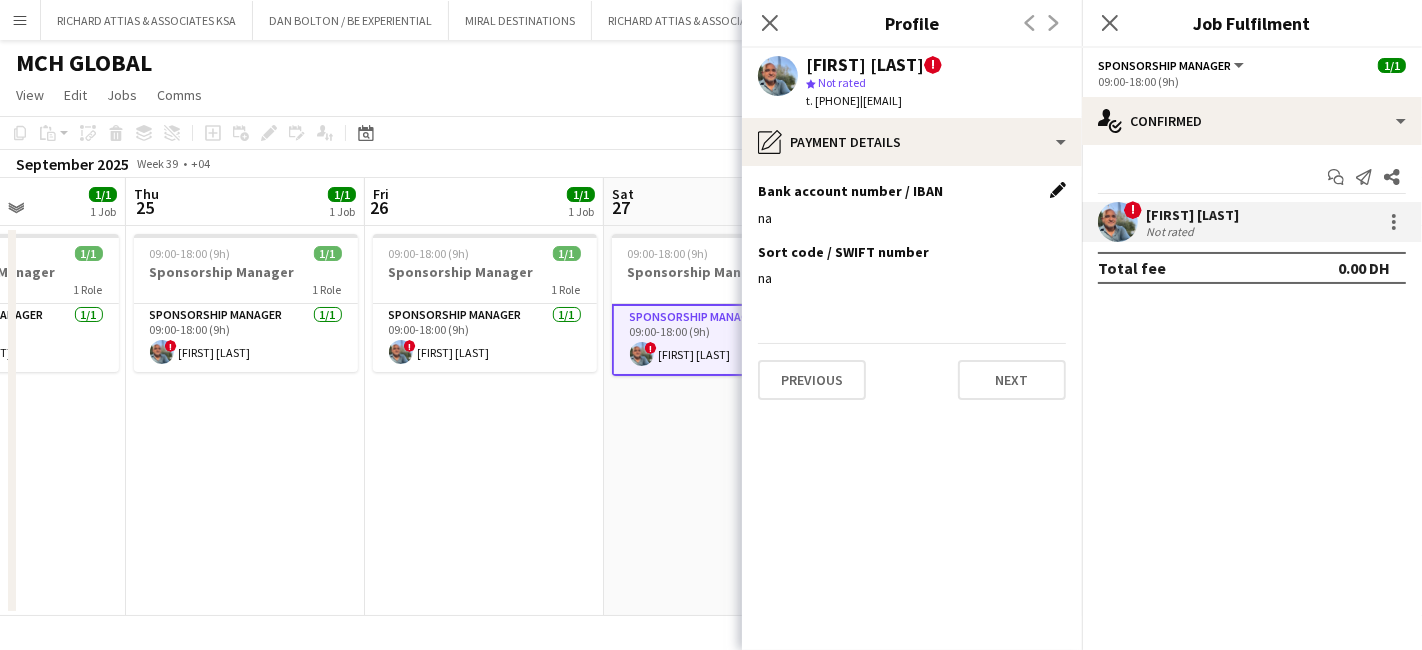 click on "Edit this field" 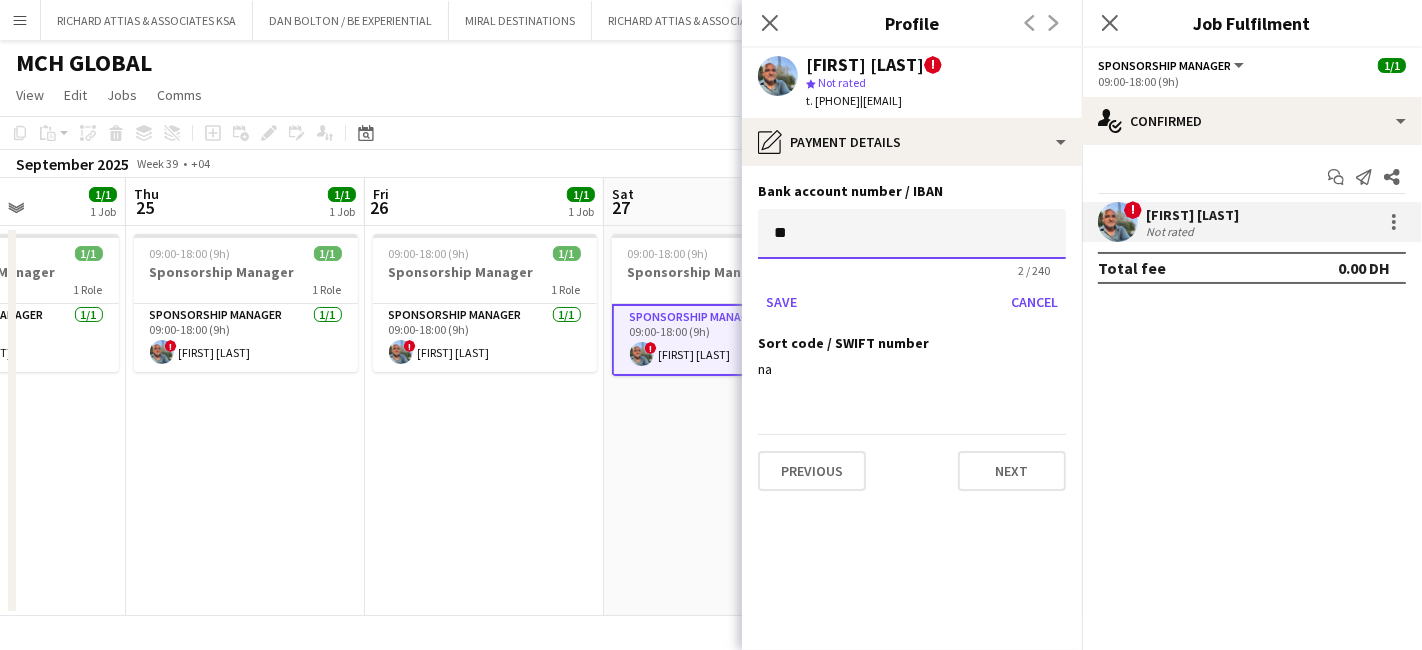drag, startPoint x: 847, startPoint y: 224, endPoint x: 664, endPoint y: 224, distance: 183 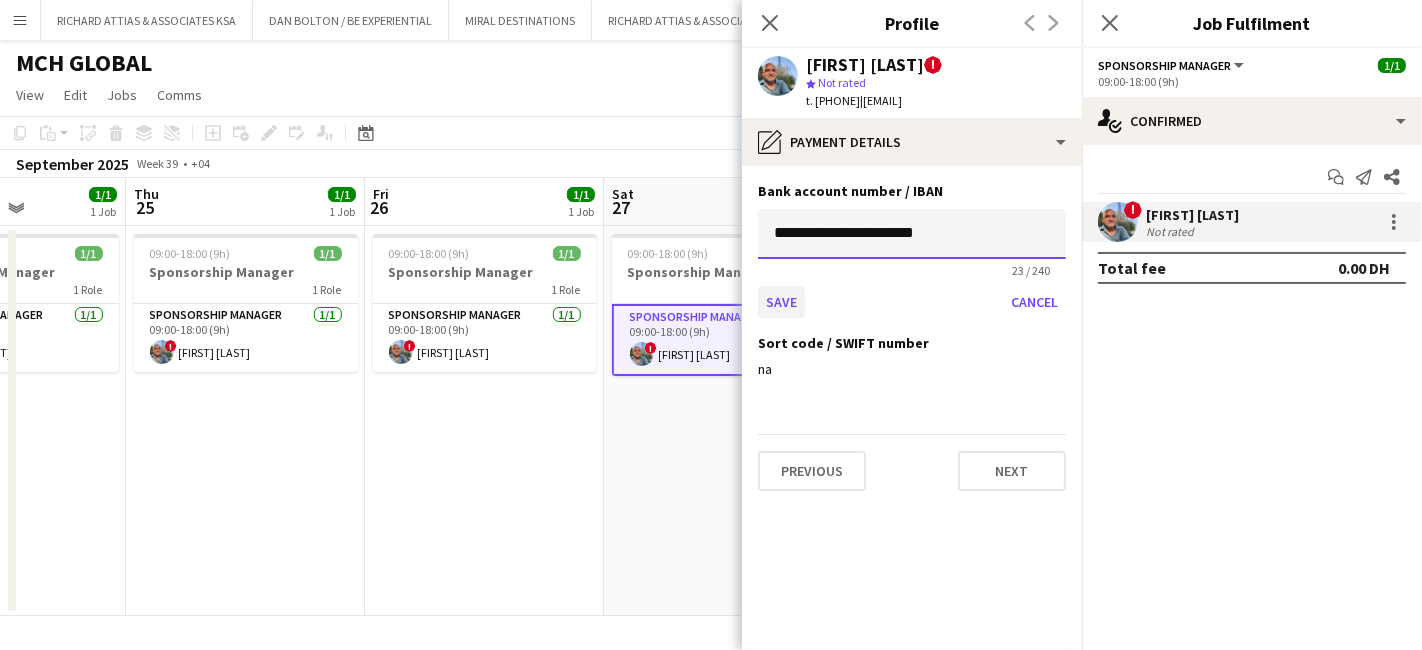 type on "**********" 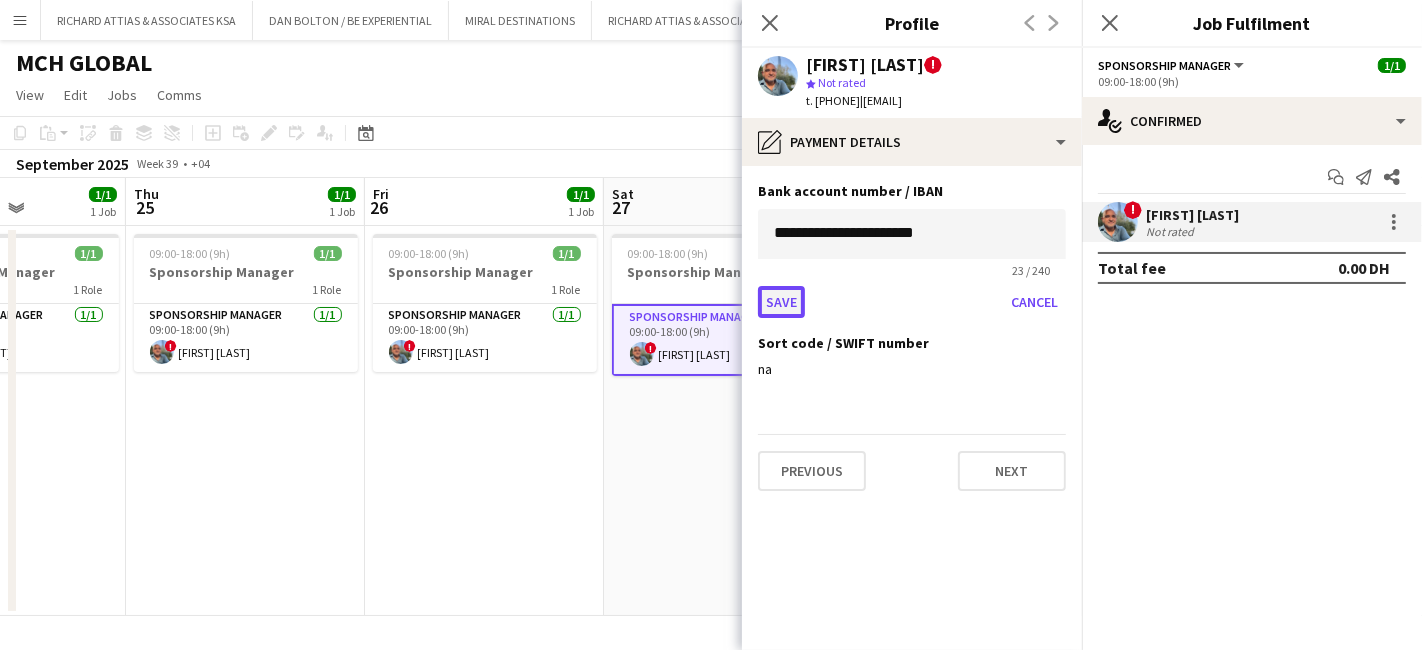 click on "Save" 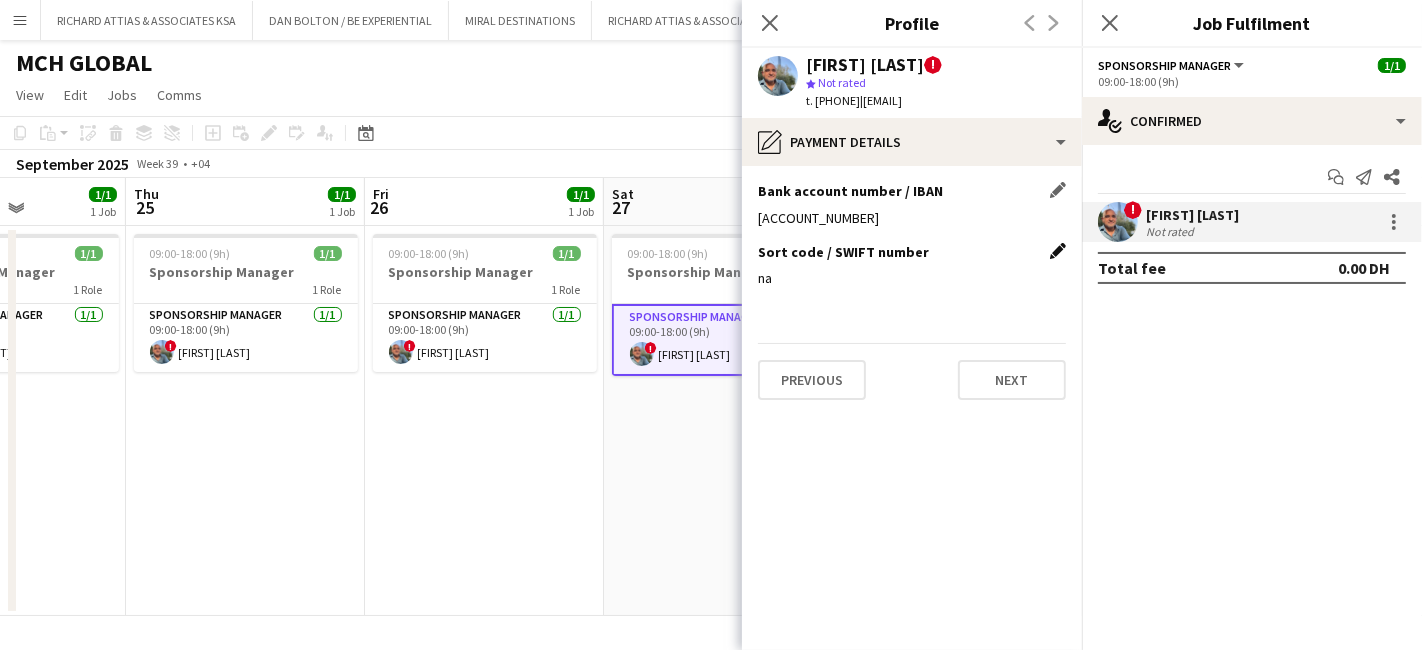 click on "Edit this field" 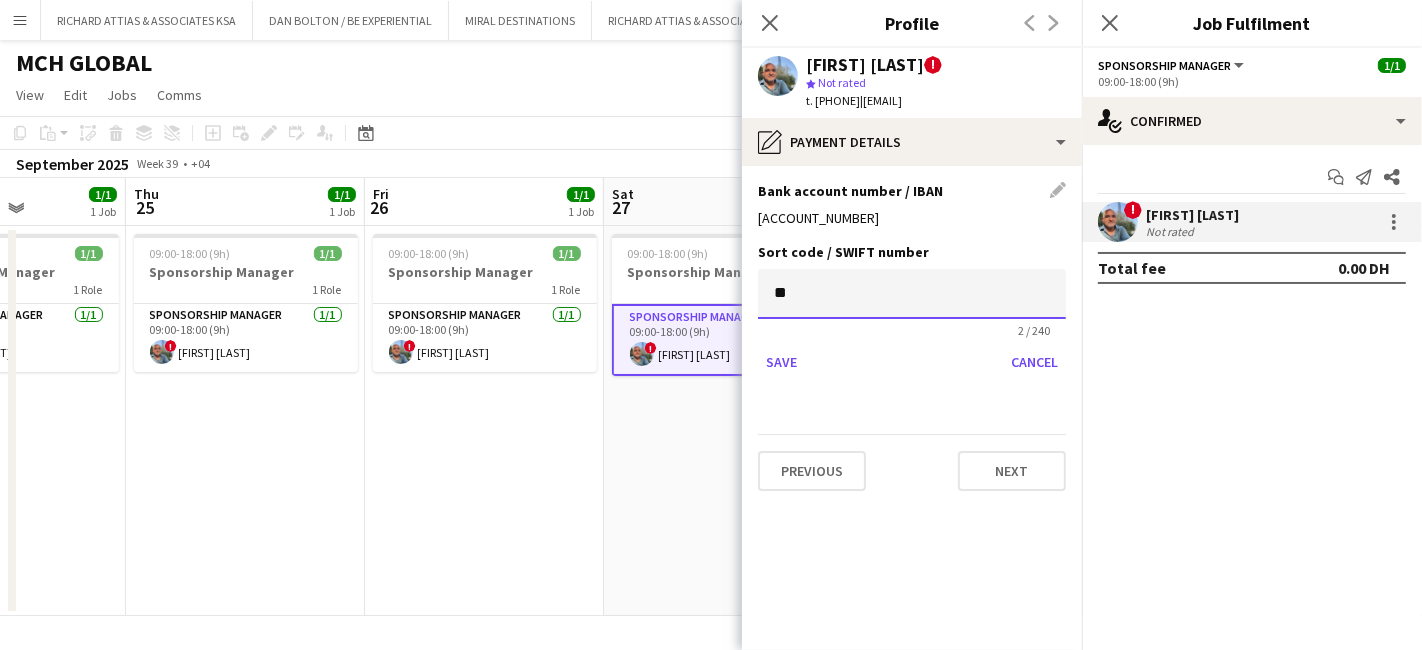 drag, startPoint x: 845, startPoint y: 292, endPoint x: 760, endPoint y: 298, distance: 85.2115 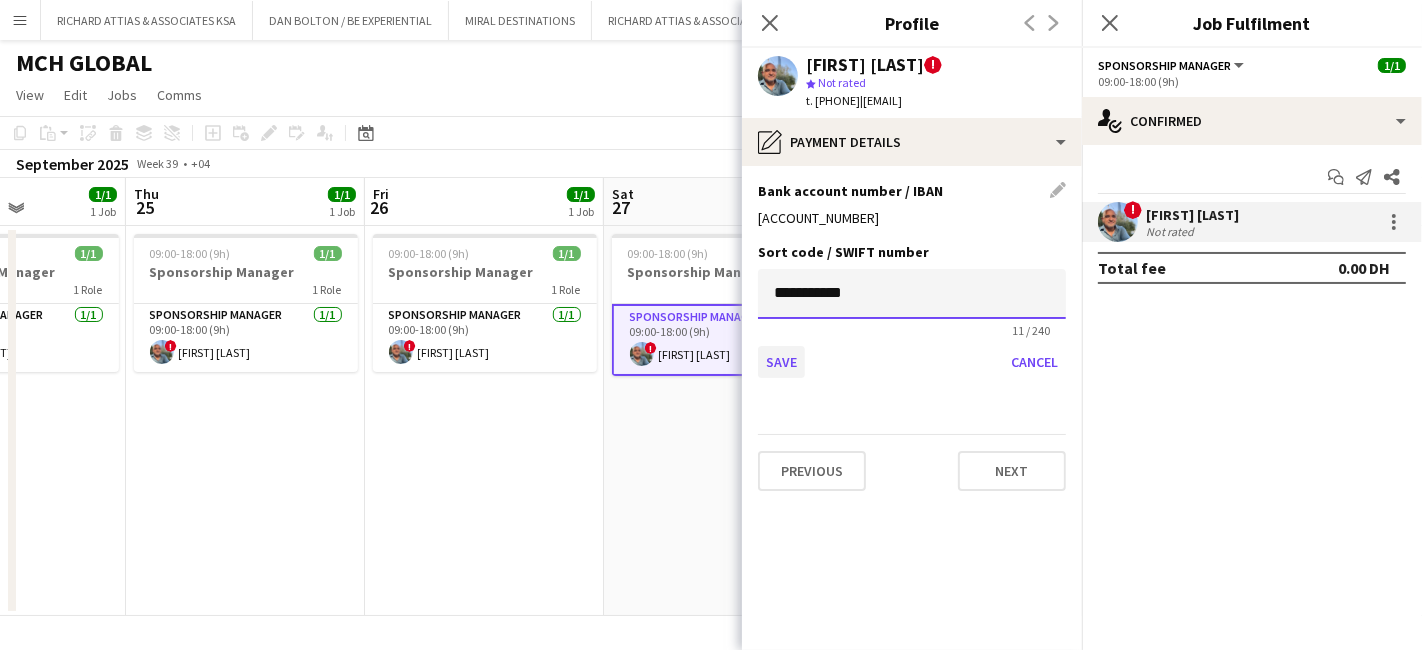 type on "**********" 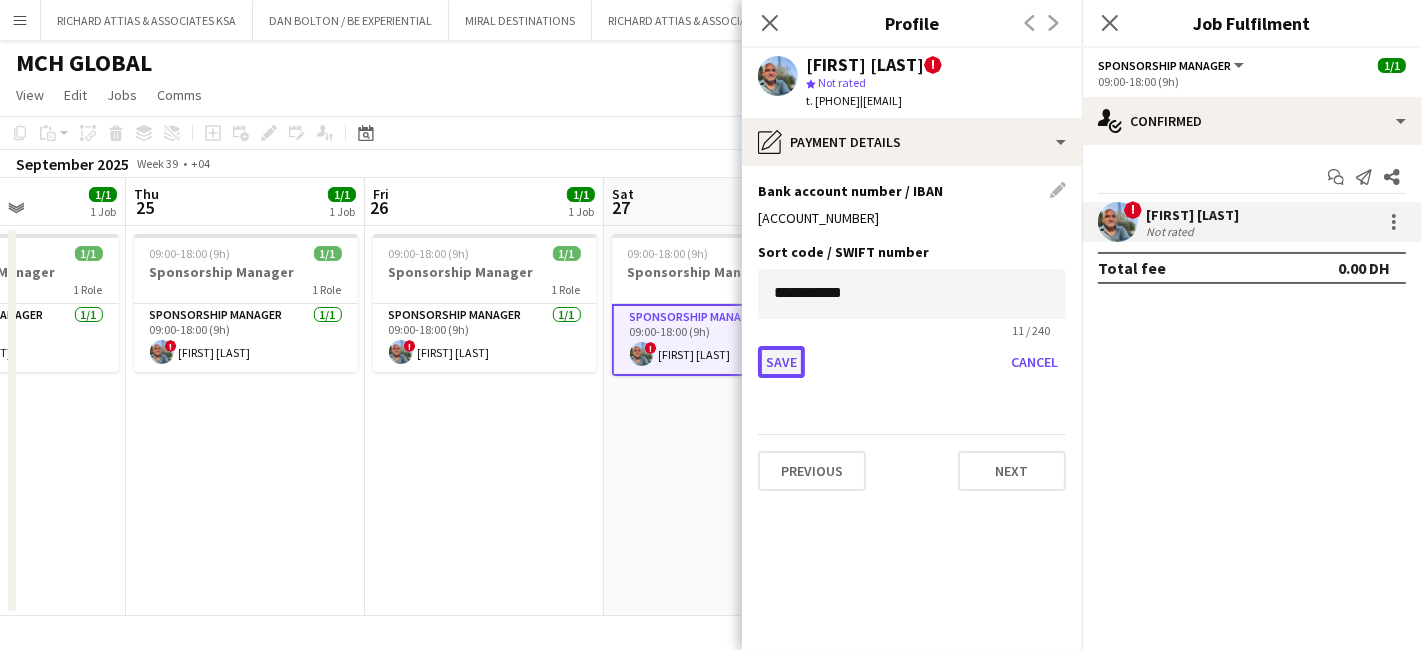 click on "Save" 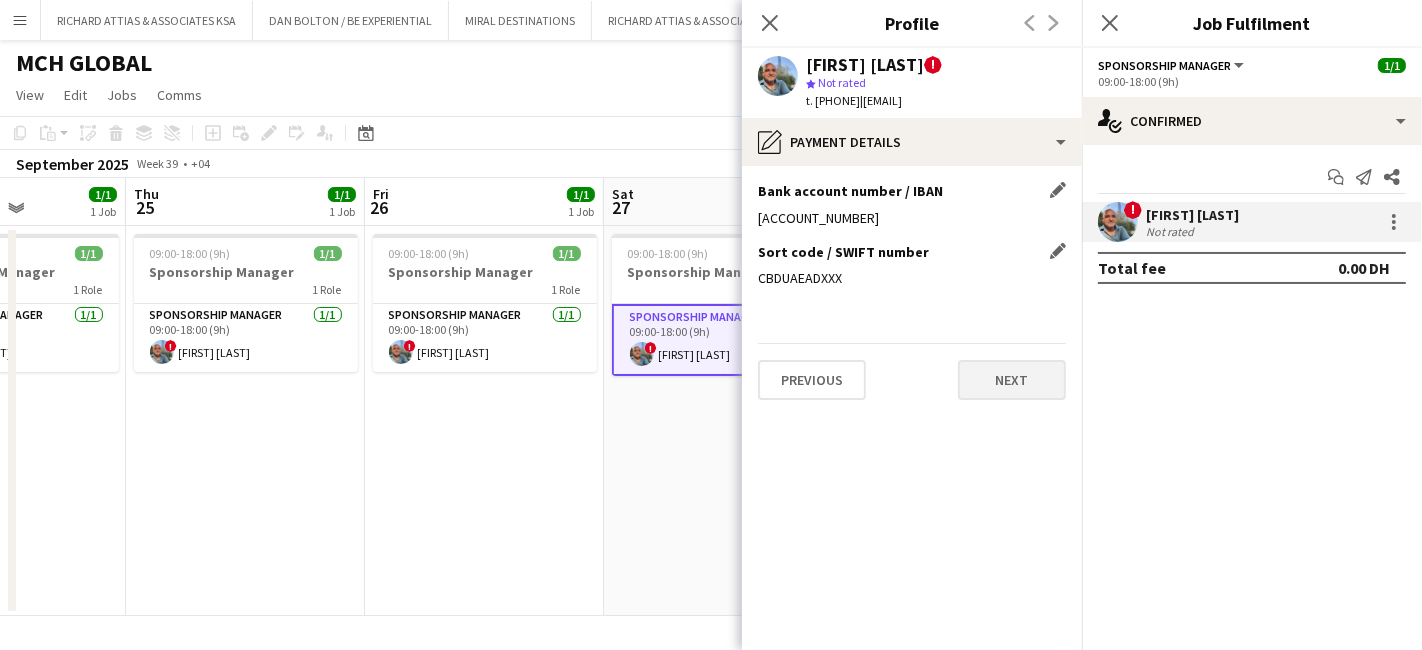 click on "Previous   Next" 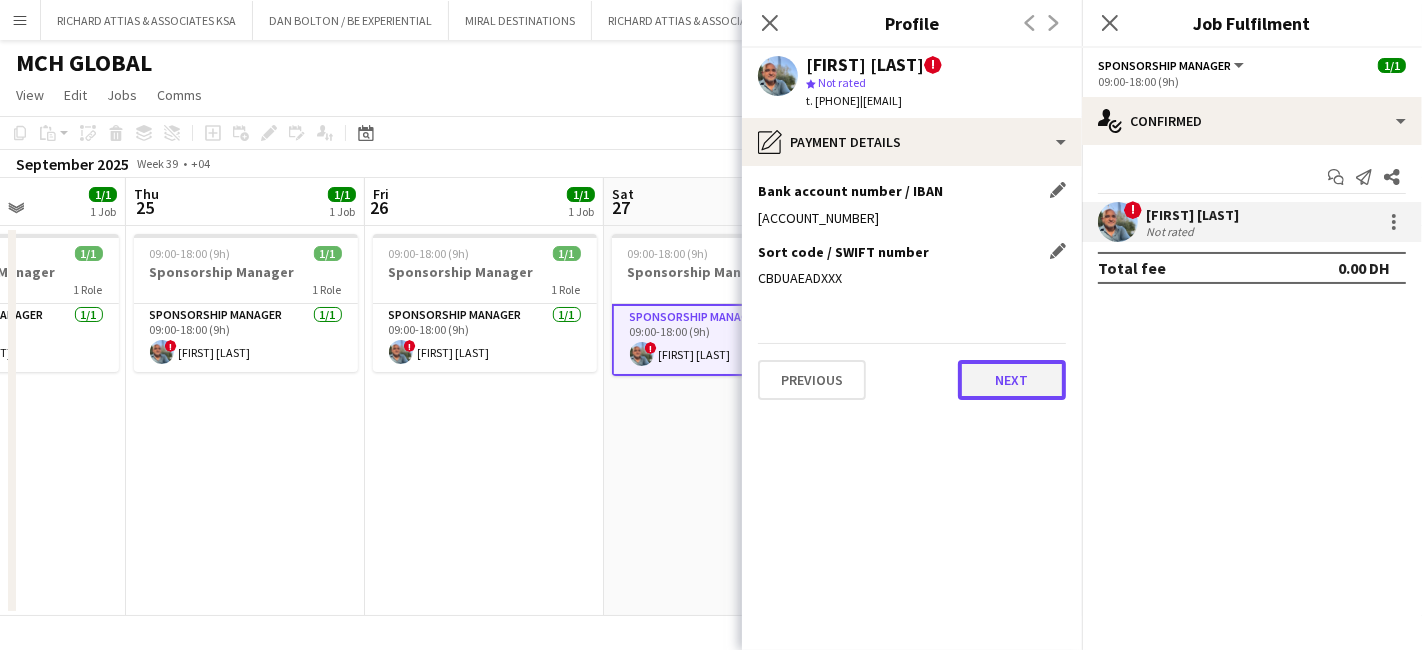 click on "Next" 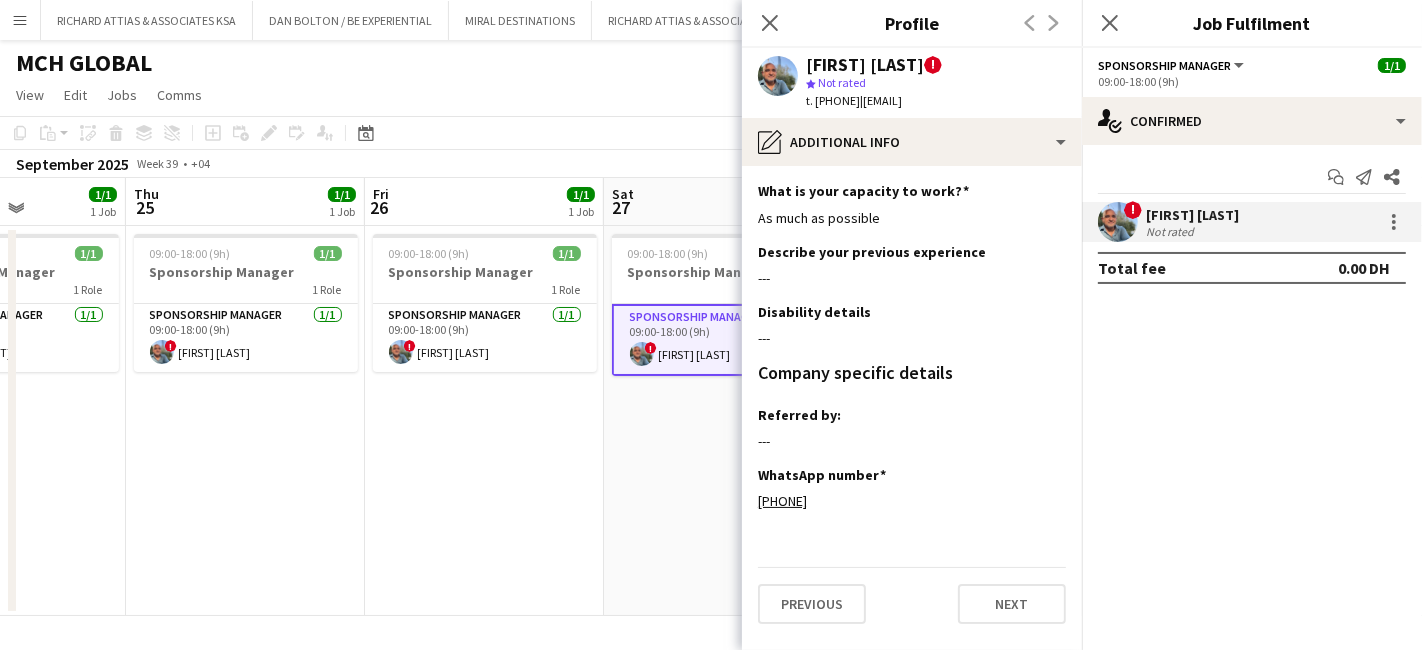 click on "Close pop-in" 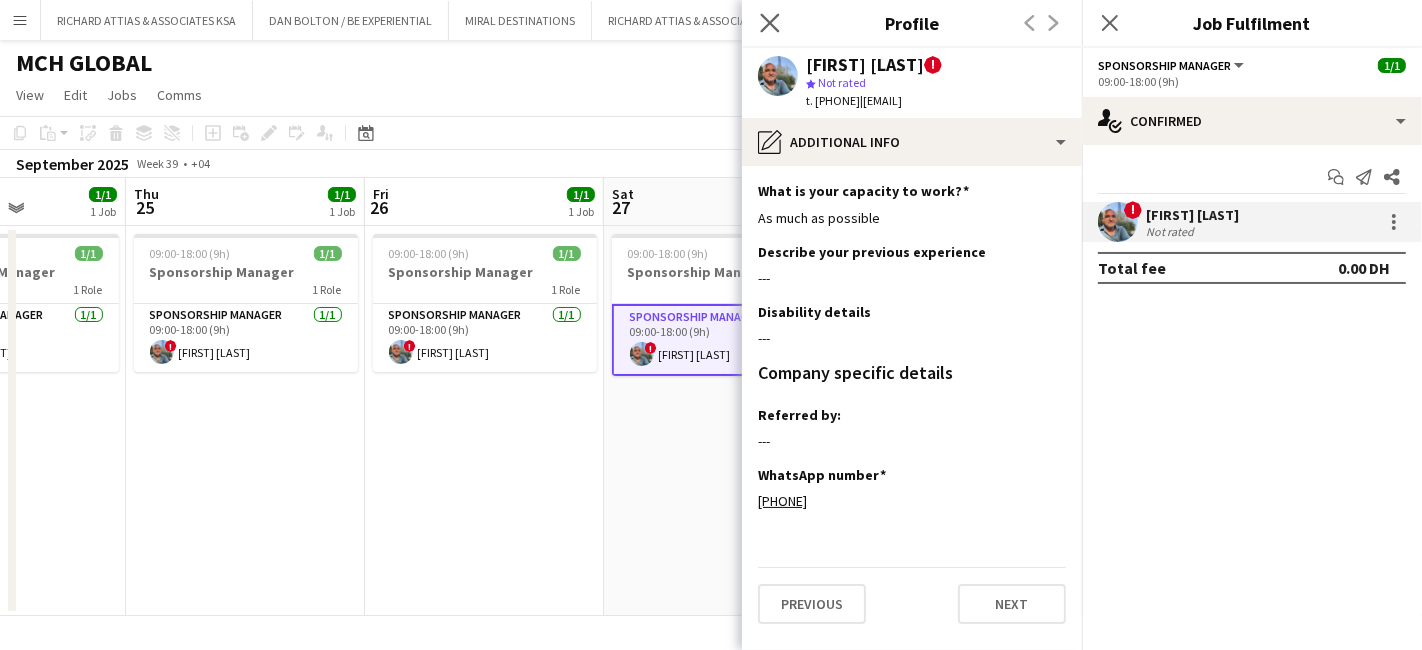 click on "Close pop-in" 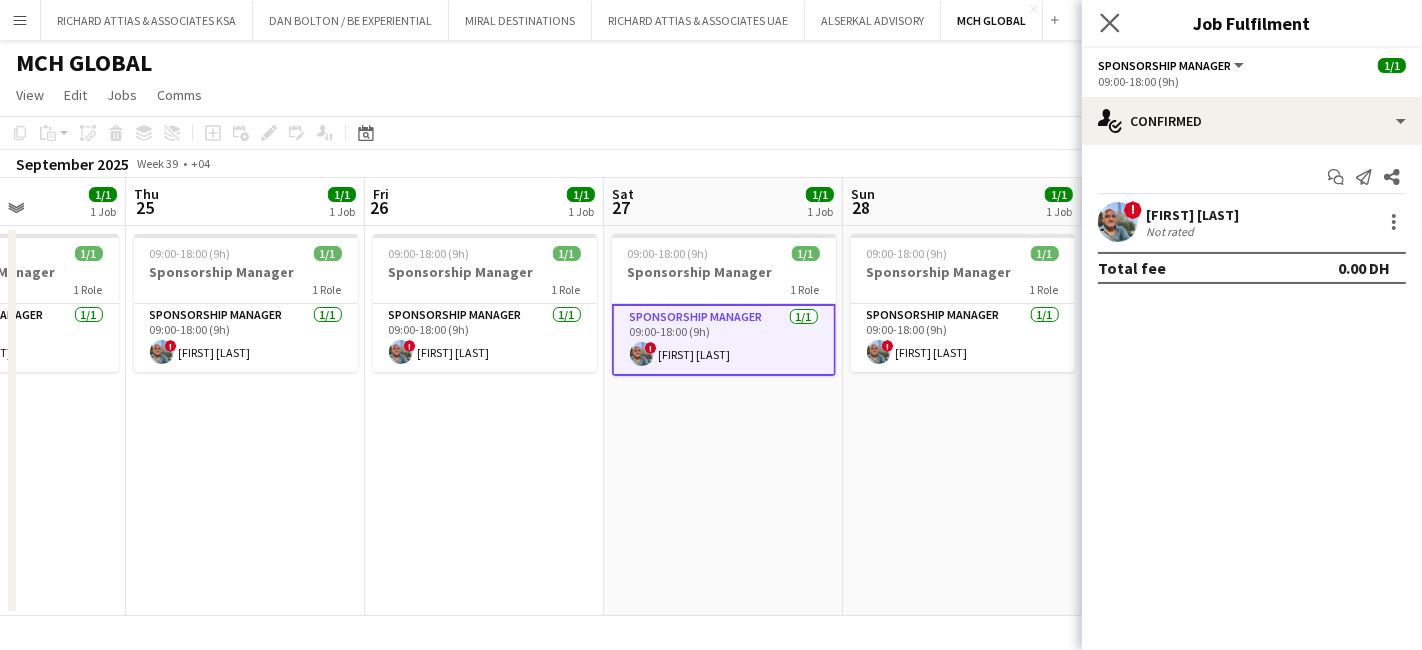 click on "Close pop-in" 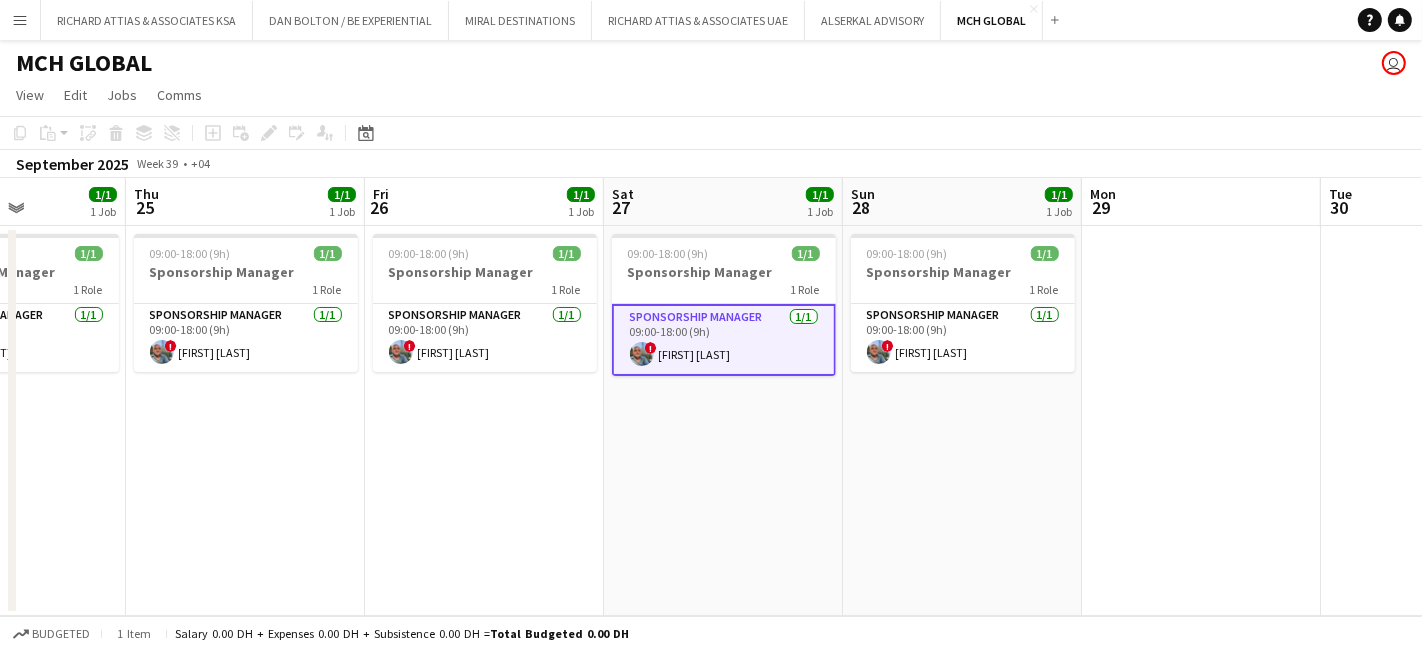 click on "09:00-18:00 (9h)    1/1   Sponsorship Manager   1 Role   Sponsorship Manager   1/1   09:00-18:00 (9h)
! [FIRST] [LAST]" at bounding box center [723, 421] 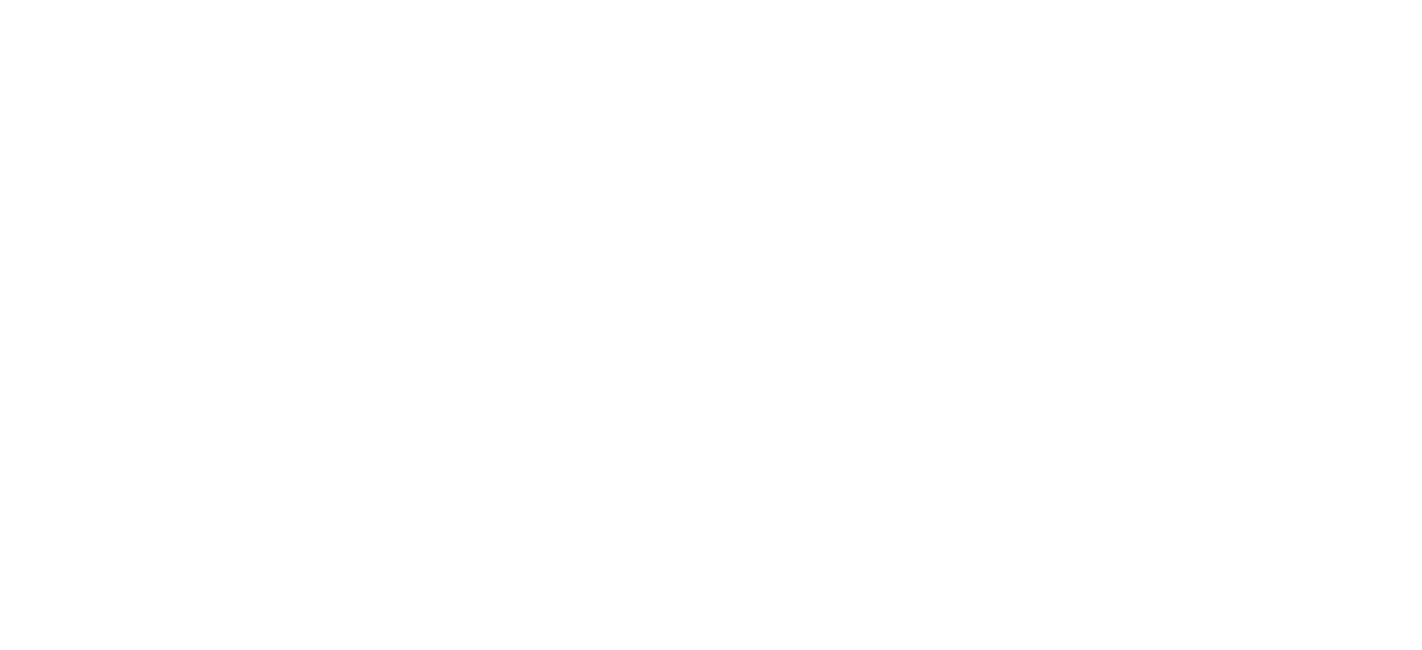 scroll, scrollTop: 0, scrollLeft: 0, axis: both 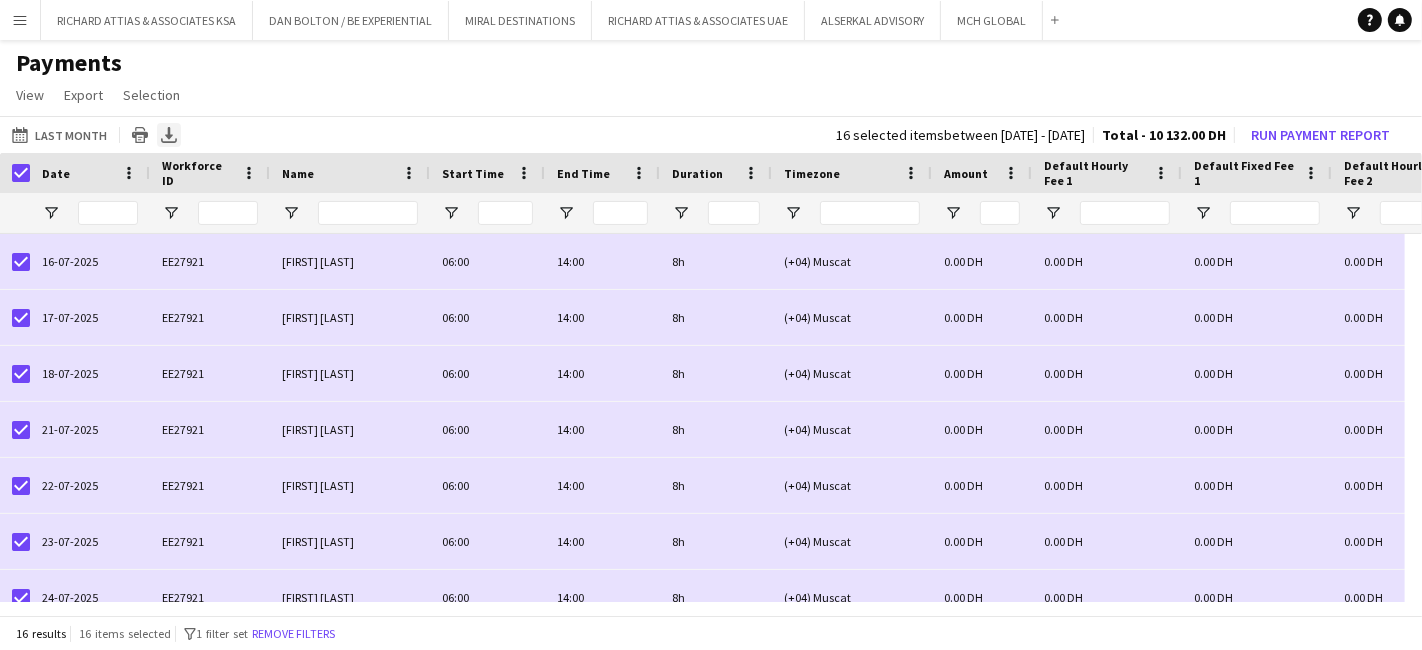 click 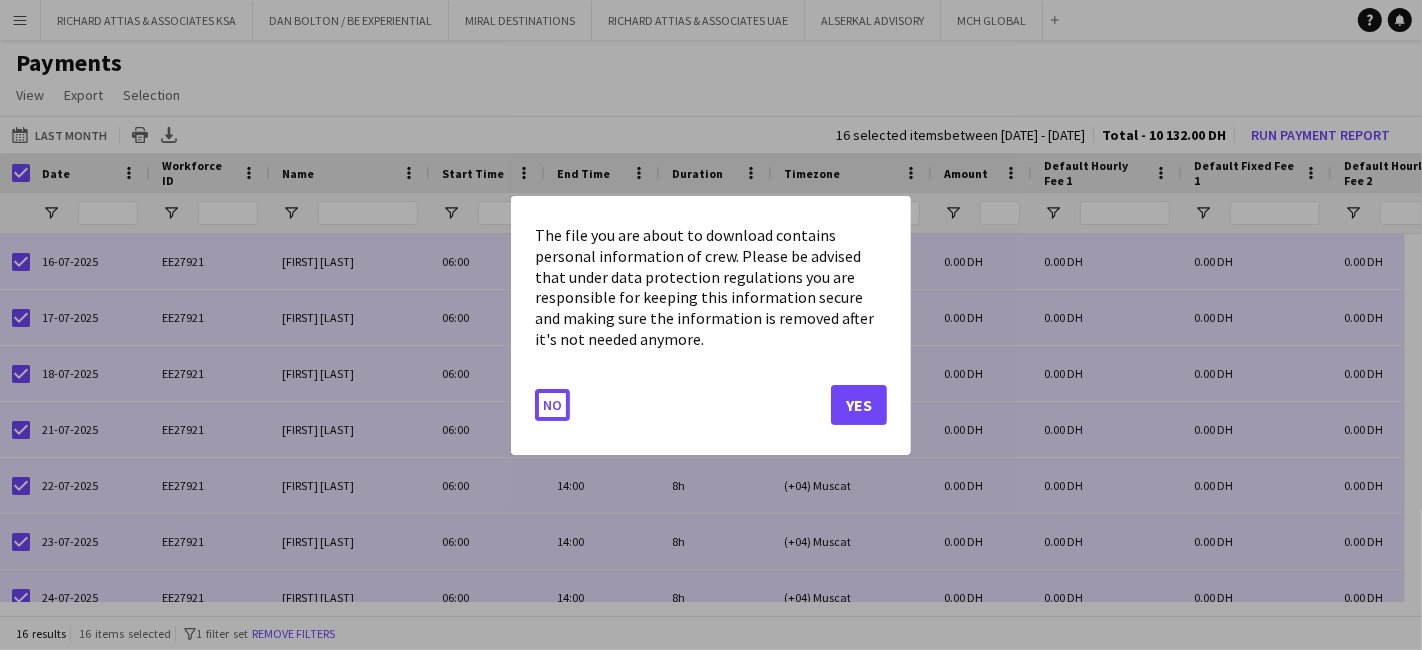 type 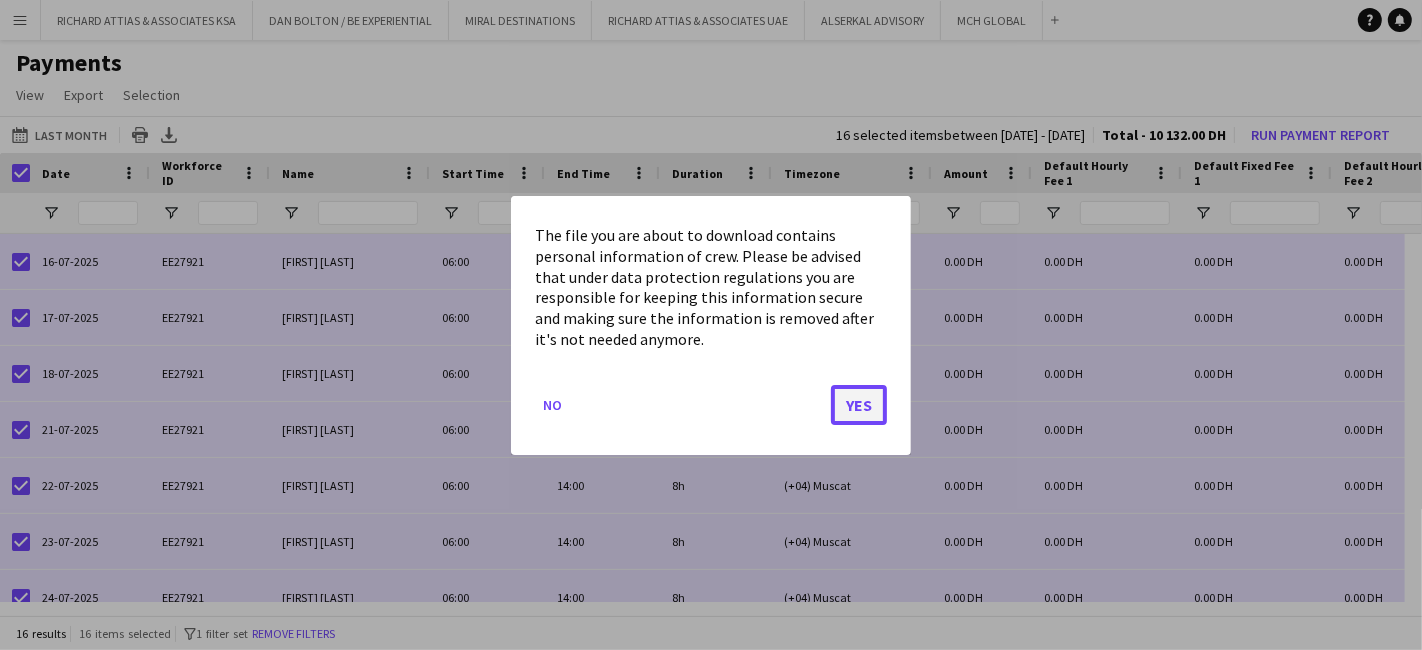 click on "Yes" 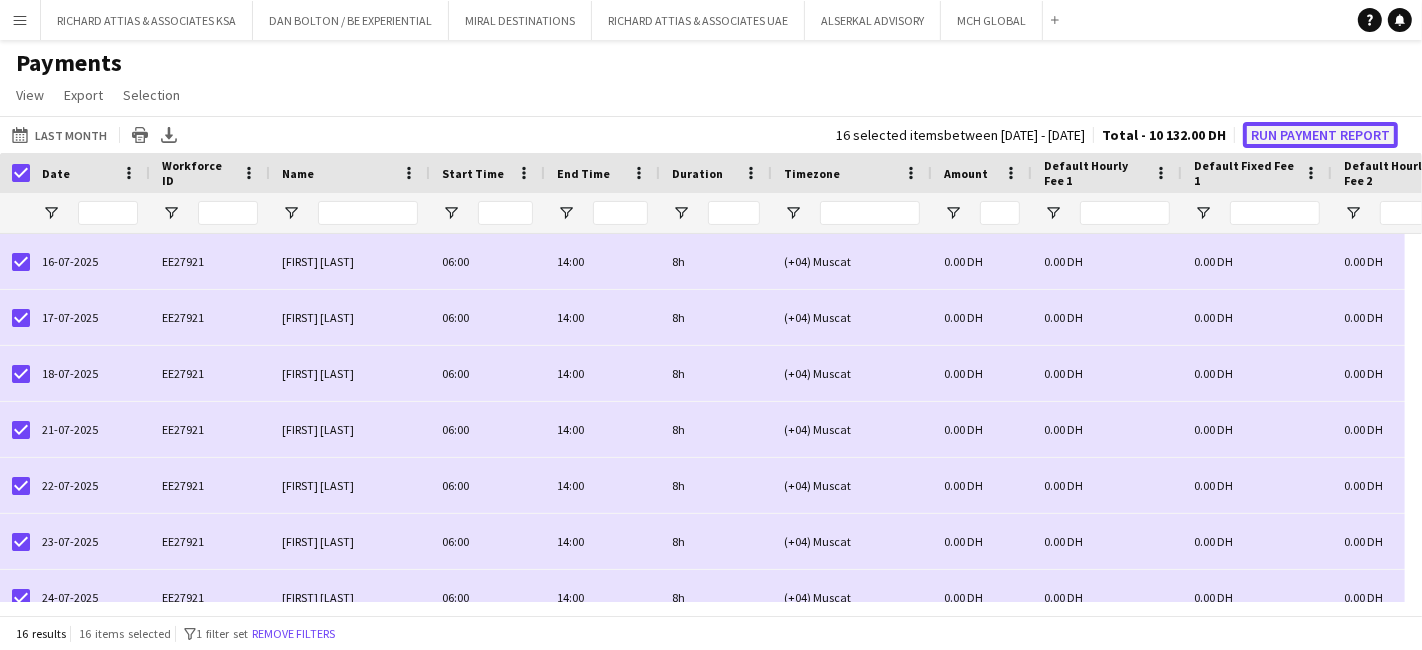 click on "Run Payment Report" 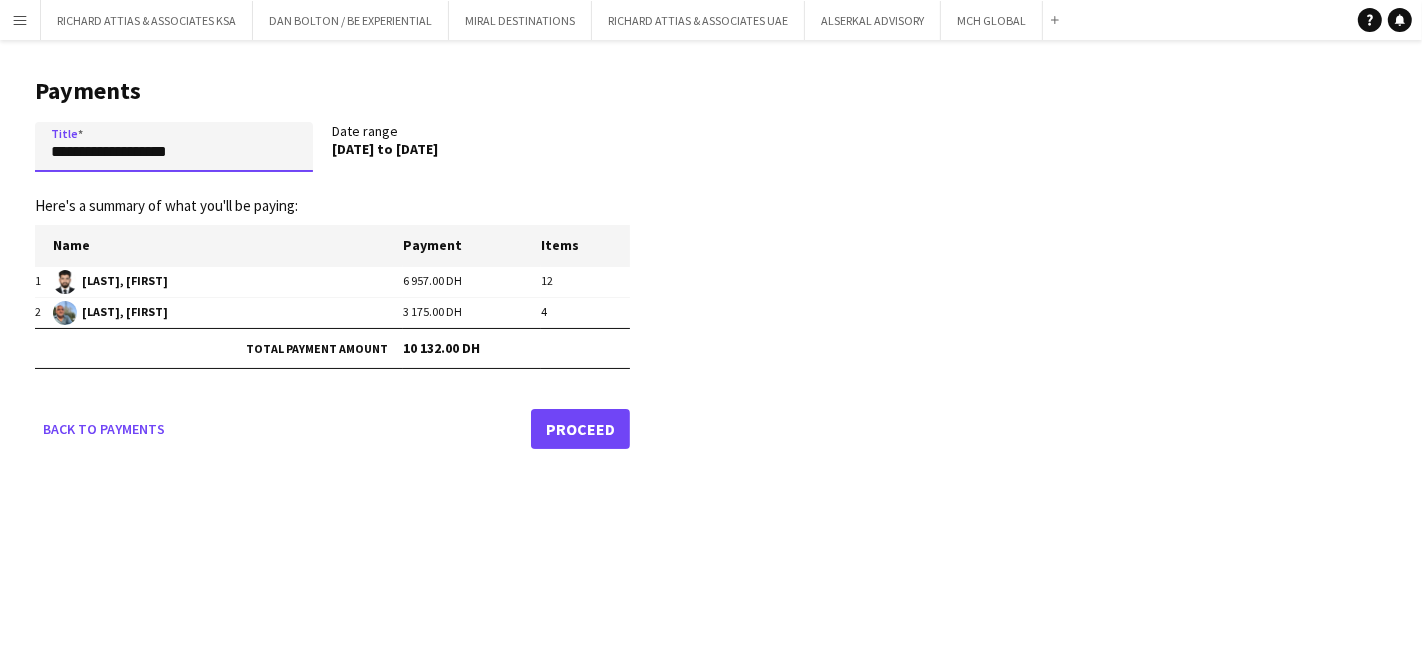 drag, startPoint x: 217, startPoint y: 135, endPoint x: 177, endPoint y: 150, distance: 42.72002 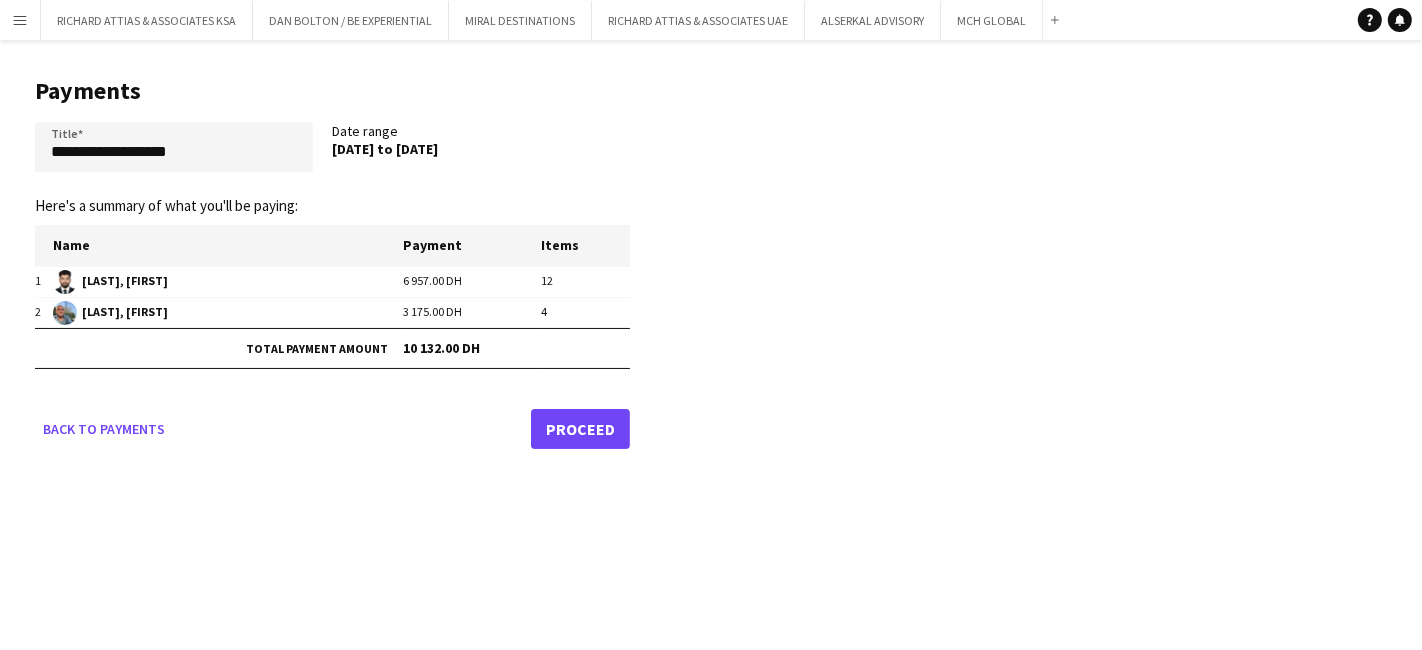 drag, startPoint x: 320, startPoint y: 207, endPoint x: 497, endPoint y: 675, distance: 500.35287 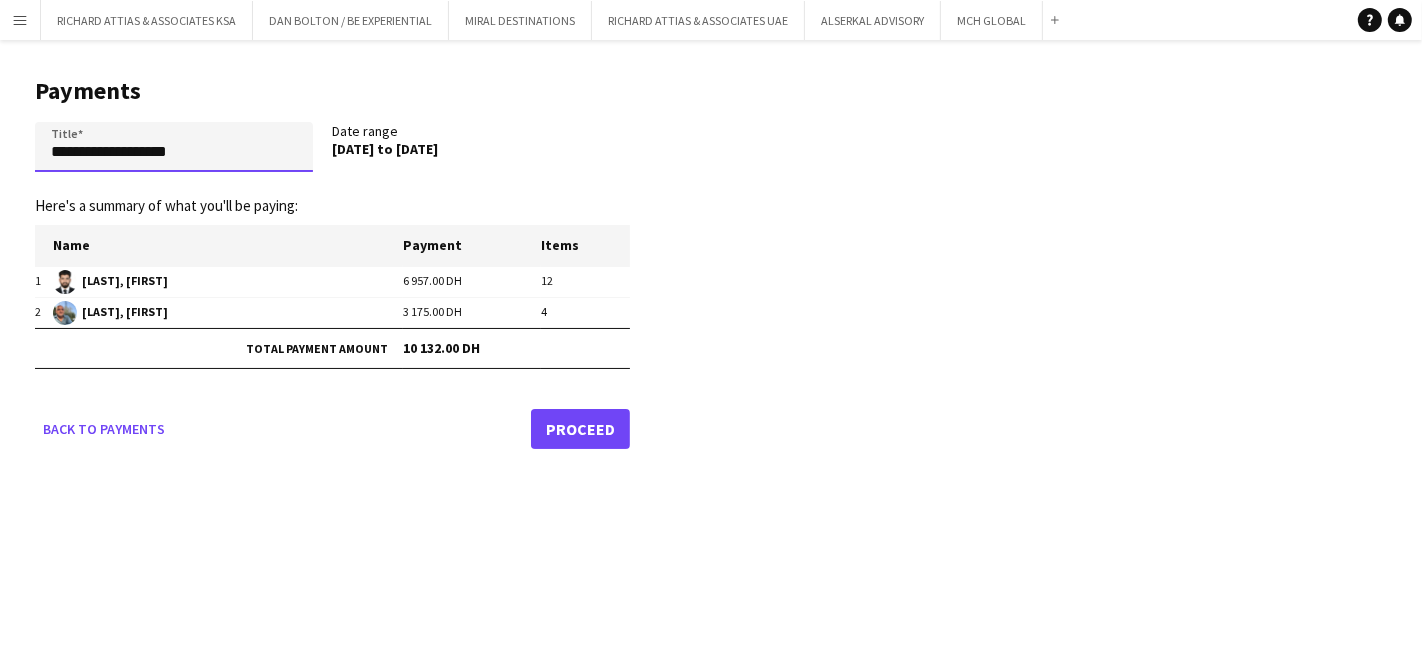 click on "**********" at bounding box center (174, 147) 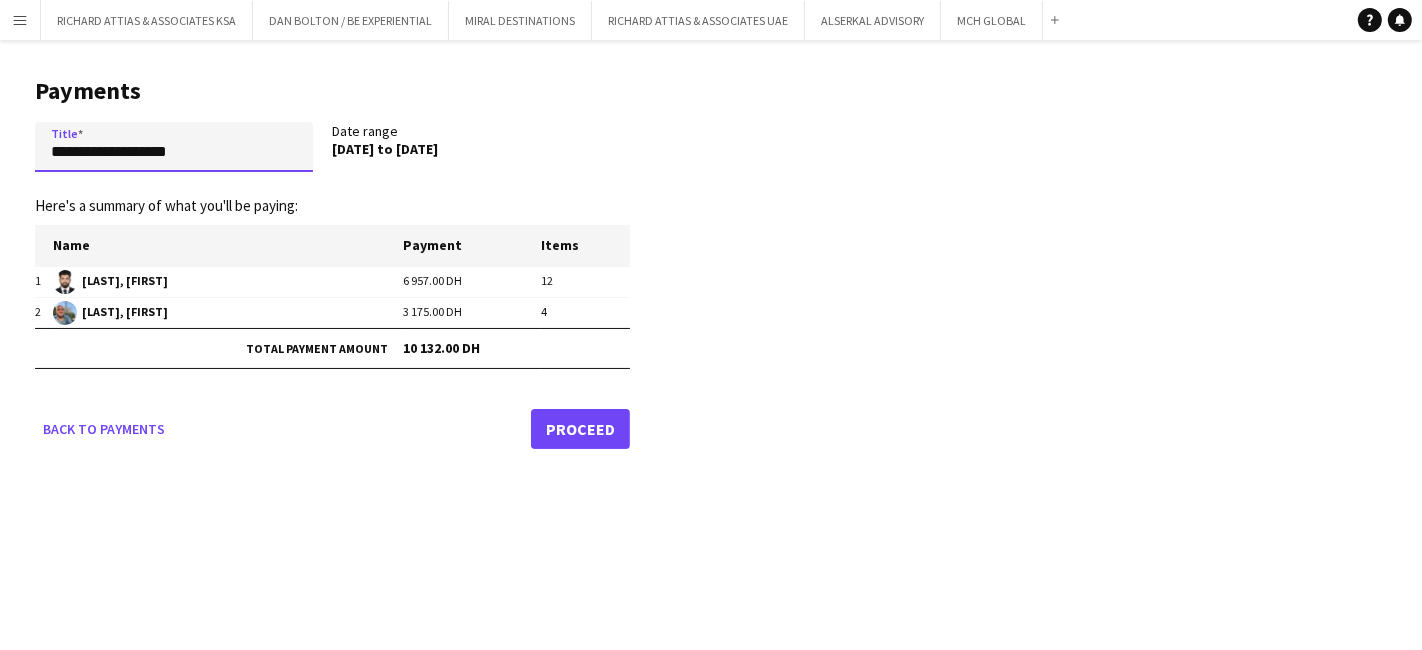 drag, startPoint x: 200, startPoint y: 160, endPoint x: 0, endPoint y: 161, distance: 200.0025 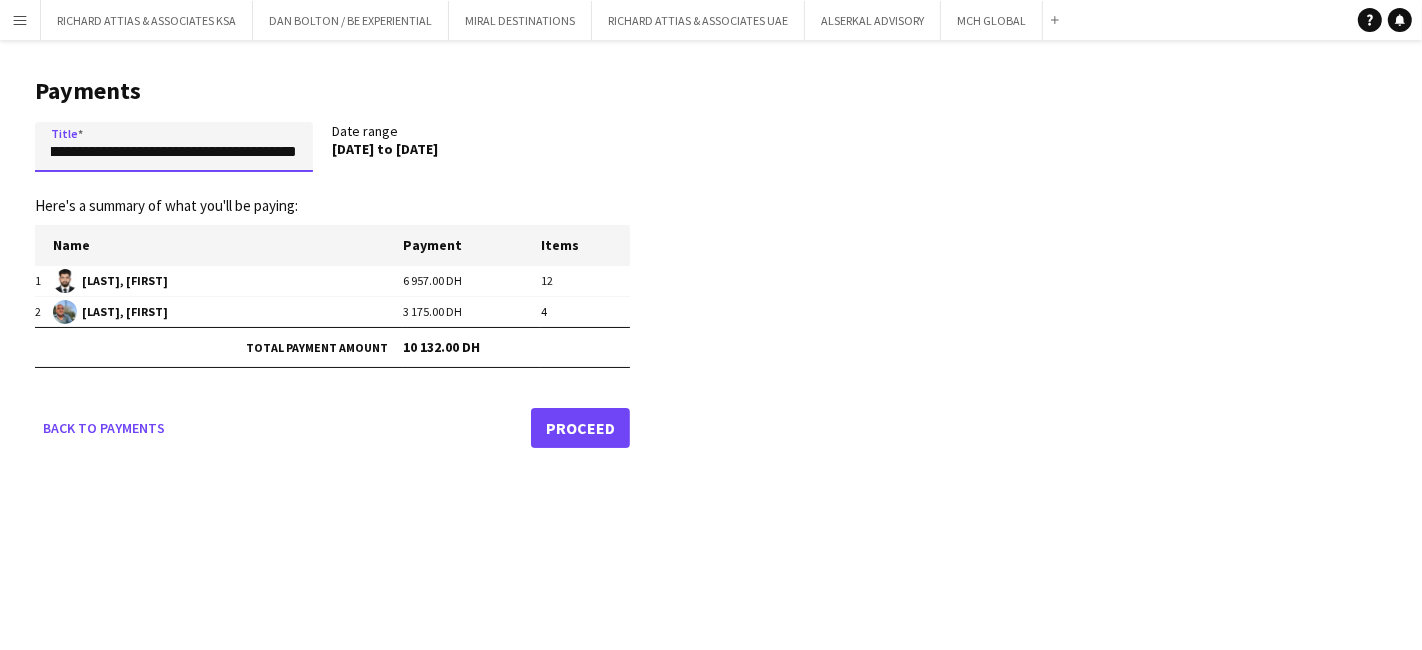 scroll, scrollTop: 0, scrollLeft: 0, axis: both 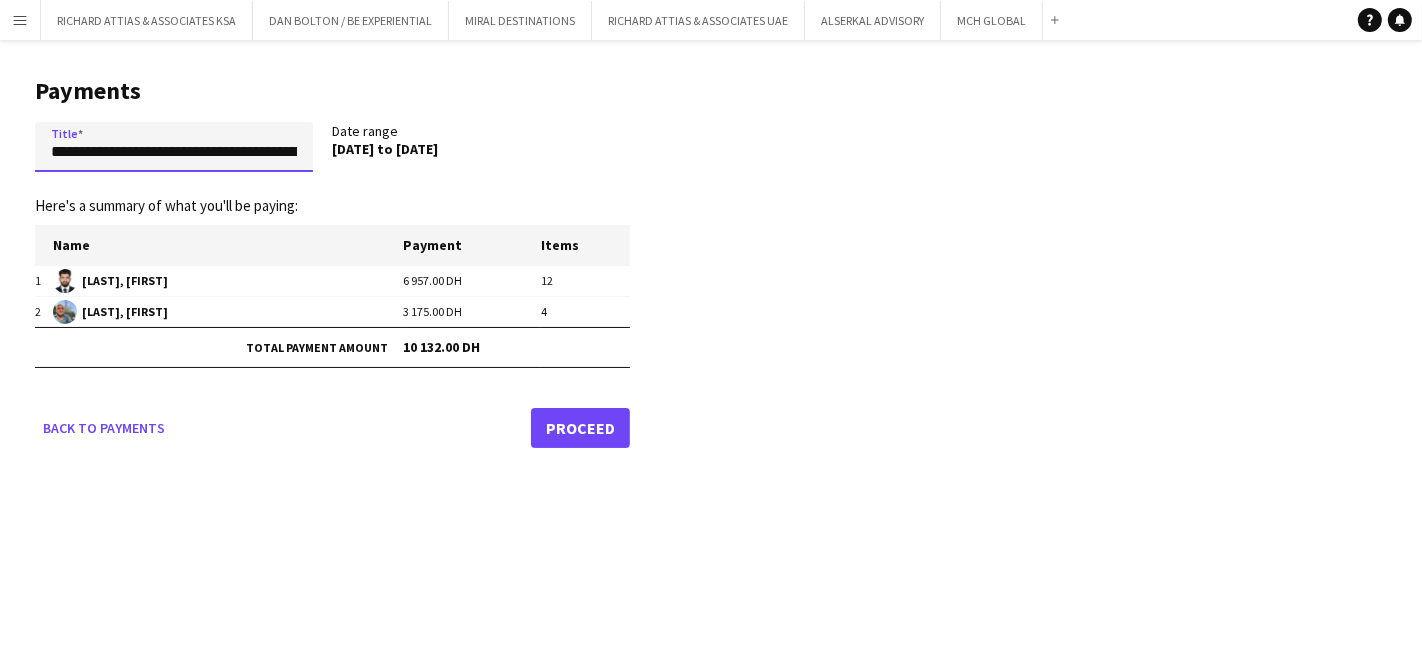 type on "**********" 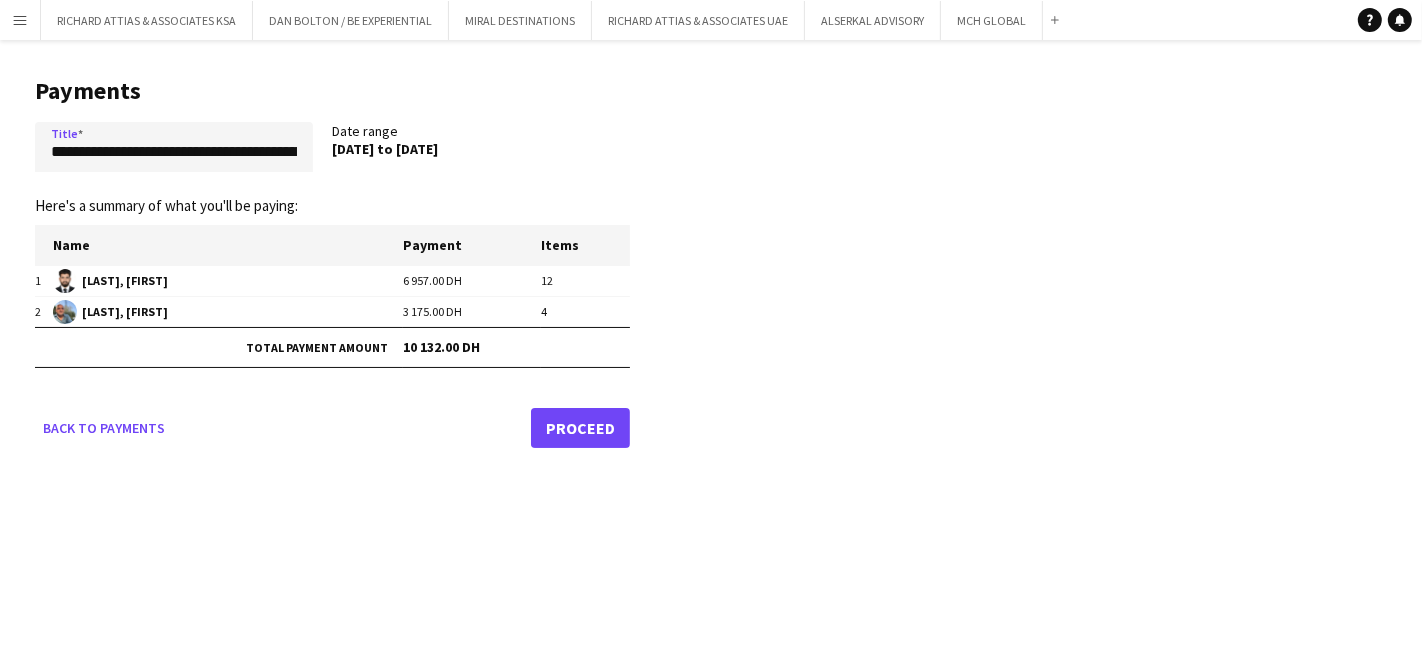 click on "Proceed" 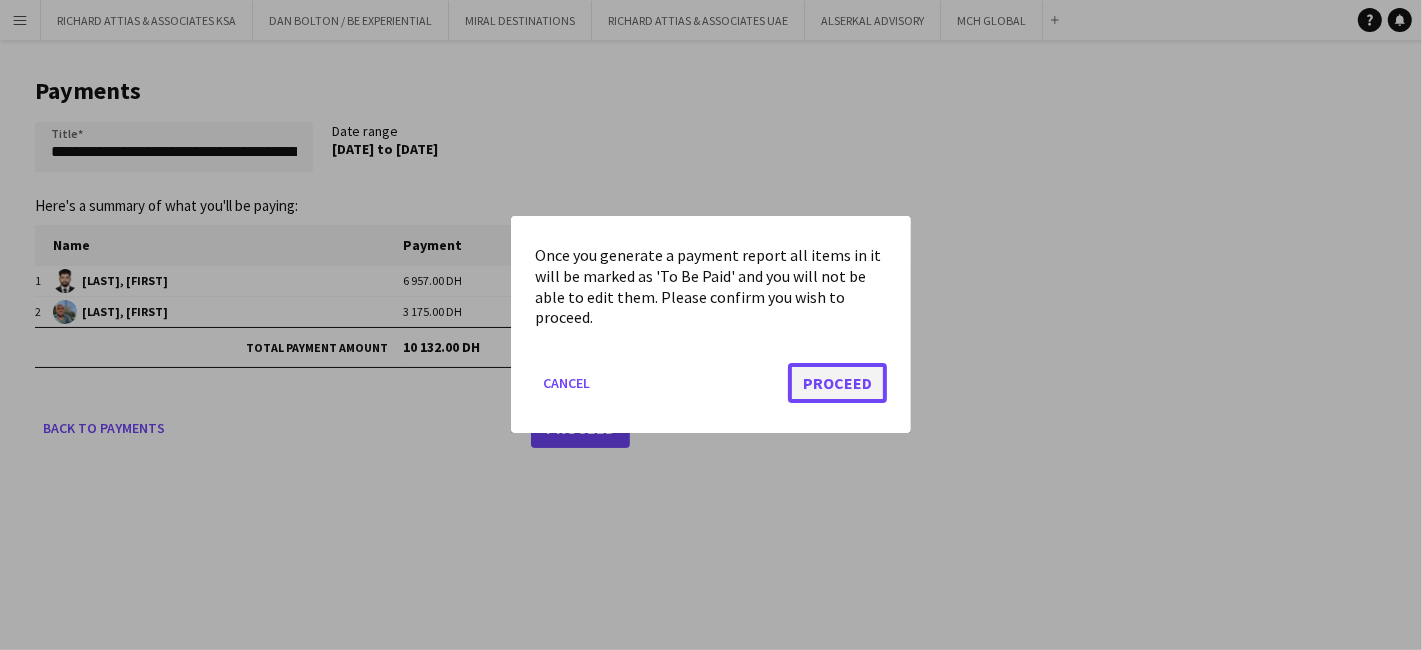 click on "Proceed" 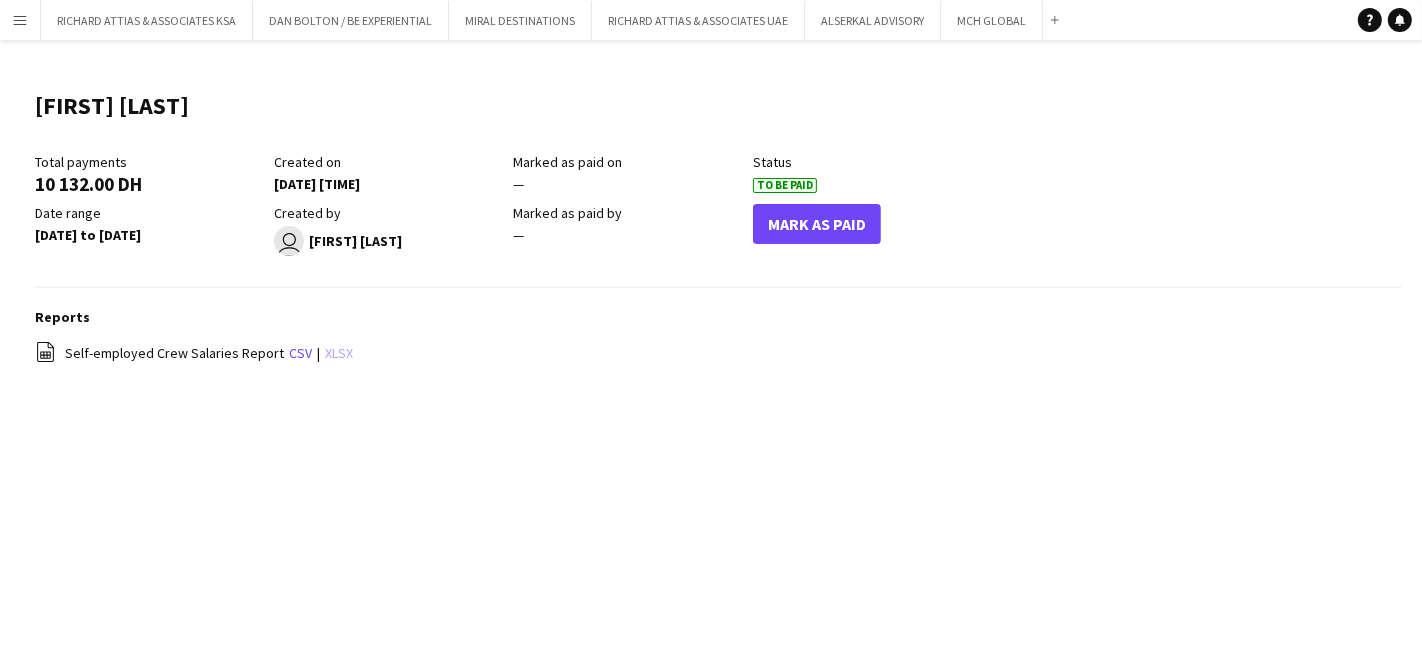 click on "xlsx" 